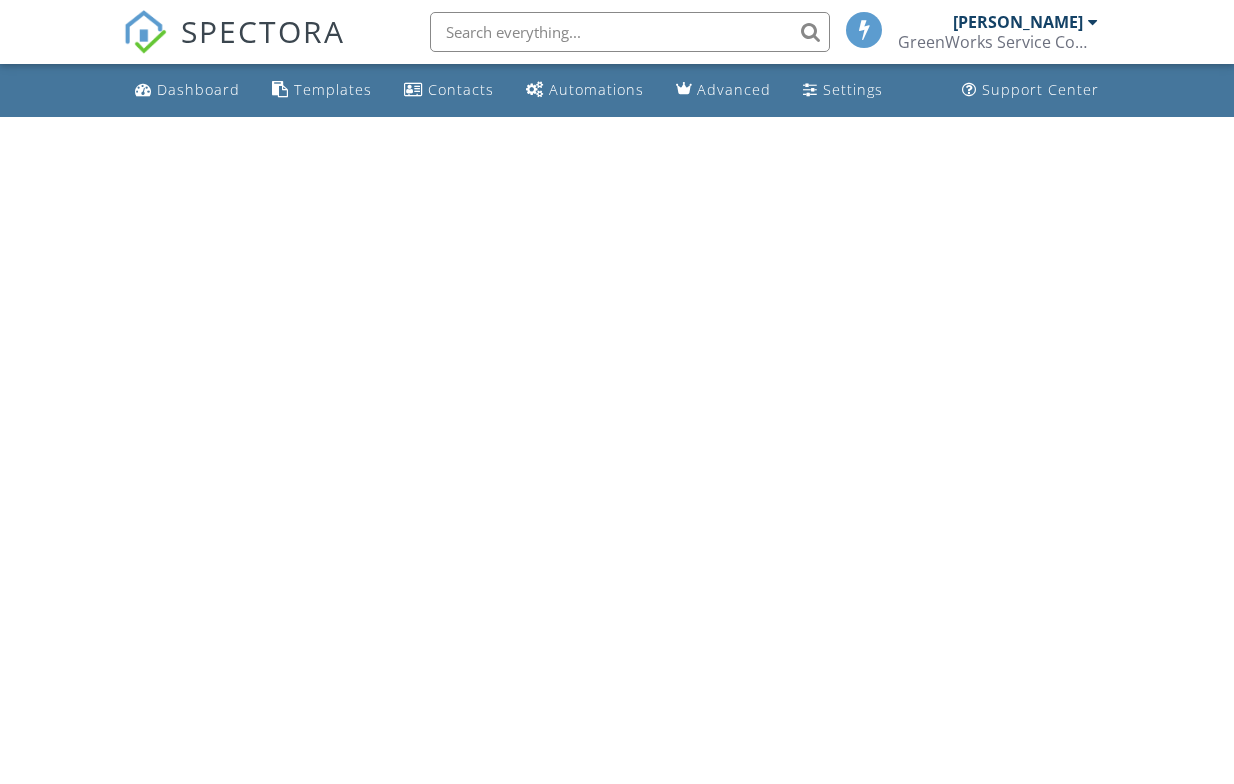 scroll, scrollTop: 0, scrollLeft: 0, axis: both 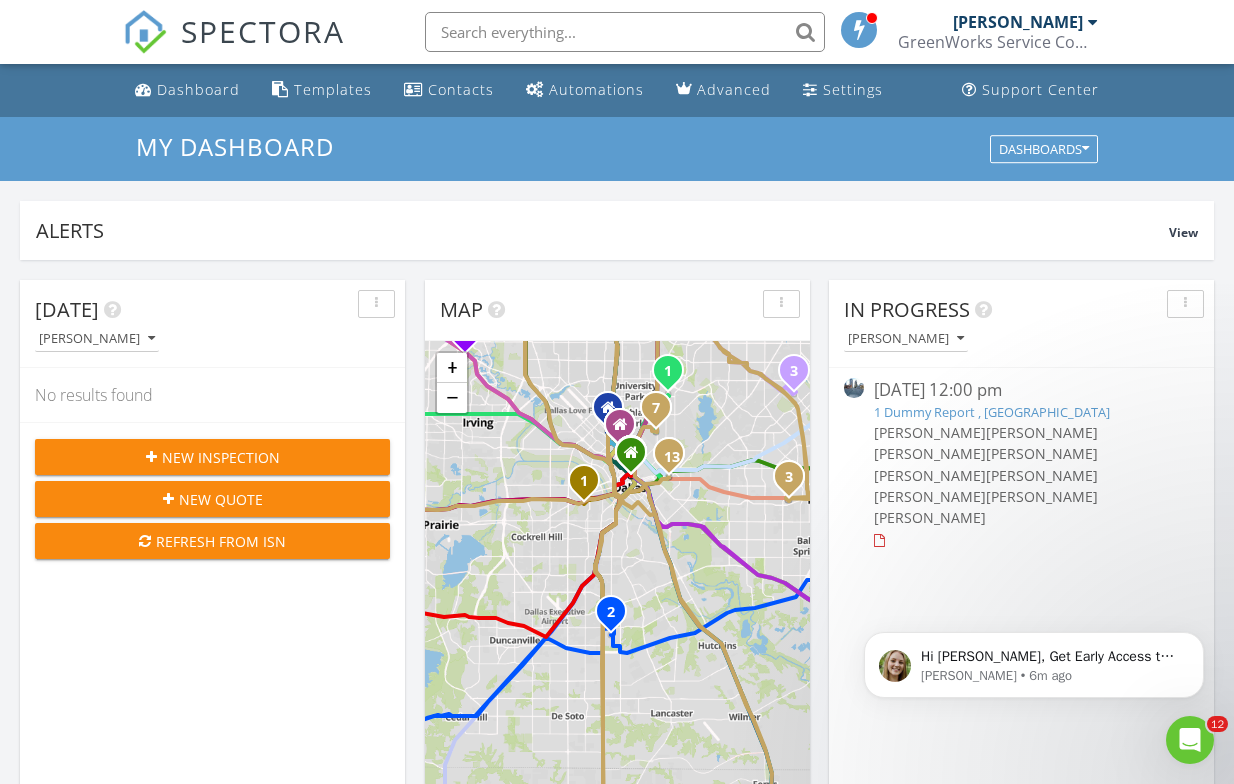 click on "[PERSON_NAME]" at bounding box center [1025, 22] 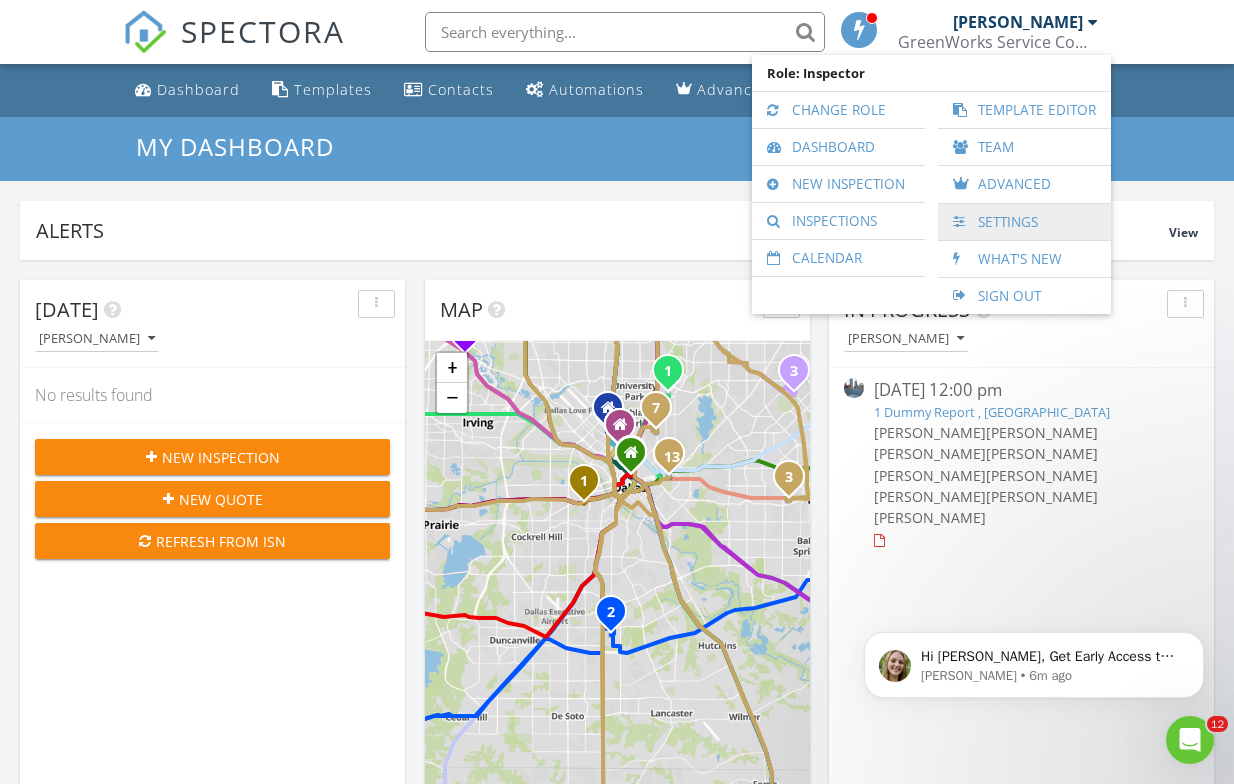 click on "Settings" at bounding box center [1024, 222] 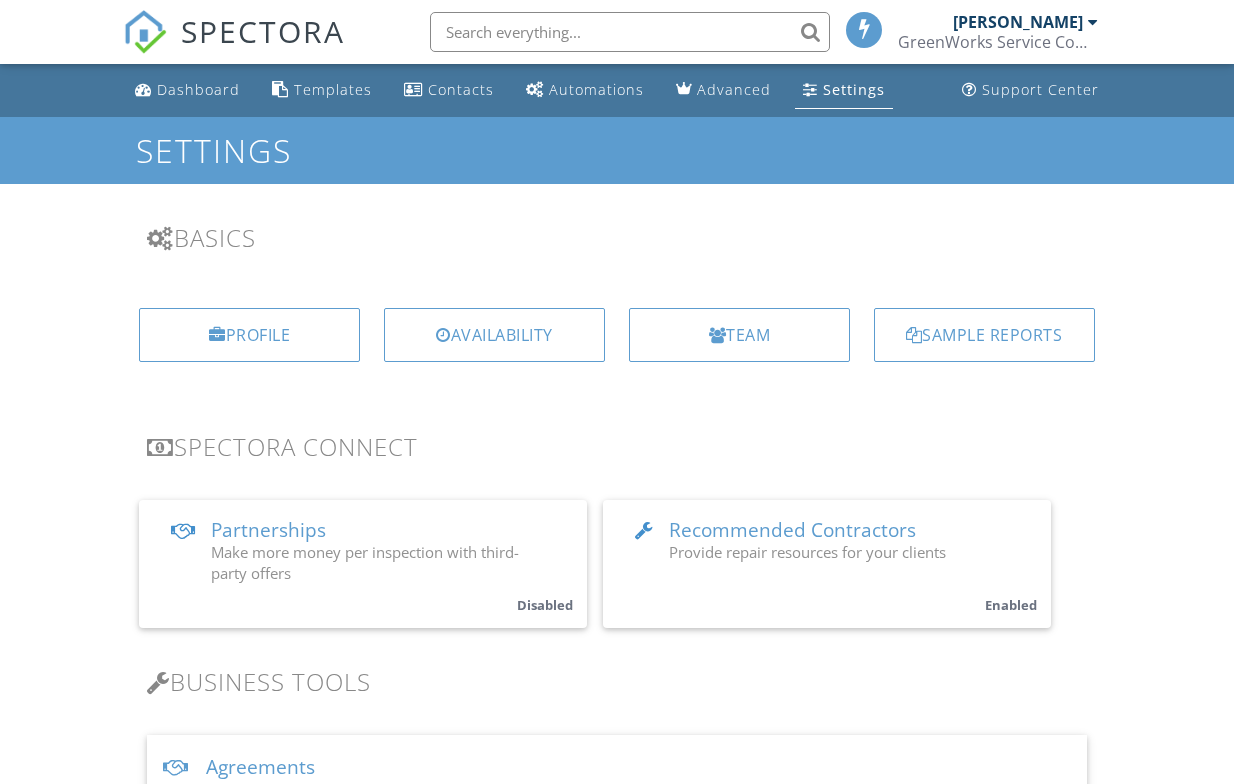 scroll, scrollTop: 0, scrollLeft: 0, axis: both 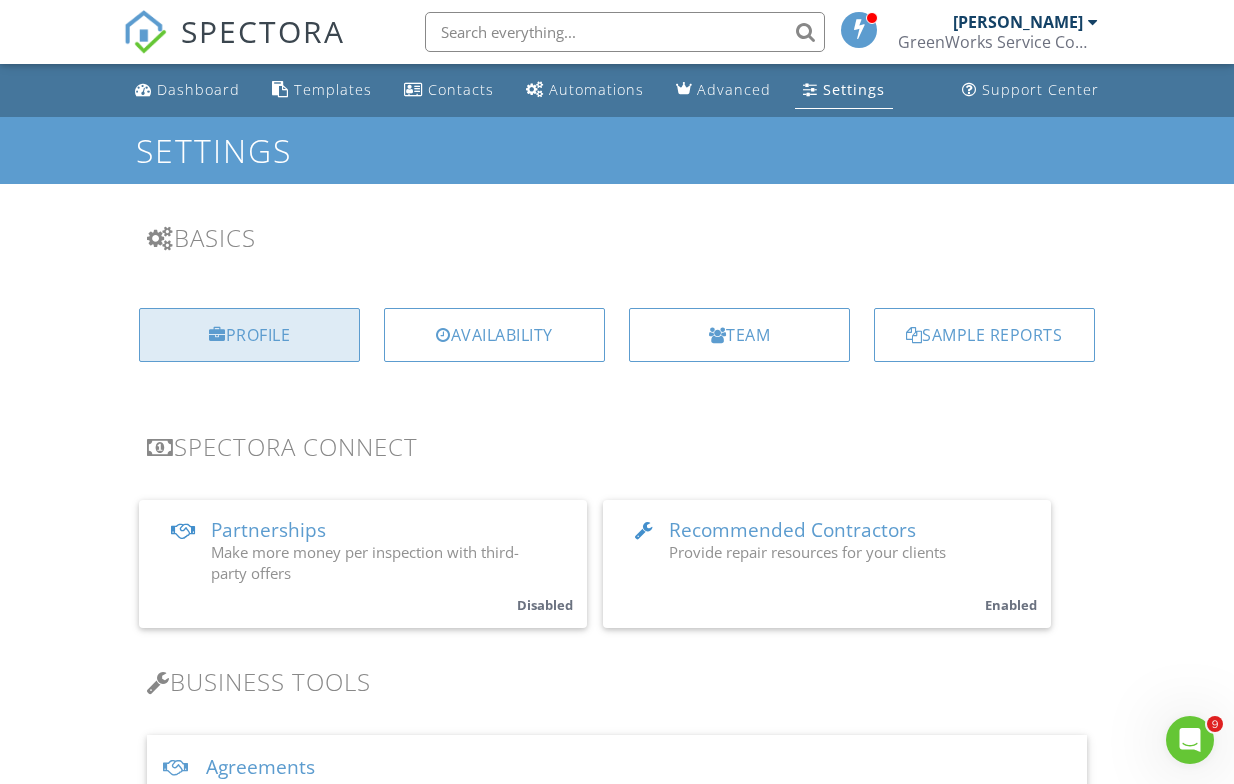 click on "Profile" at bounding box center (249, 335) 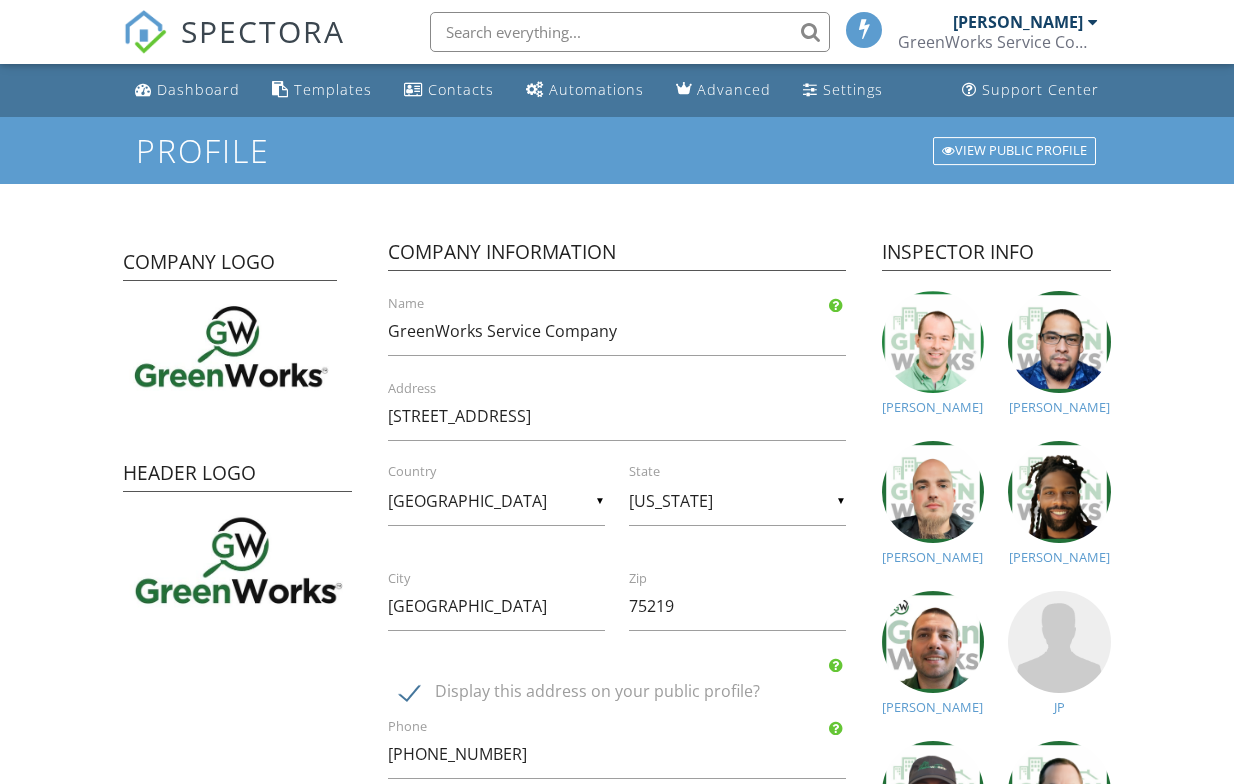 scroll, scrollTop: 0, scrollLeft: 0, axis: both 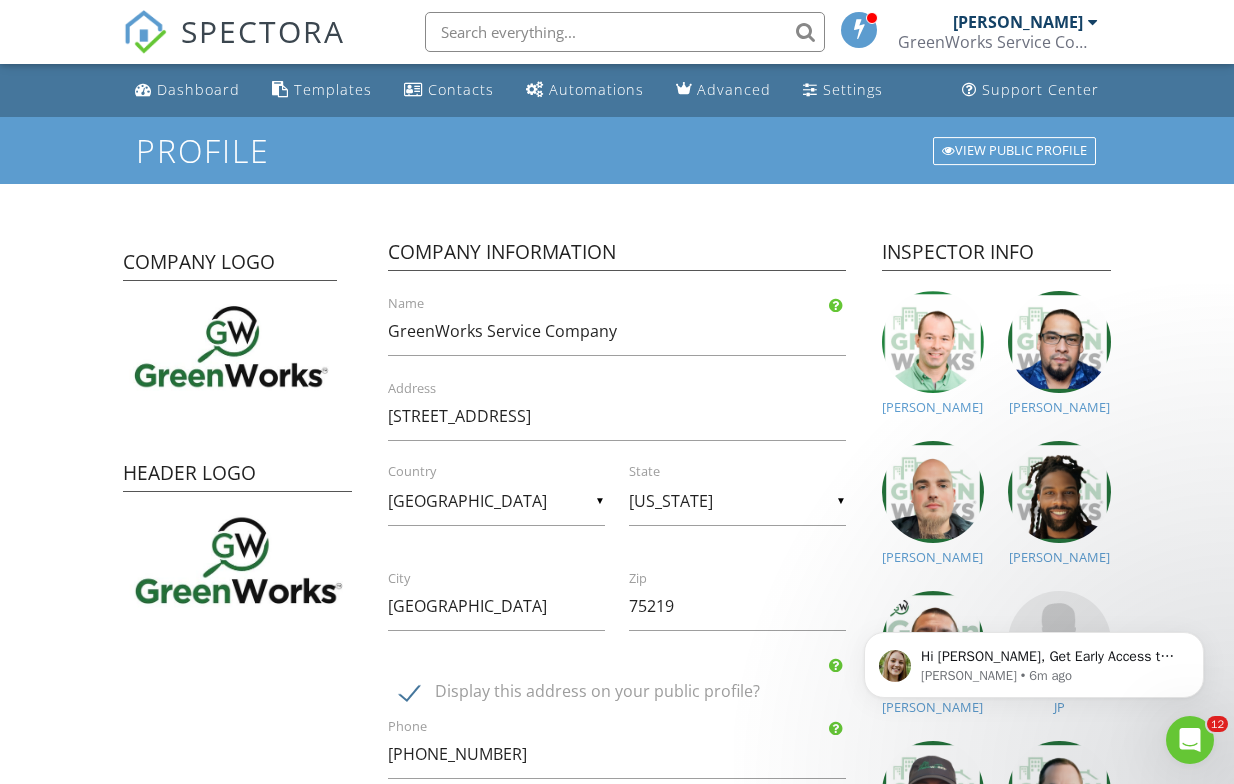 click at bounding box center (1093, 22) 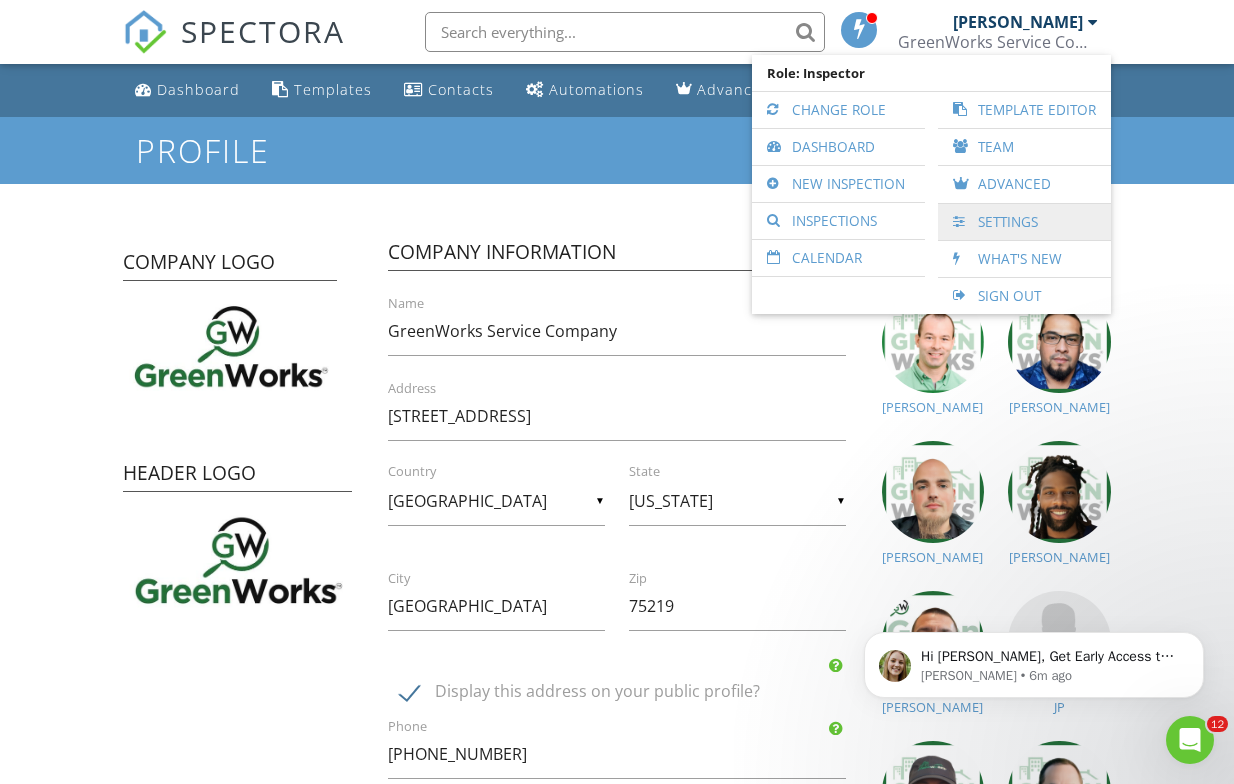 click on "Settings" at bounding box center [1024, 222] 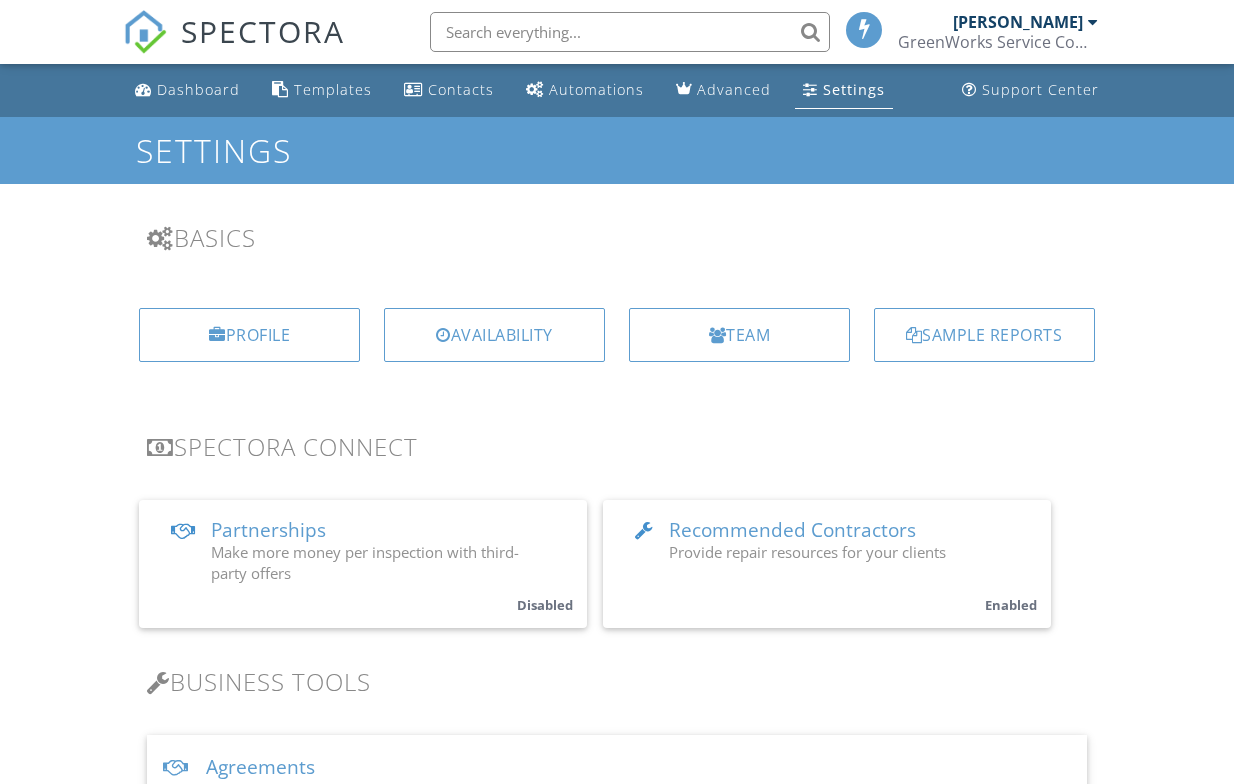 scroll, scrollTop: 0, scrollLeft: 0, axis: both 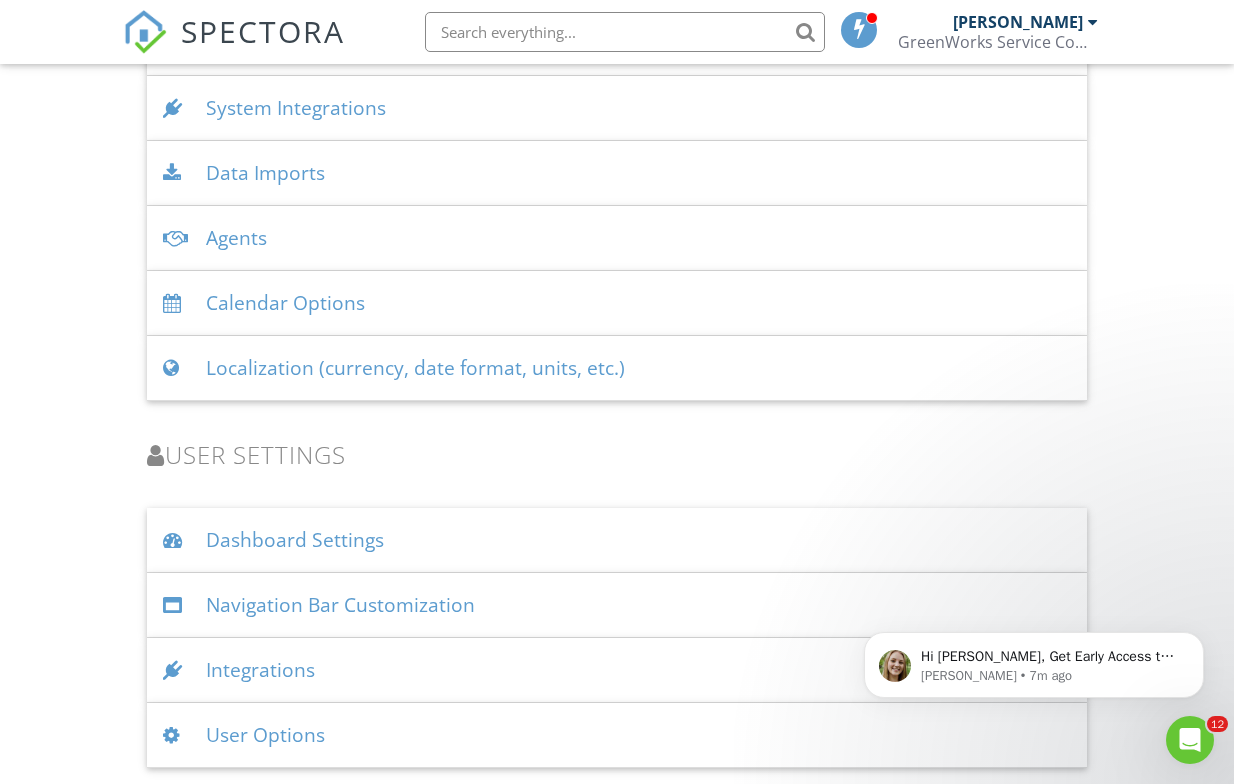 click on "User Options" at bounding box center (616, 735) 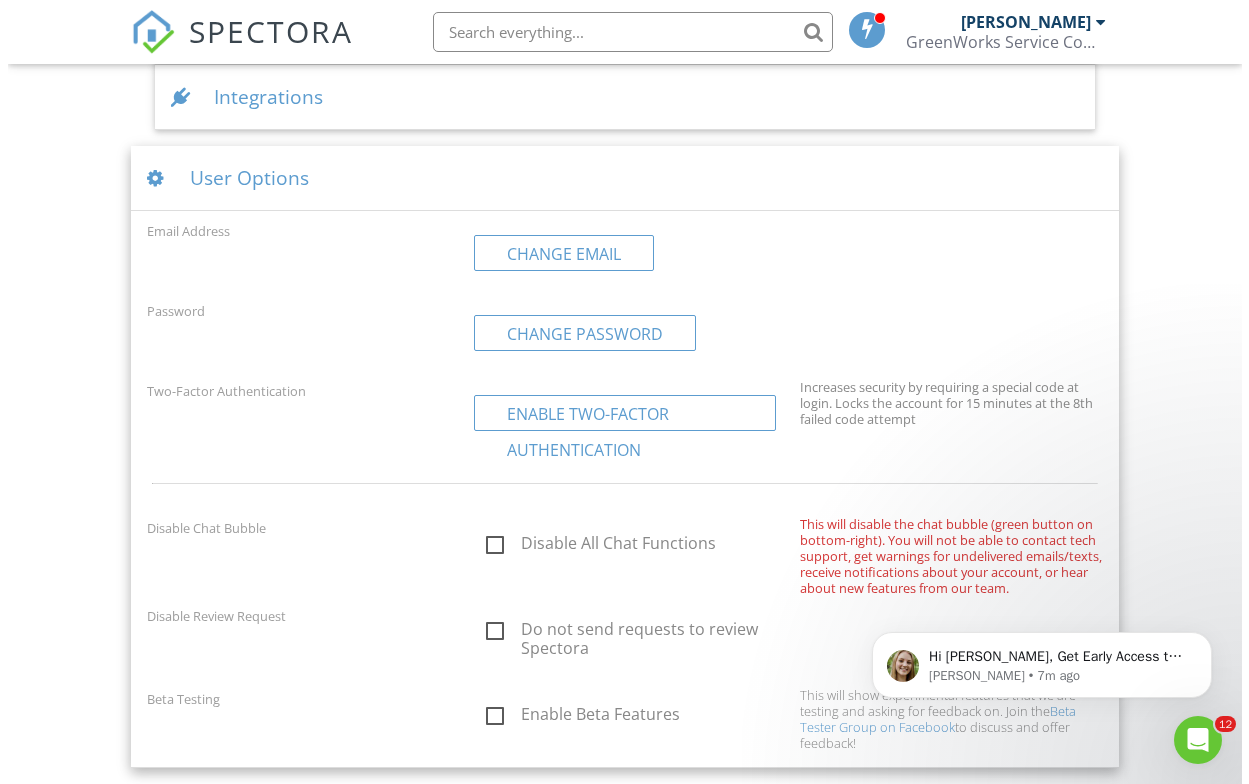 scroll, scrollTop: 2675, scrollLeft: 0, axis: vertical 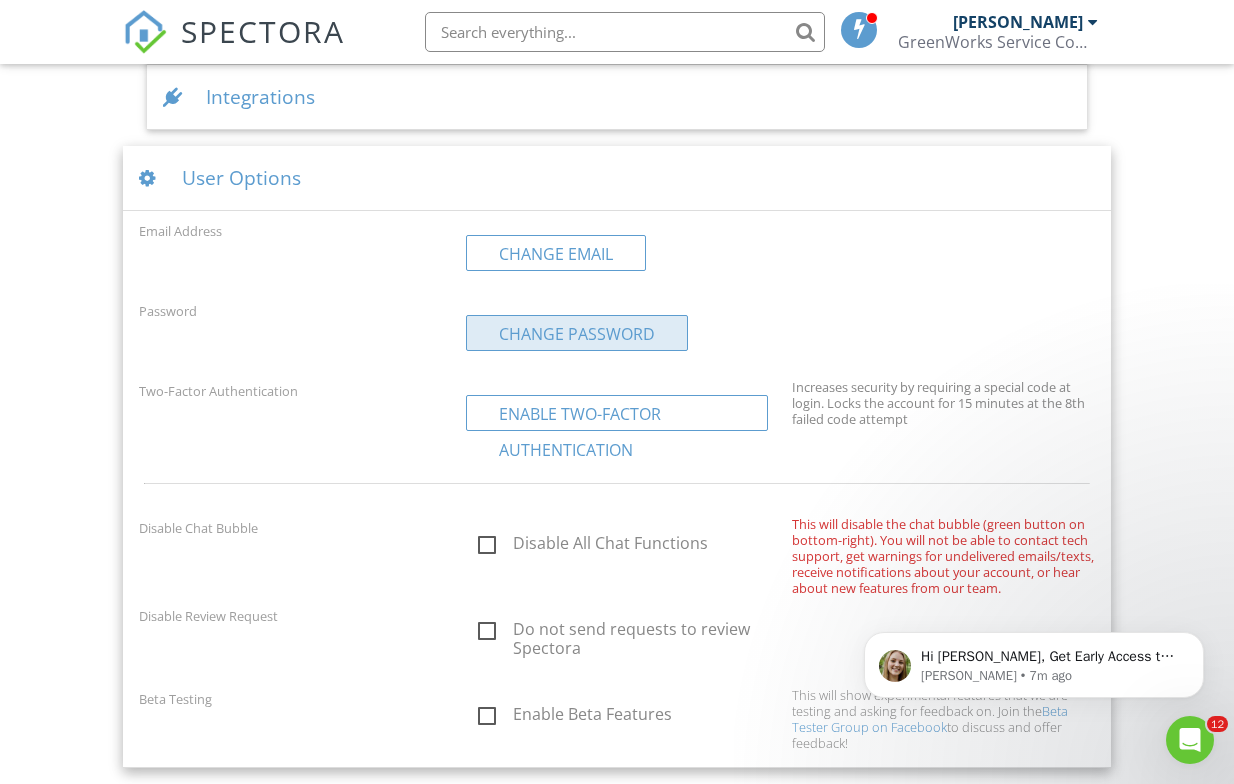 click on "Change Password" at bounding box center [577, 333] 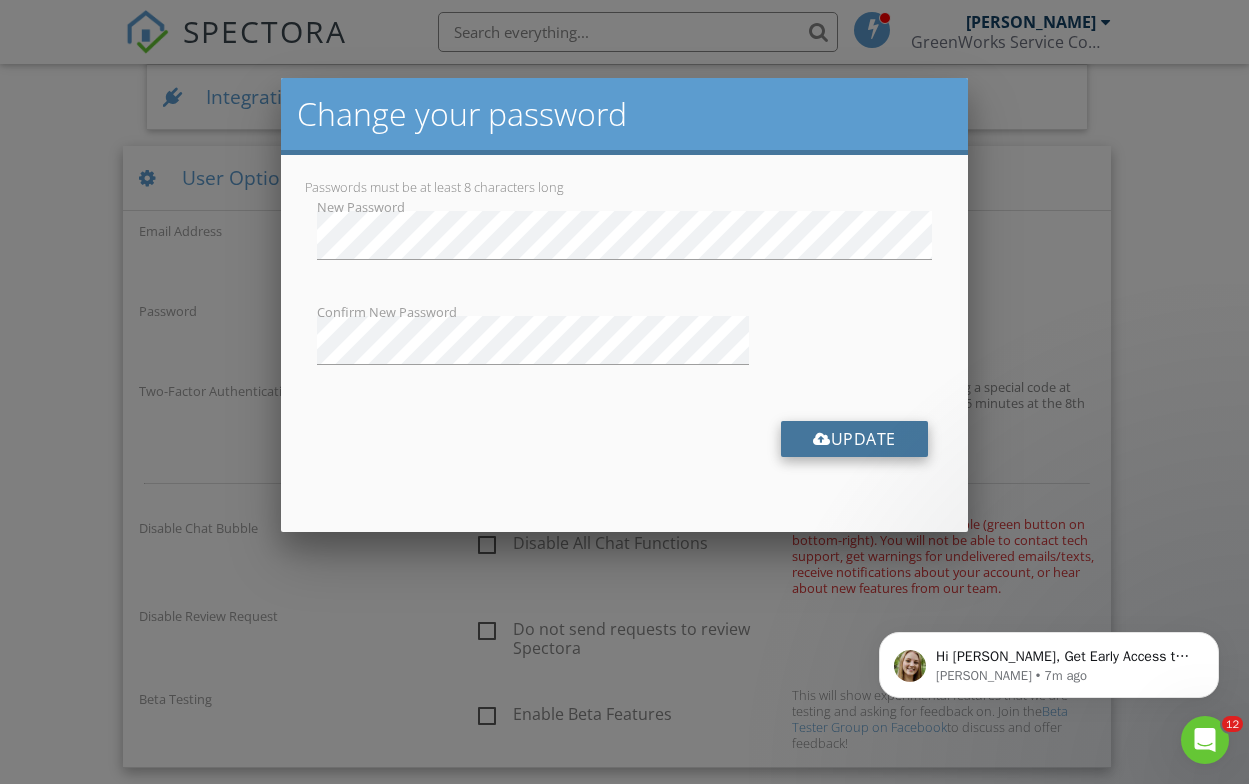 click on "Update" at bounding box center [854, 439] 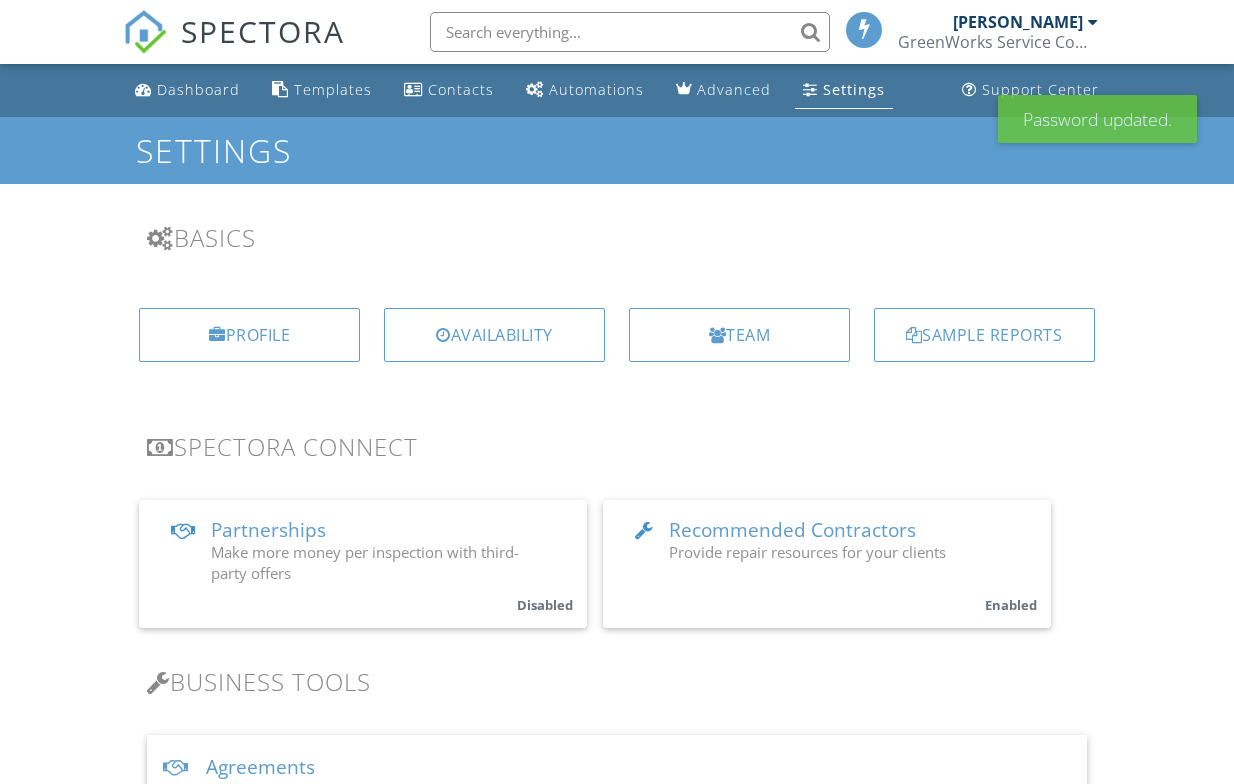 scroll, scrollTop: 0, scrollLeft: 0, axis: both 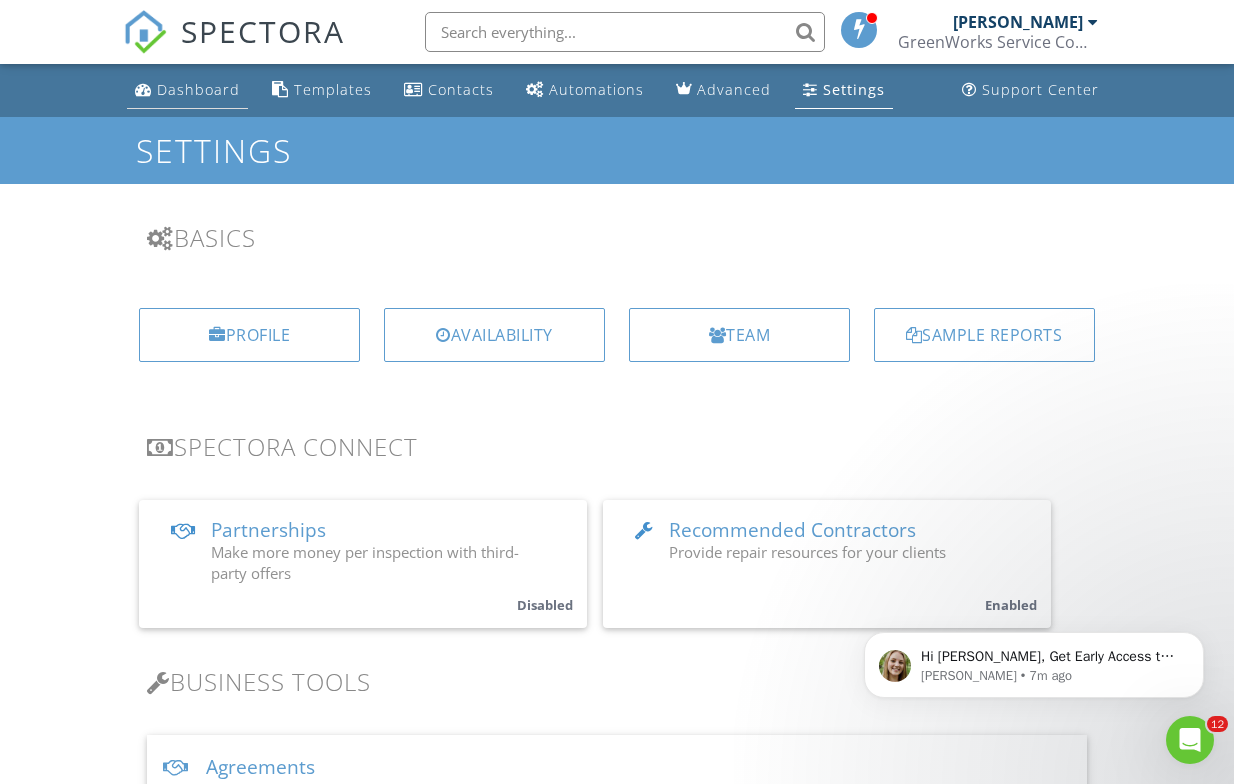click on "Dashboard" at bounding box center (198, 89) 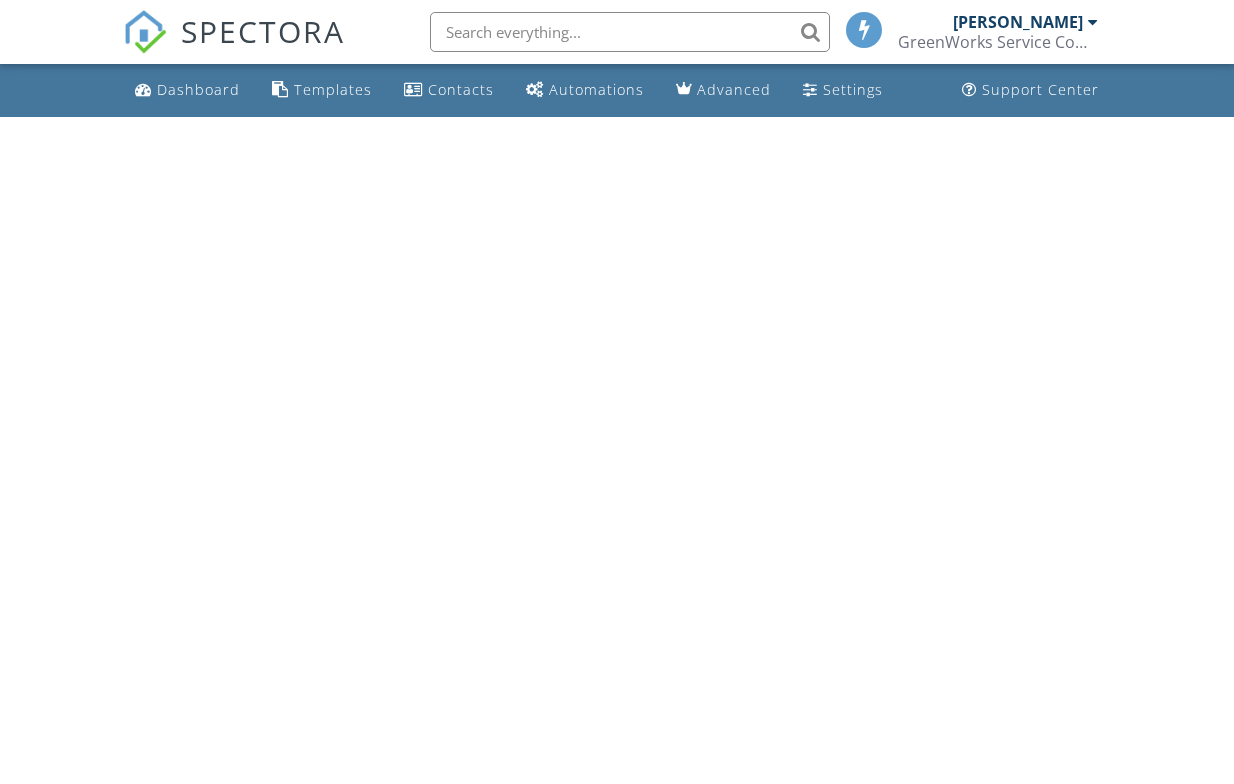 scroll, scrollTop: 0, scrollLeft: 0, axis: both 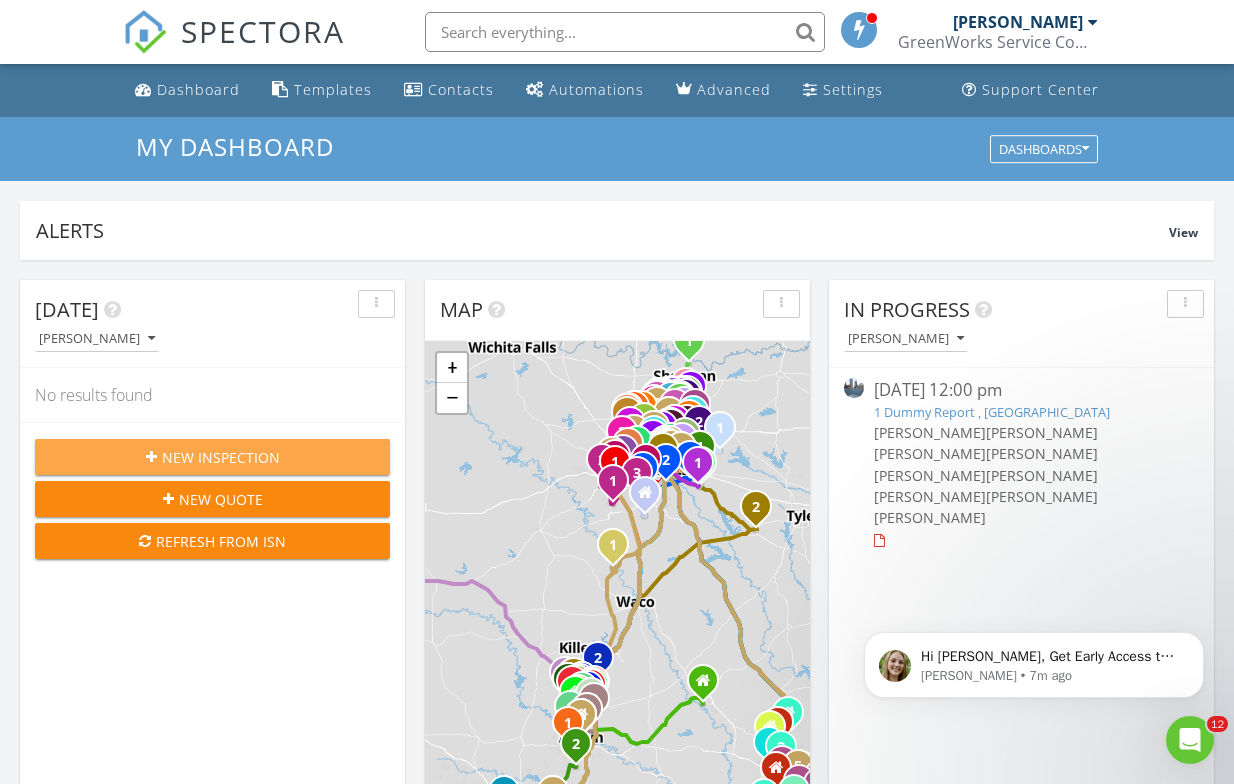 click on "New Inspection" at bounding box center (221, 457) 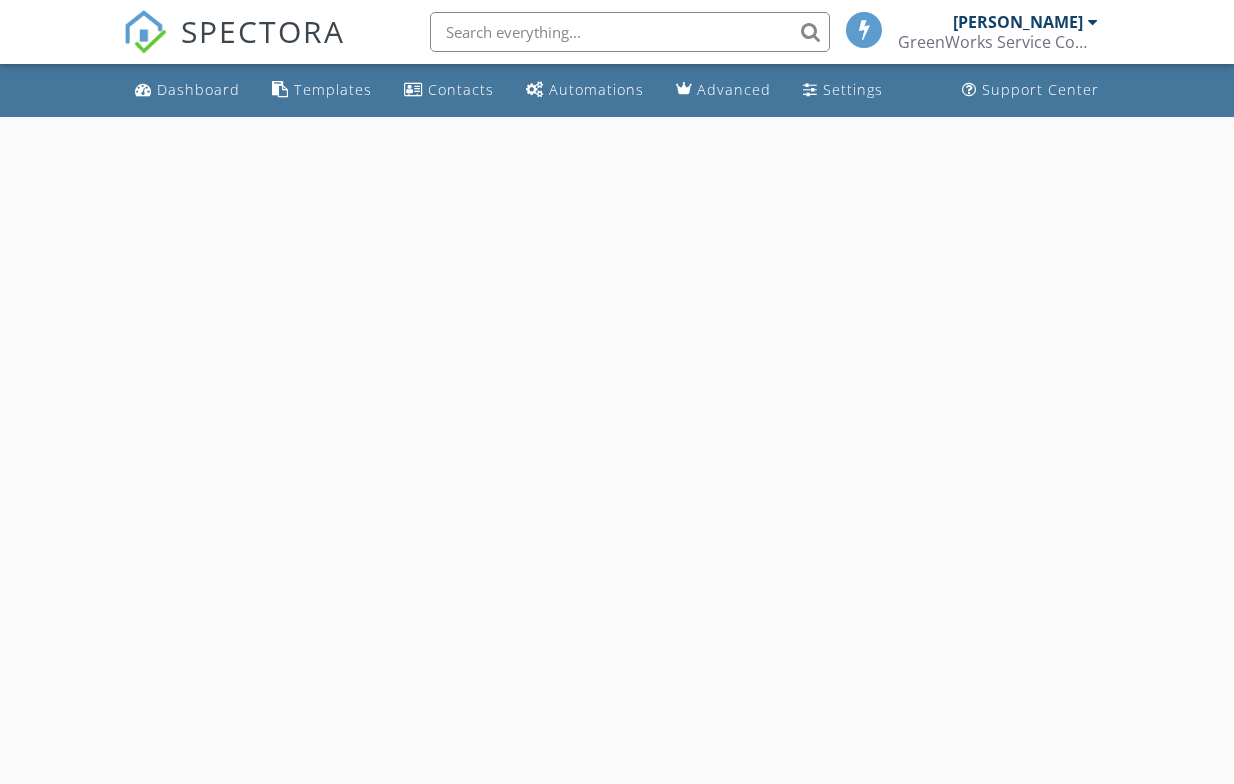 scroll, scrollTop: 0, scrollLeft: 0, axis: both 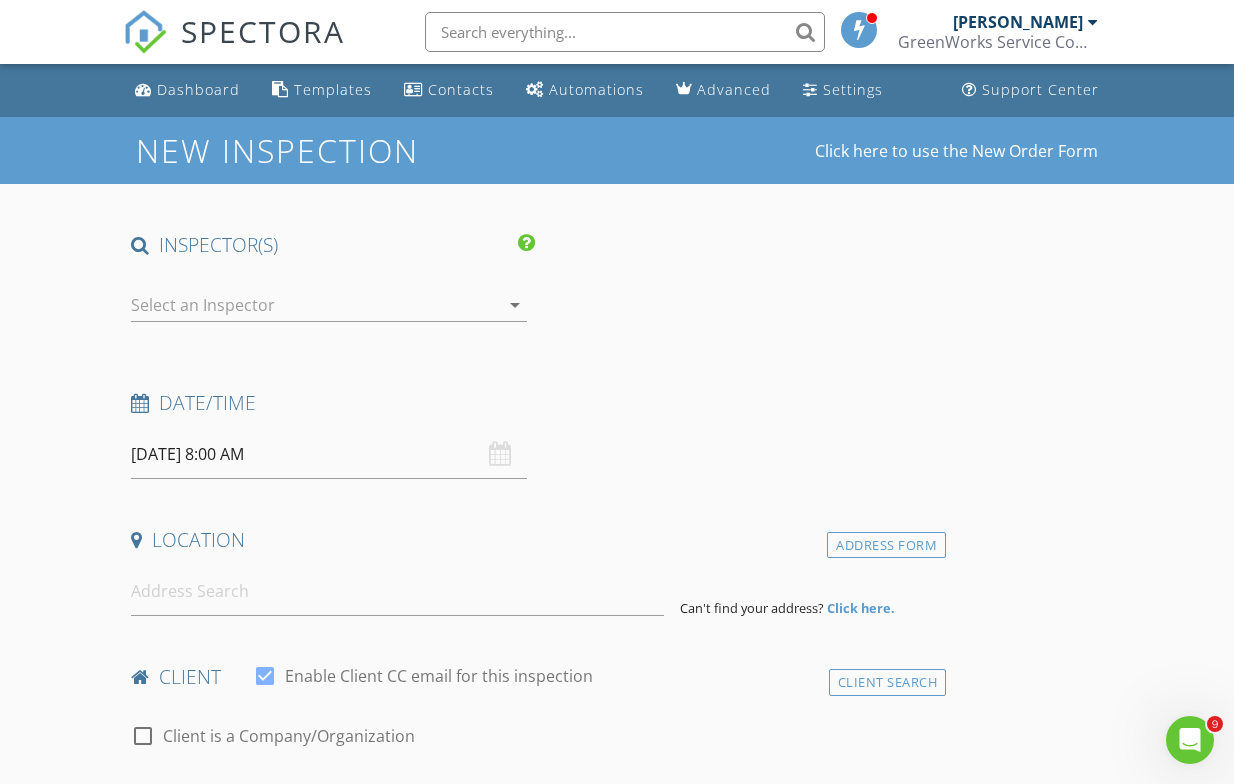 click at bounding box center [314, 305] 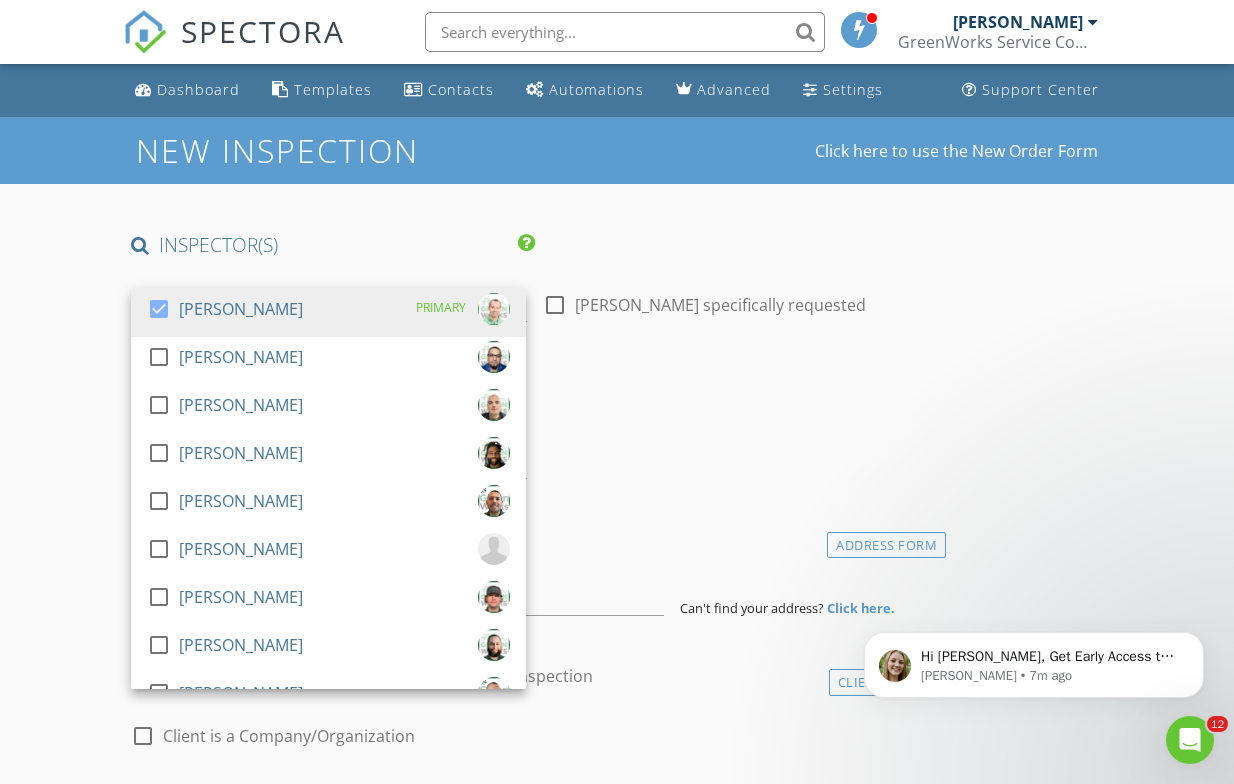 scroll, scrollTop: 0, scrollLeft: 0, axis: both 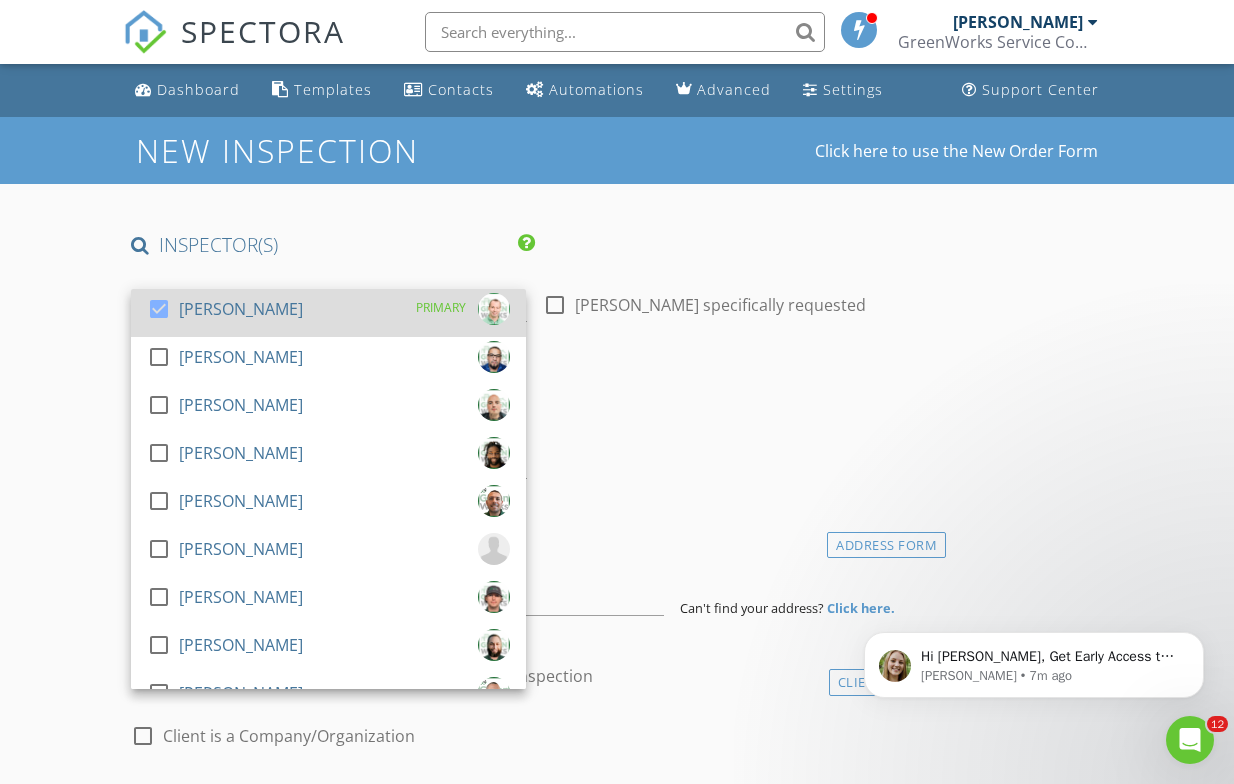 click at bounding box center (159, 309) 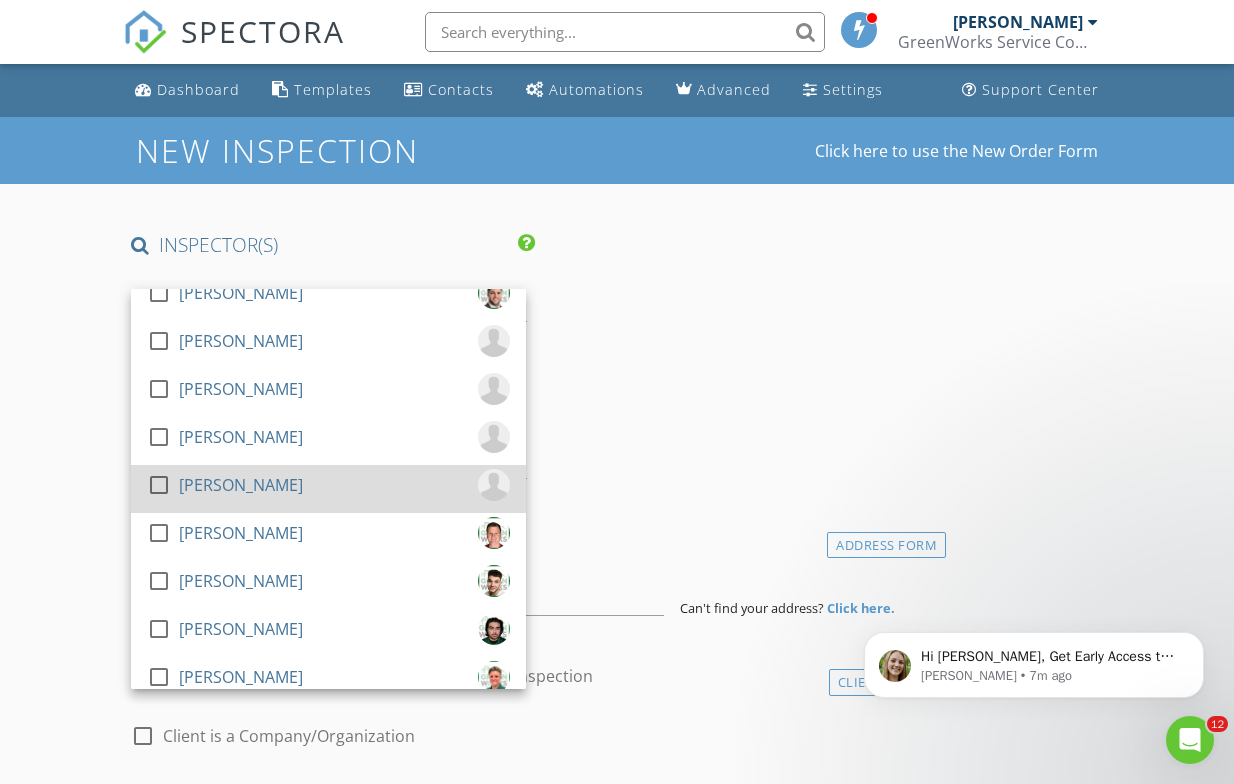 scroll, scrollTop: 1075, scrollLeft: 0, axis: vertical 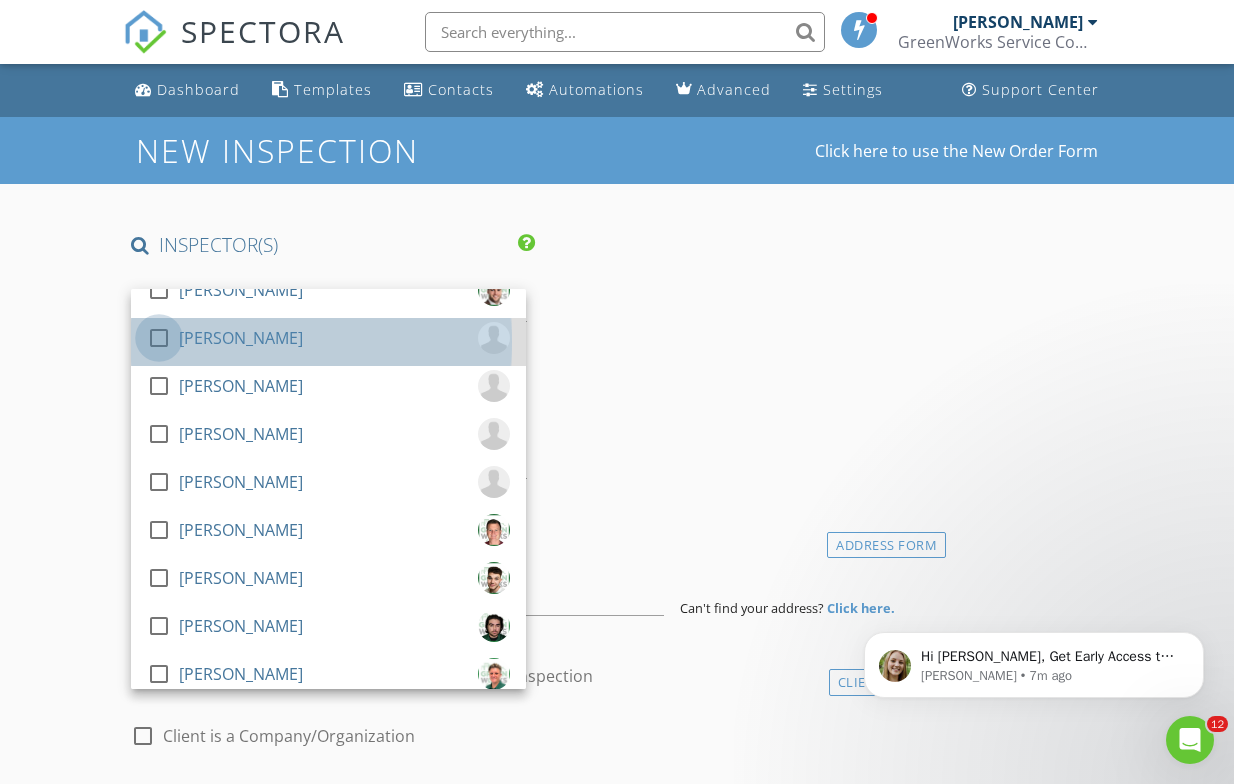 click at bounding box center (159, 338) 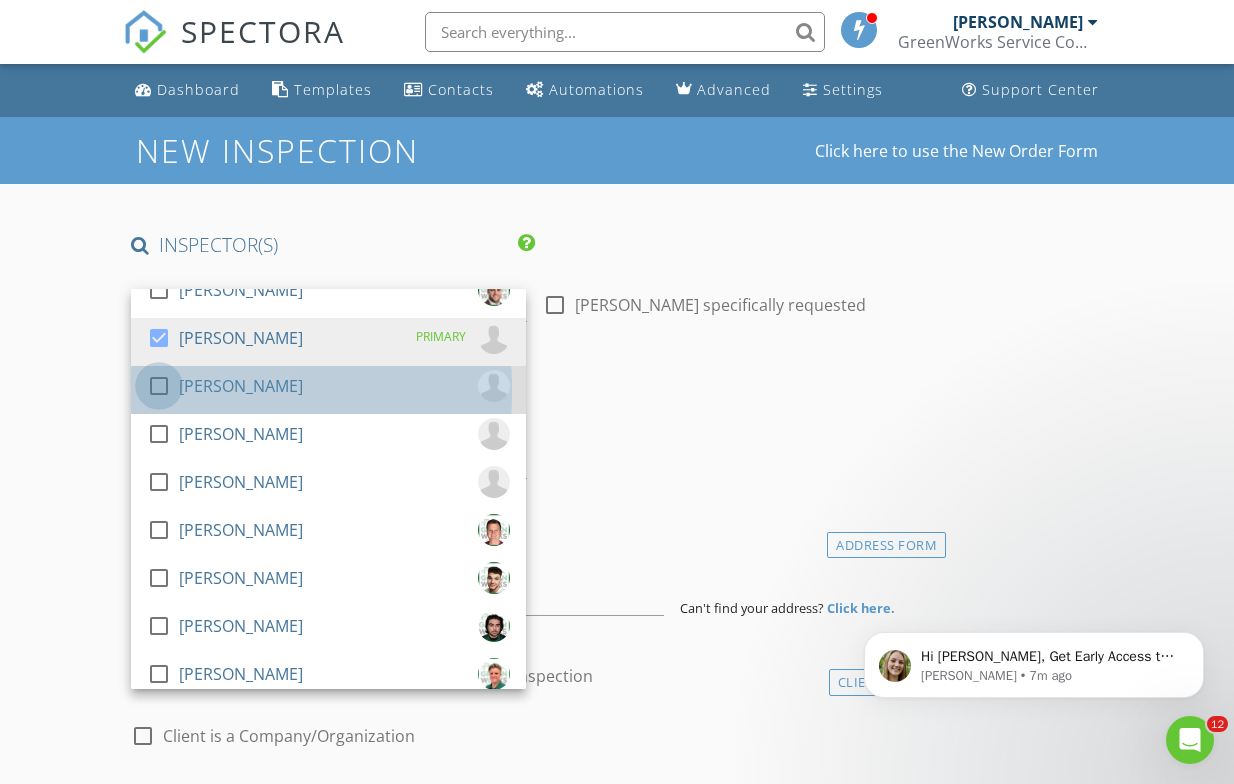 click at bounding box center (159, 386) 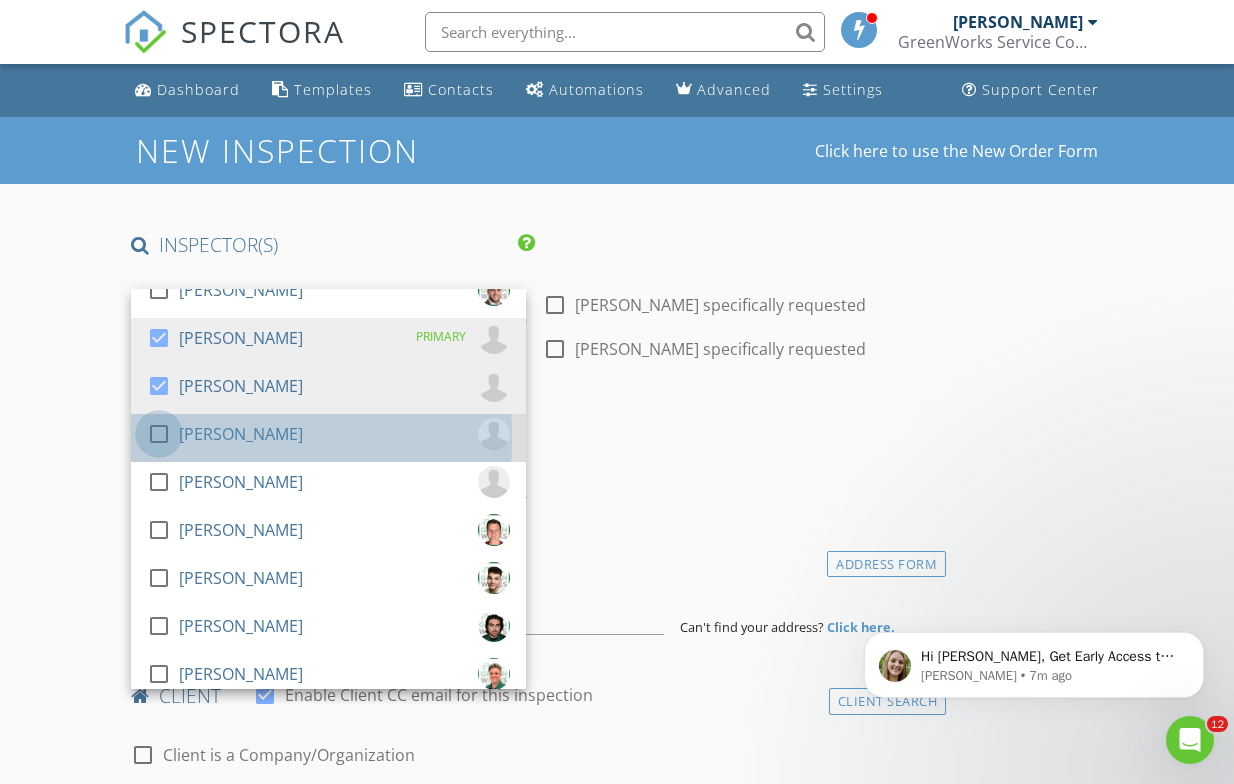 click at bounding box center (159, 434) 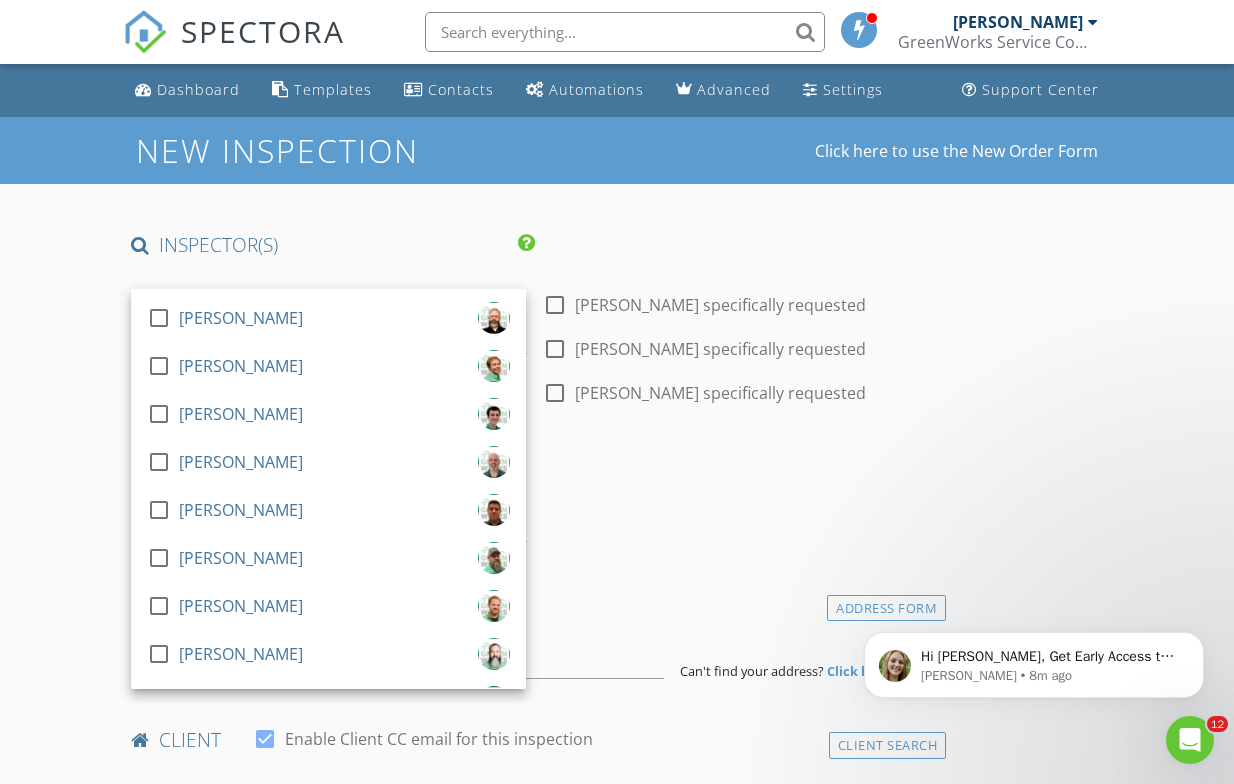scroll, scrollTop: 3275, scrollLeft: 0, axis: vertical 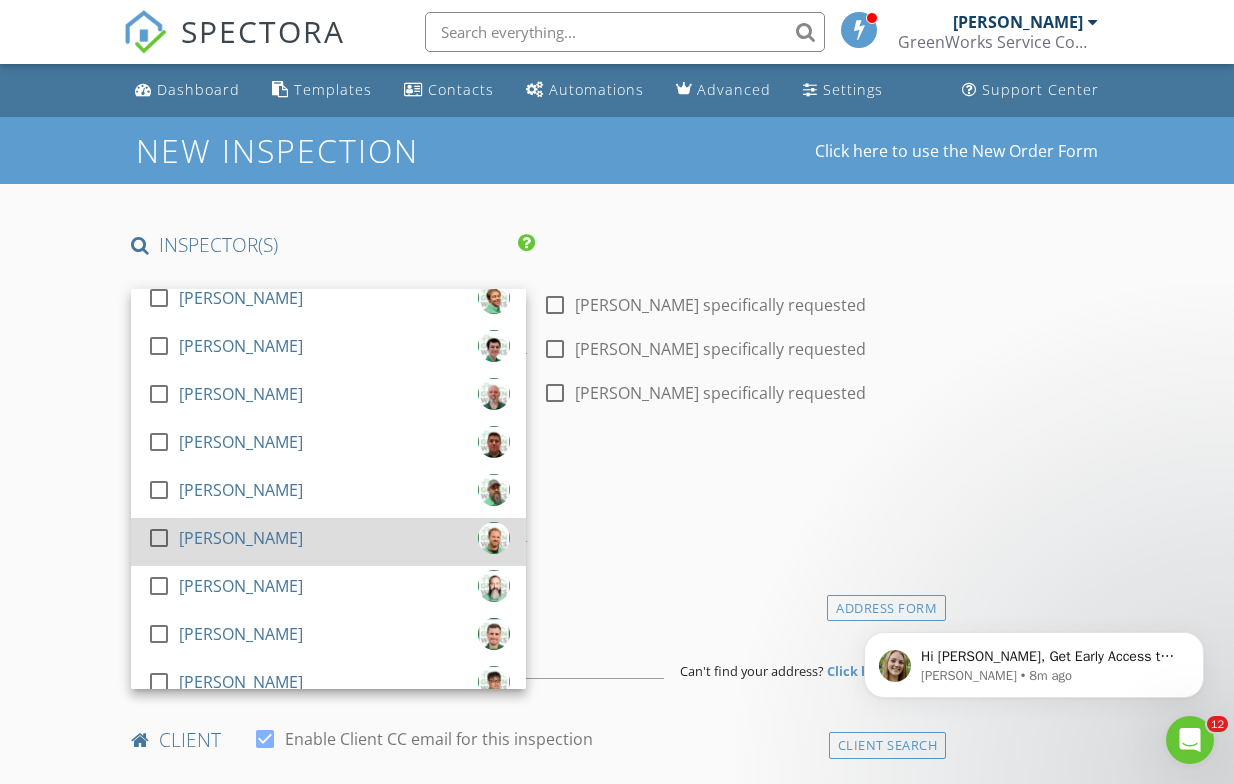 click at bounding box center [159, 538] 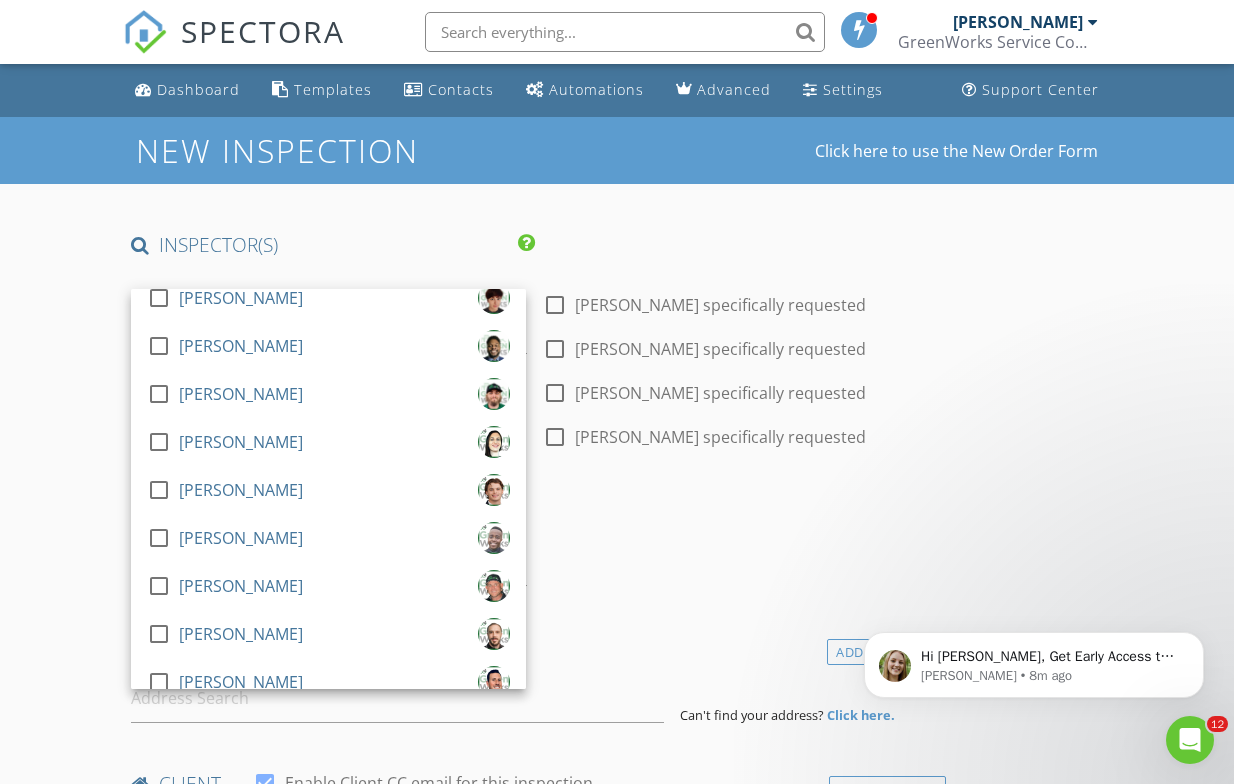 scroll, scrollTop: 4736, scrollLeft: 0, axis: vertical 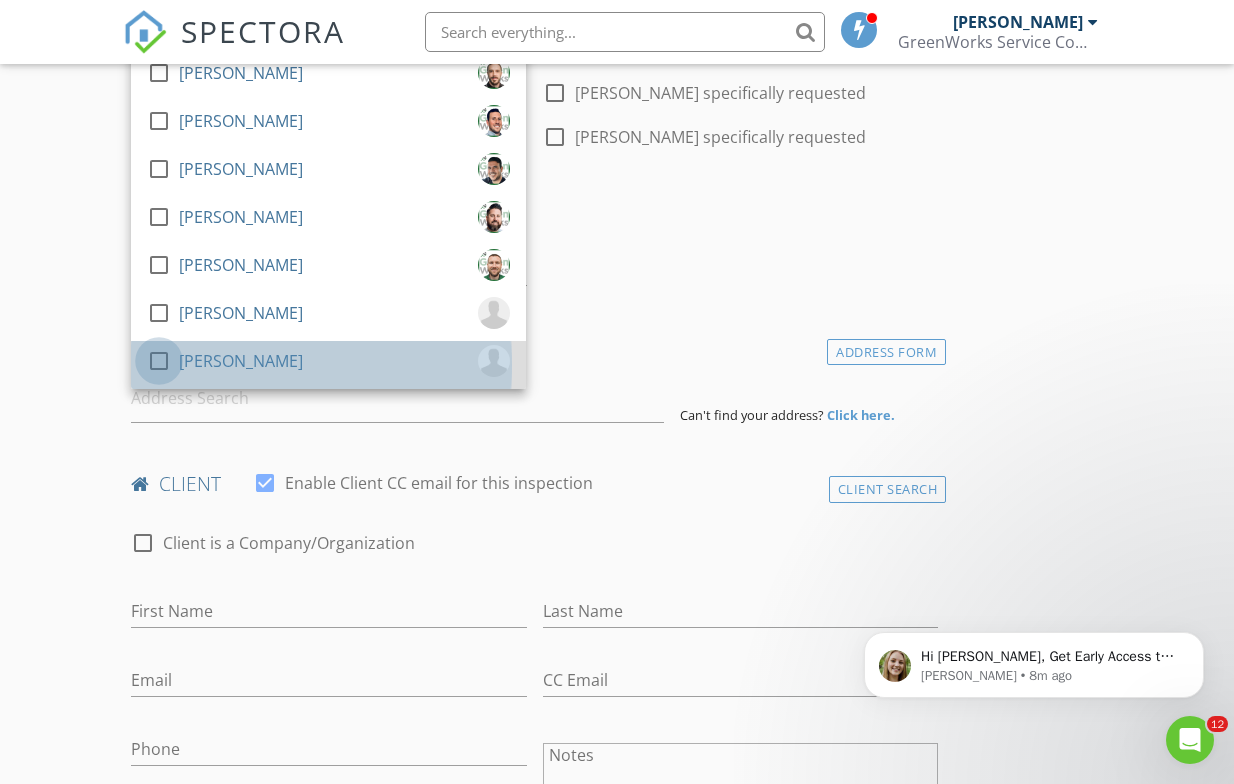click at bounding box center [159, 361] 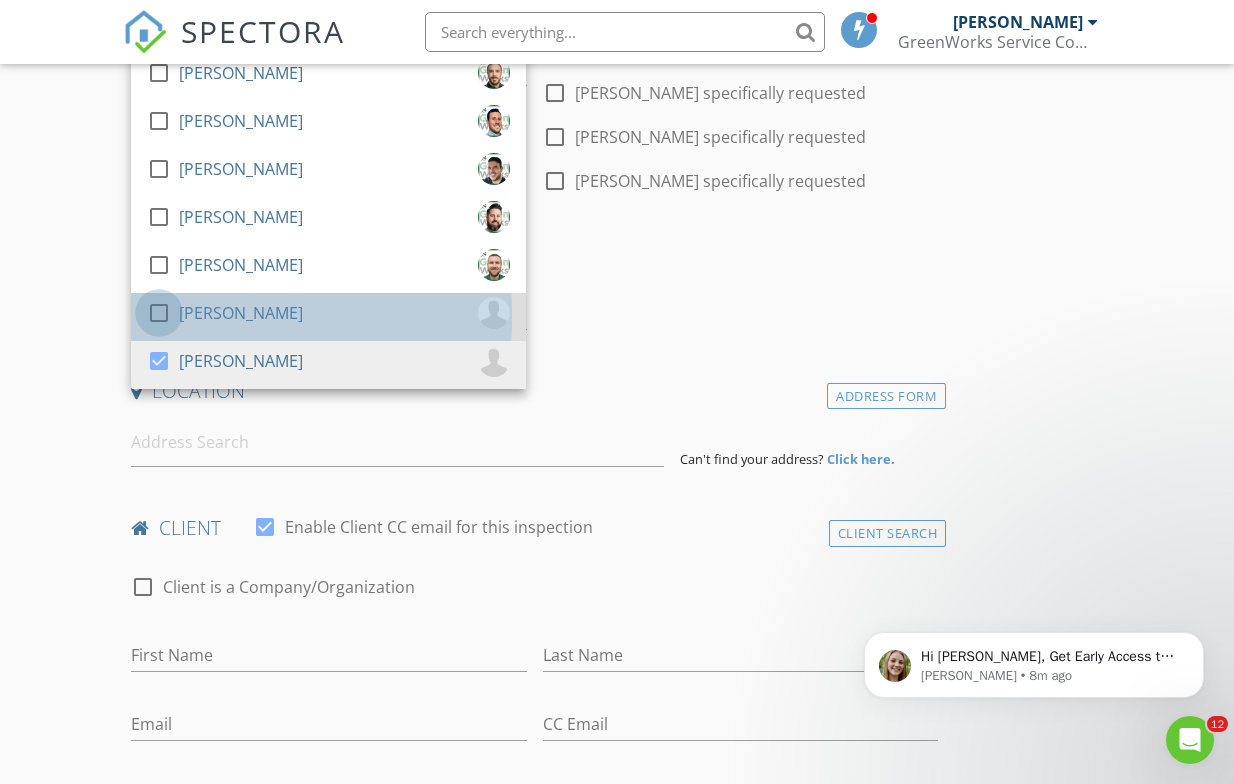 click at bounding box center [159, 313] 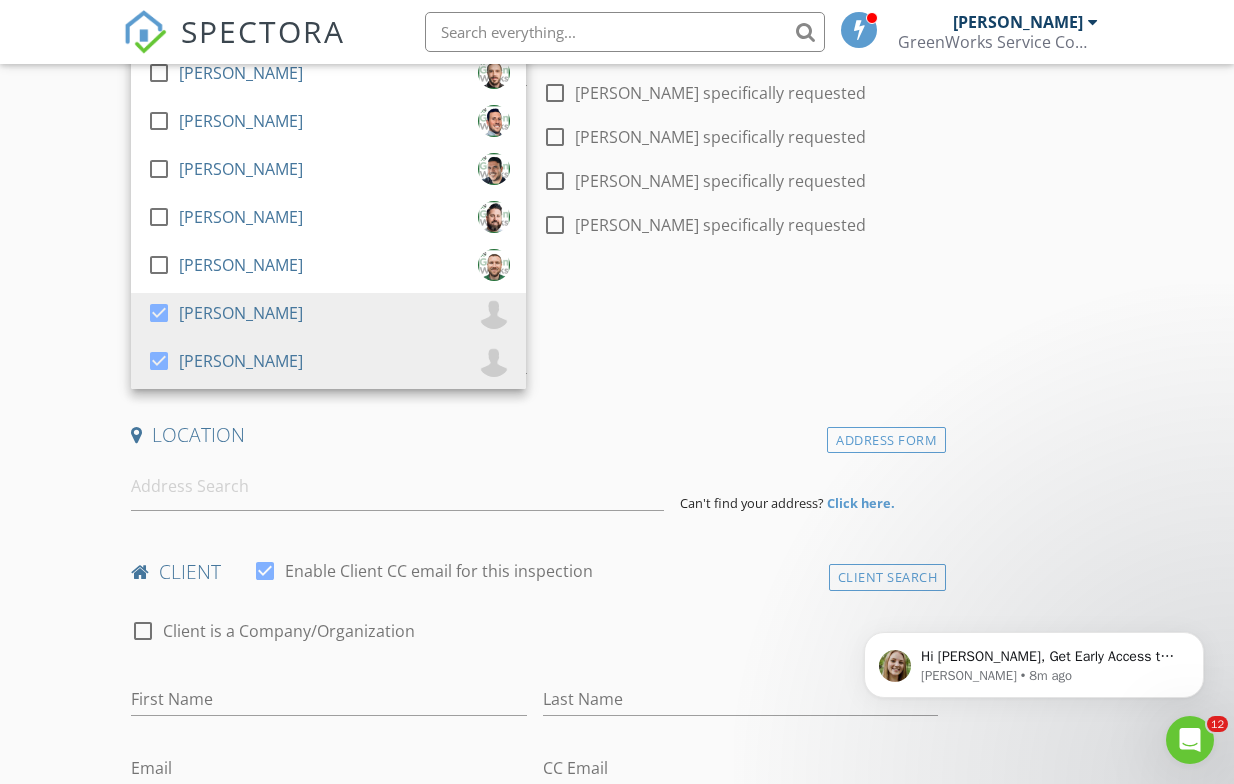 click on "New Inspection
Click here to use the New Order Form
INSPECTOR(S)
check_box_outline_blank   Michael Craycraft     check_box_outline_blank   Sergio Melara     check_box_outline_blank   Brett Schmutz     check_box_outline_blank   Brandon Gassaway     check_box_outline_blank   Mike Taylor     check_box_outline_blank   JP Garner     check_box_outline_blank   Jonas Adams     check_box_outline_blank   Todd Hartman     check_box_outline_blank   Jay Zink     check_box_outline_blank   Jay Triplett     check_box_outline_blank   Daniel Barron     check_box_outline_blank   Roberto Rojas     check_box_outline_blank   Benjamin Cabrera     check_box_outline_blank   Ronnie Jinks     check_box_outline_blank   Michael Saxon     check_box_outline_blank   Marcos Cardenas     check_box_outline_blank   Jeremy Meadows     check_box_outline_blank   Andrew Shepler     check_box_outline_blank   Nicholas Sanguino     check_box_outline_blank   Jess Howard     check_box_outline_blank" at bounding box center [617, 1271] 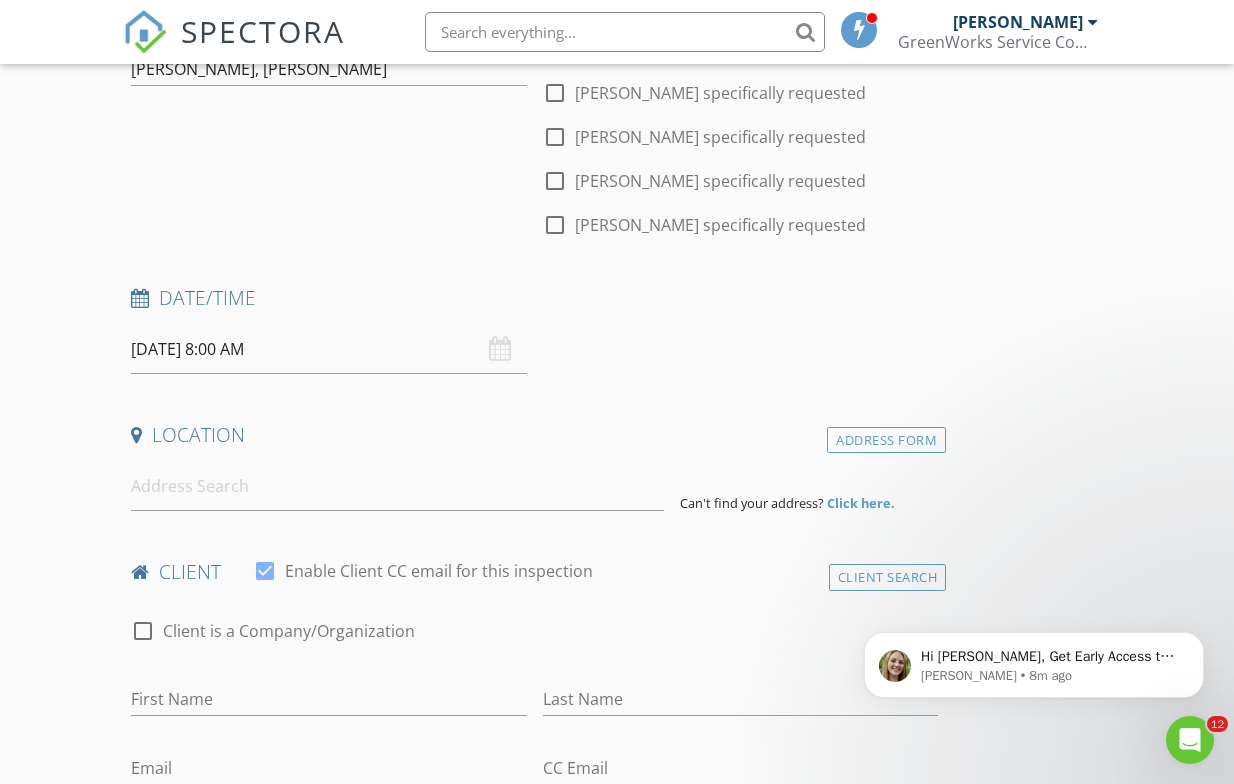 click on "Click here." at bounding box center [861, 503] 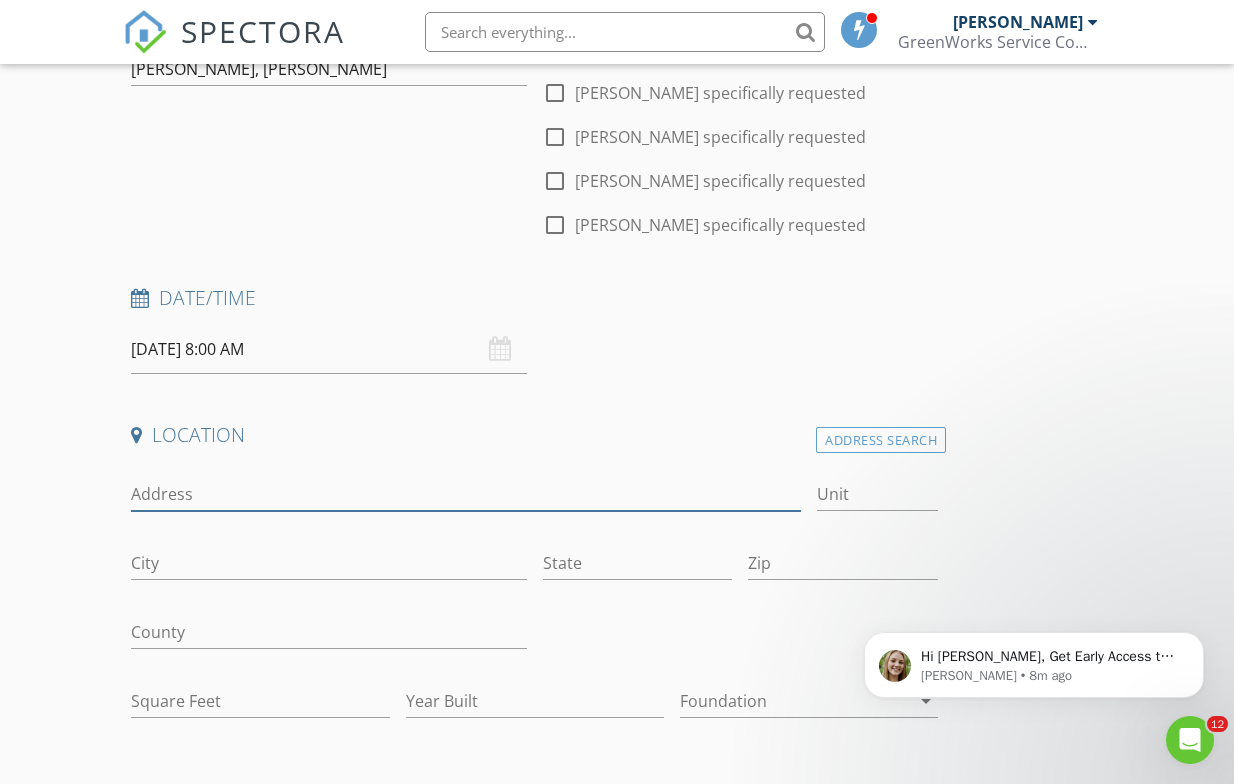 click on "Address" at bounding box center (466, 494) 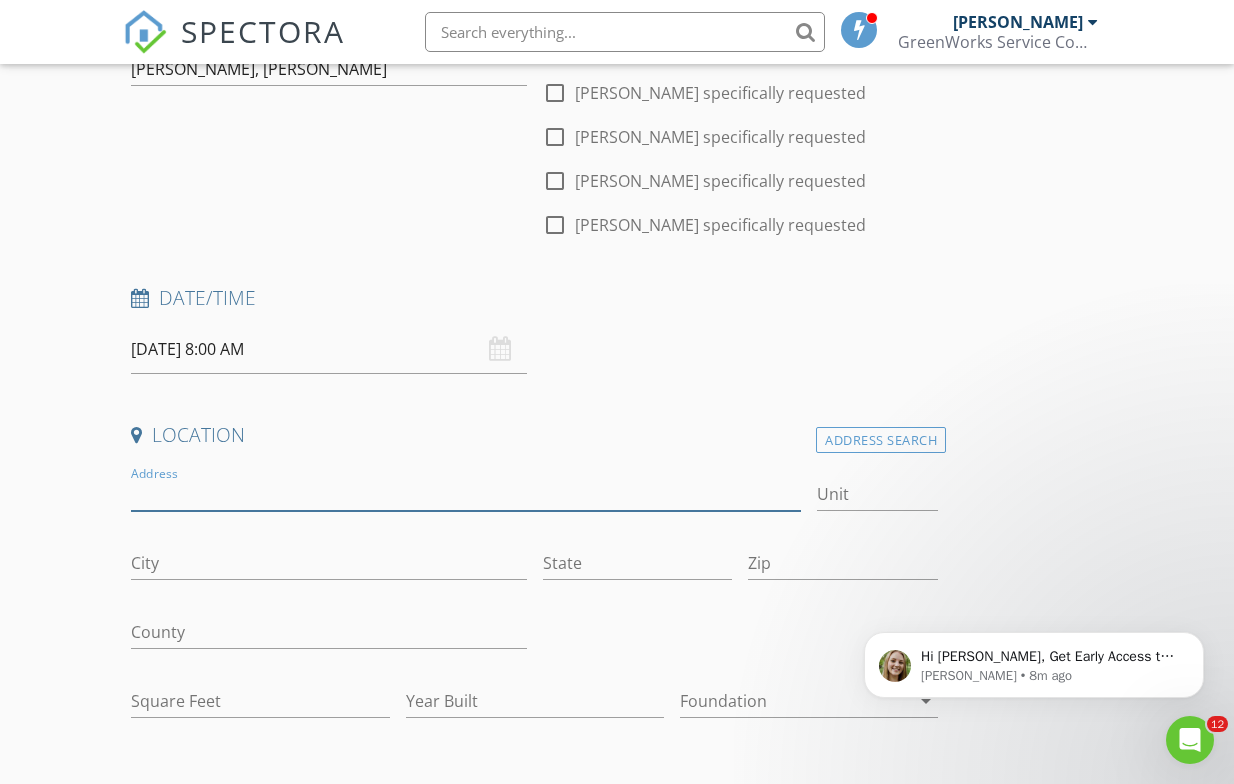 type on "1 Dummy Report" 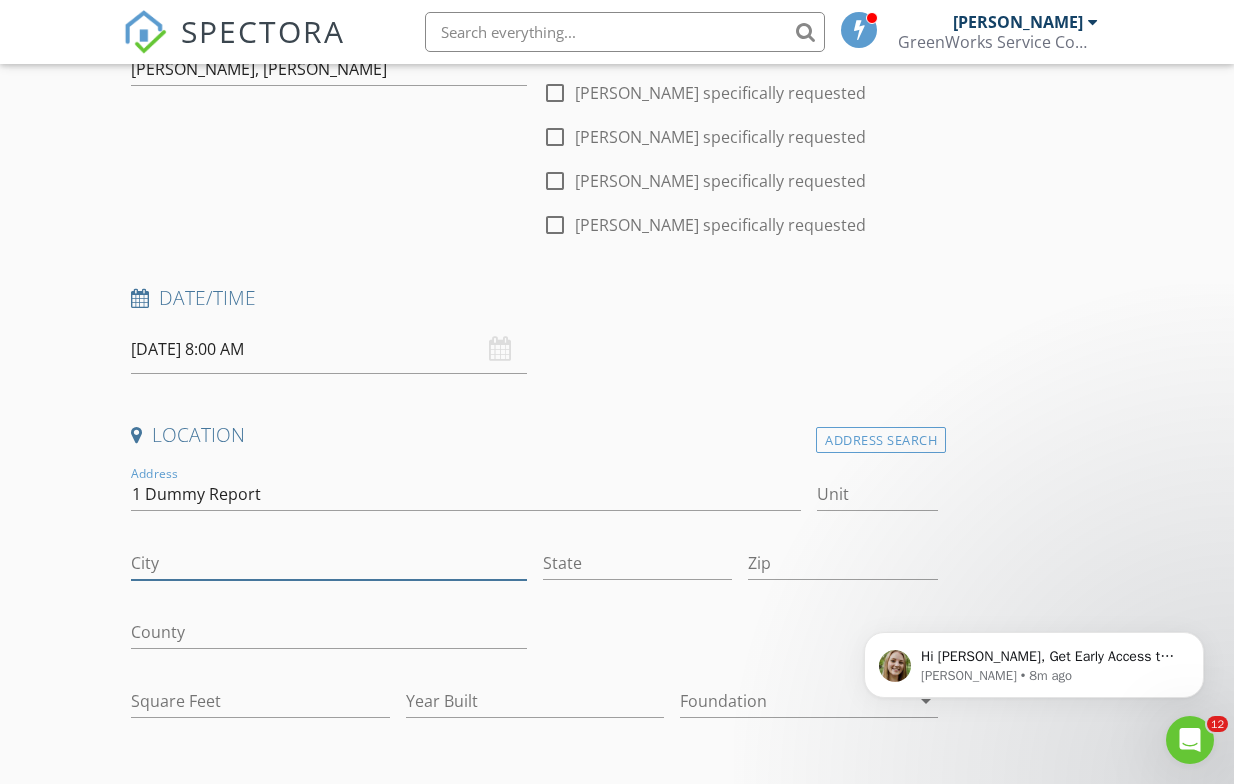 type on "[GEOGRAPHIC_DATA]" 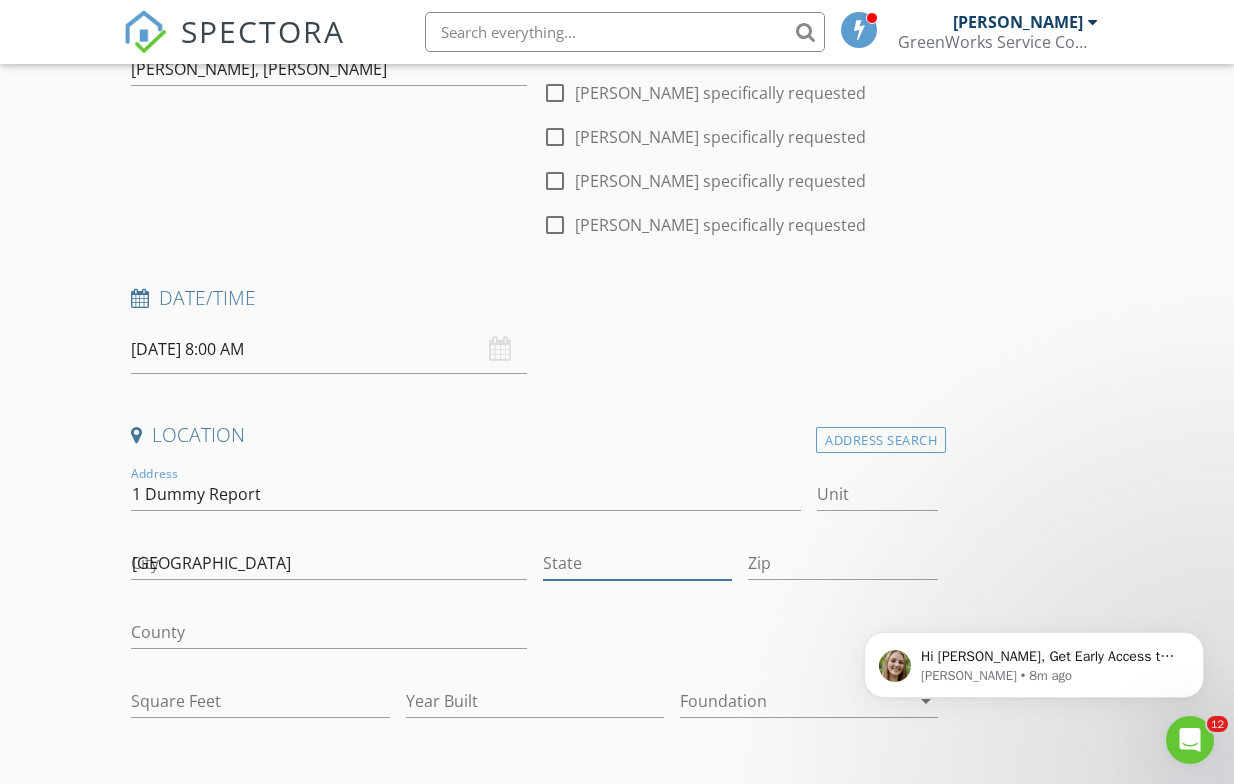 type on "[GEOGRAPHIC_DATA]" 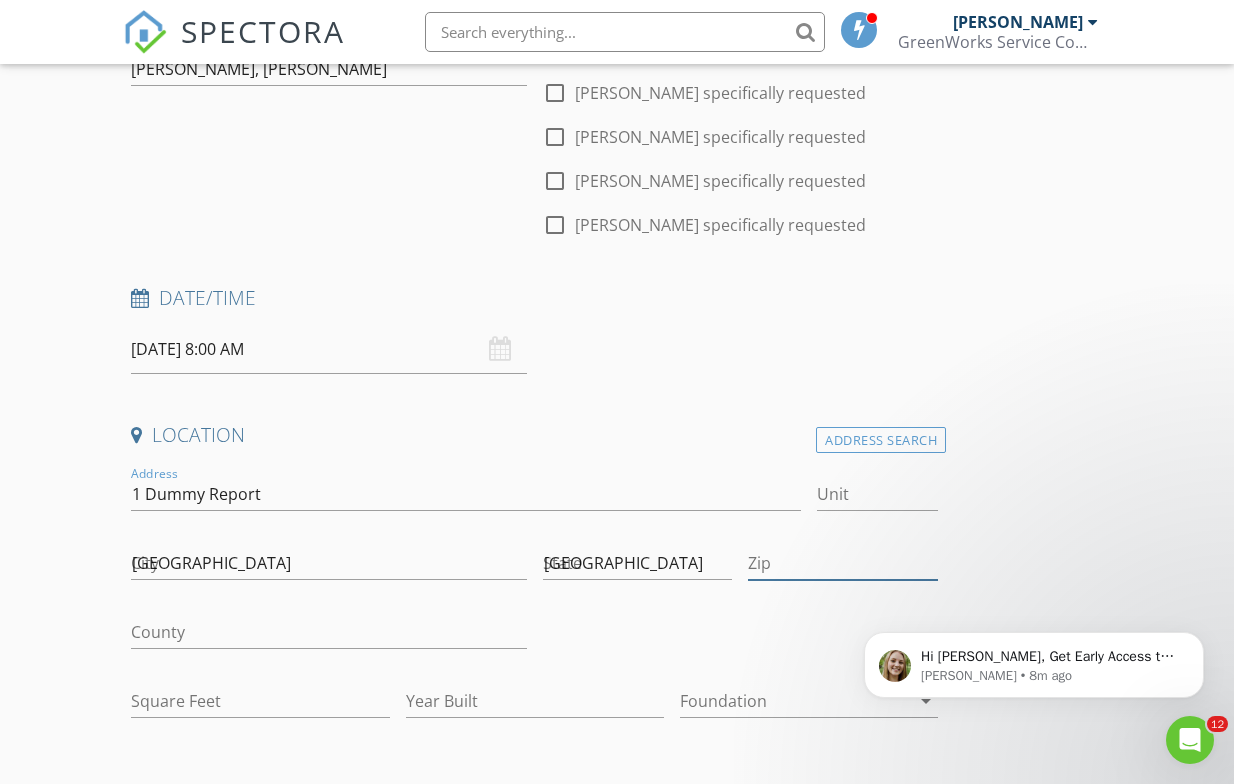 type on "75201" 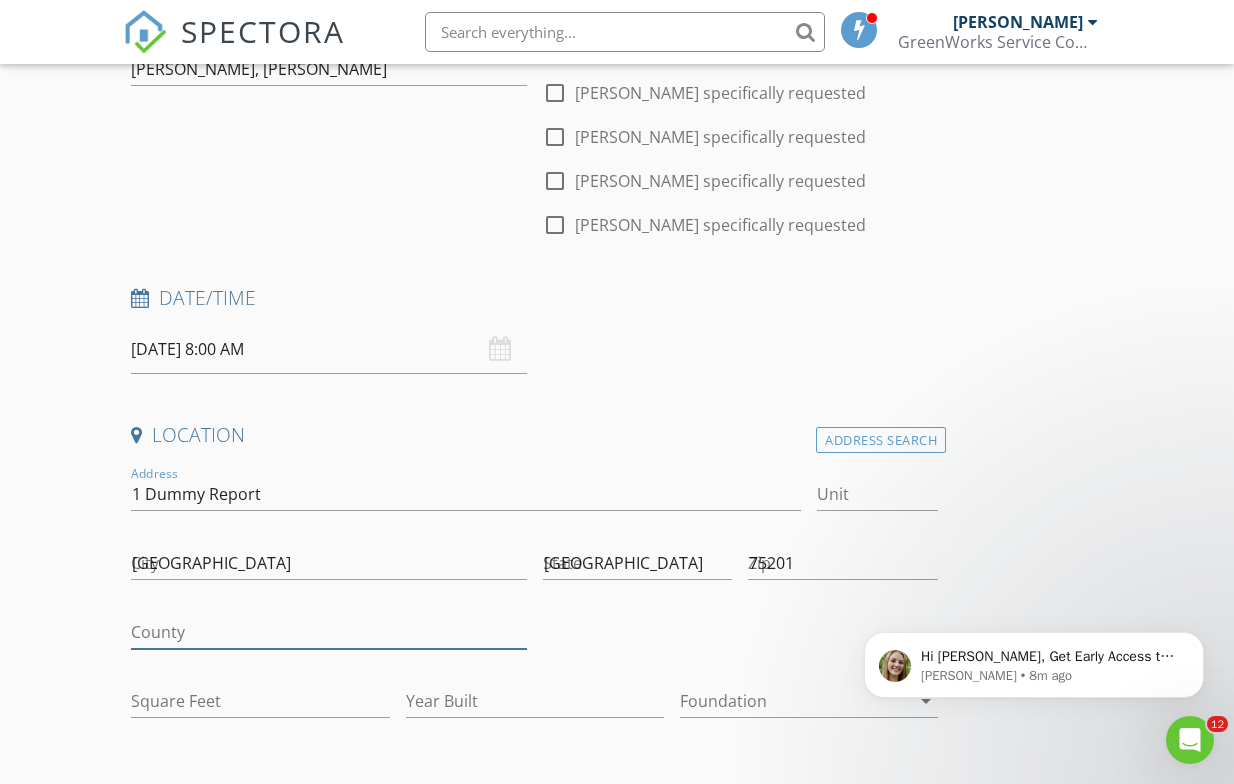 type on "[GEOGRAPHIC_DATA]" 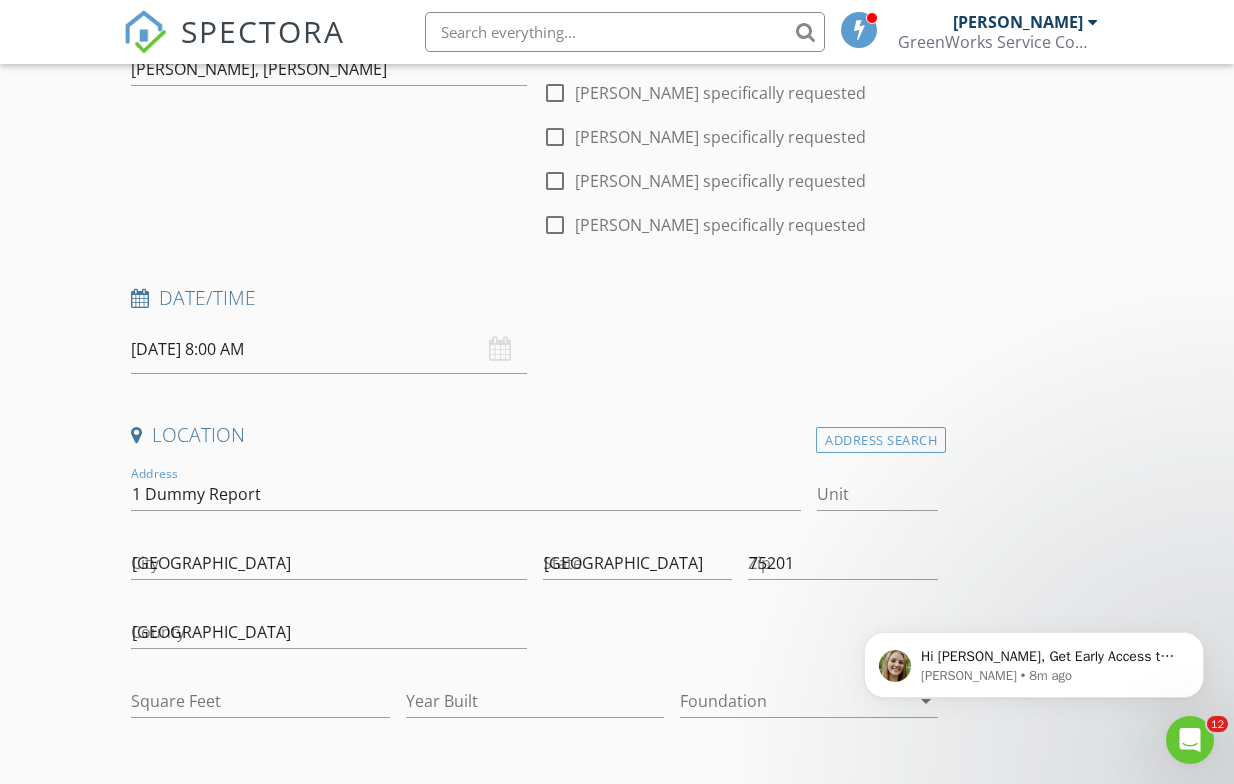 type on "[PERSON_NAME]" 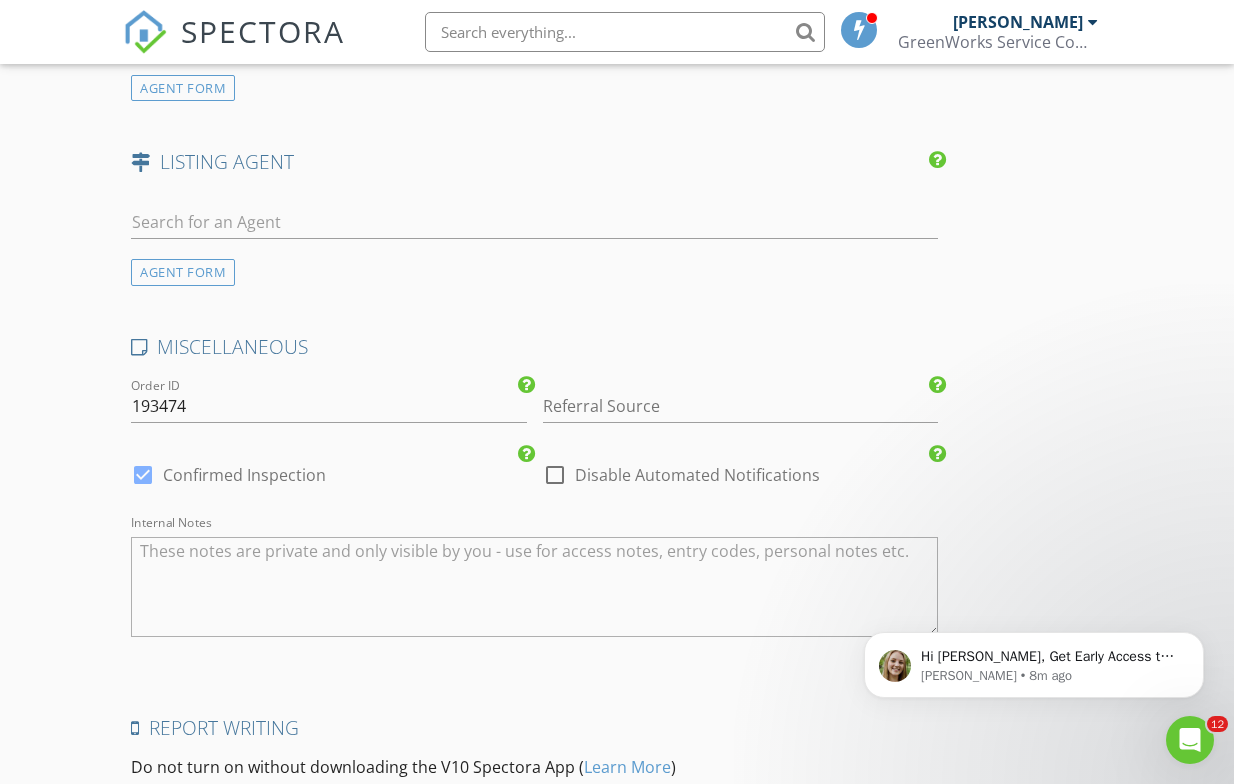 scroll, scrollTop: 2821, scrollLeft: 0, axis: vertical 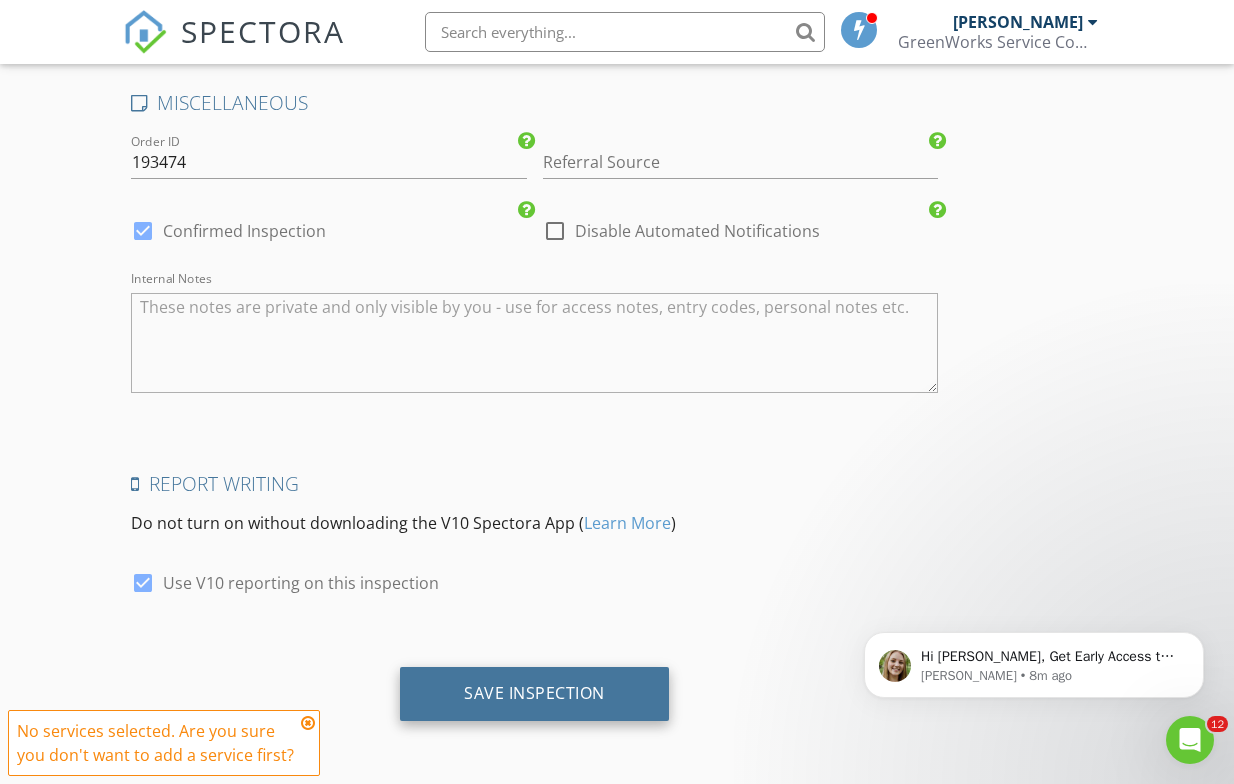 click on "Save Inspection" at bounding box center (534, 693) 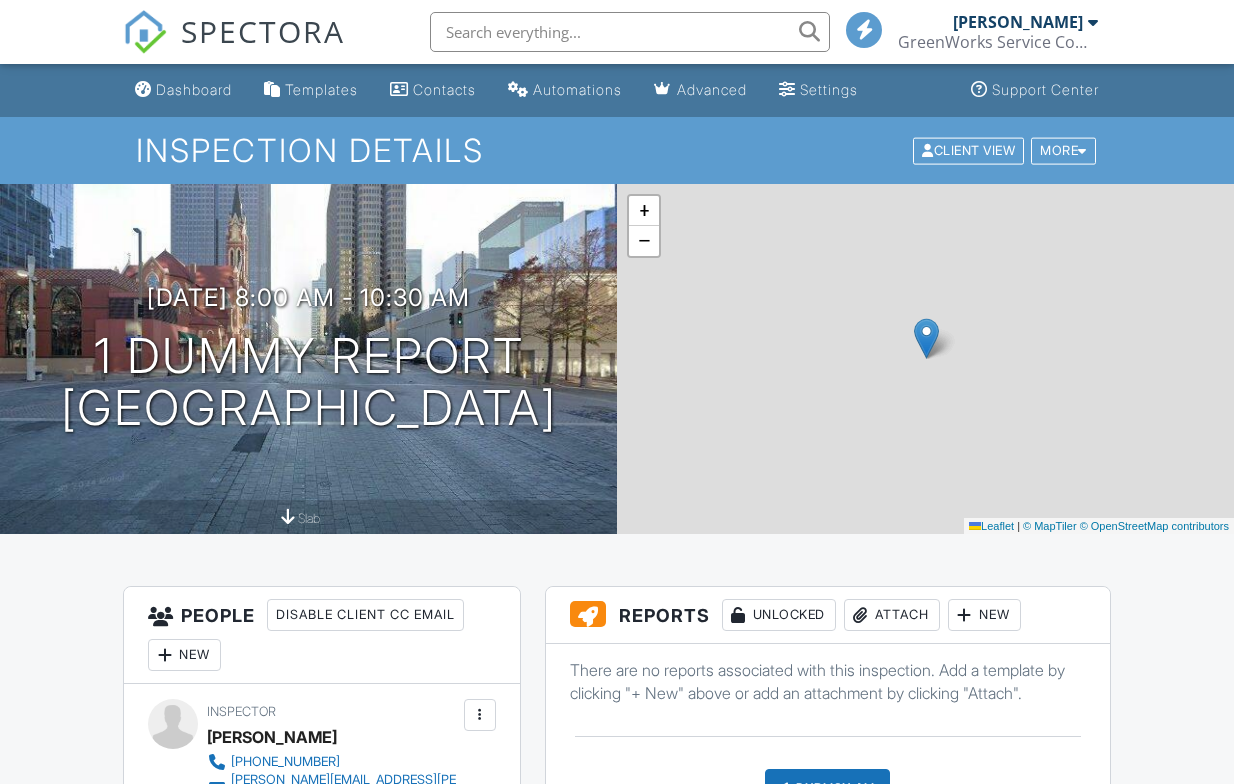 scroll, scrollTop: 0, scrollLeft: 0, axis: both 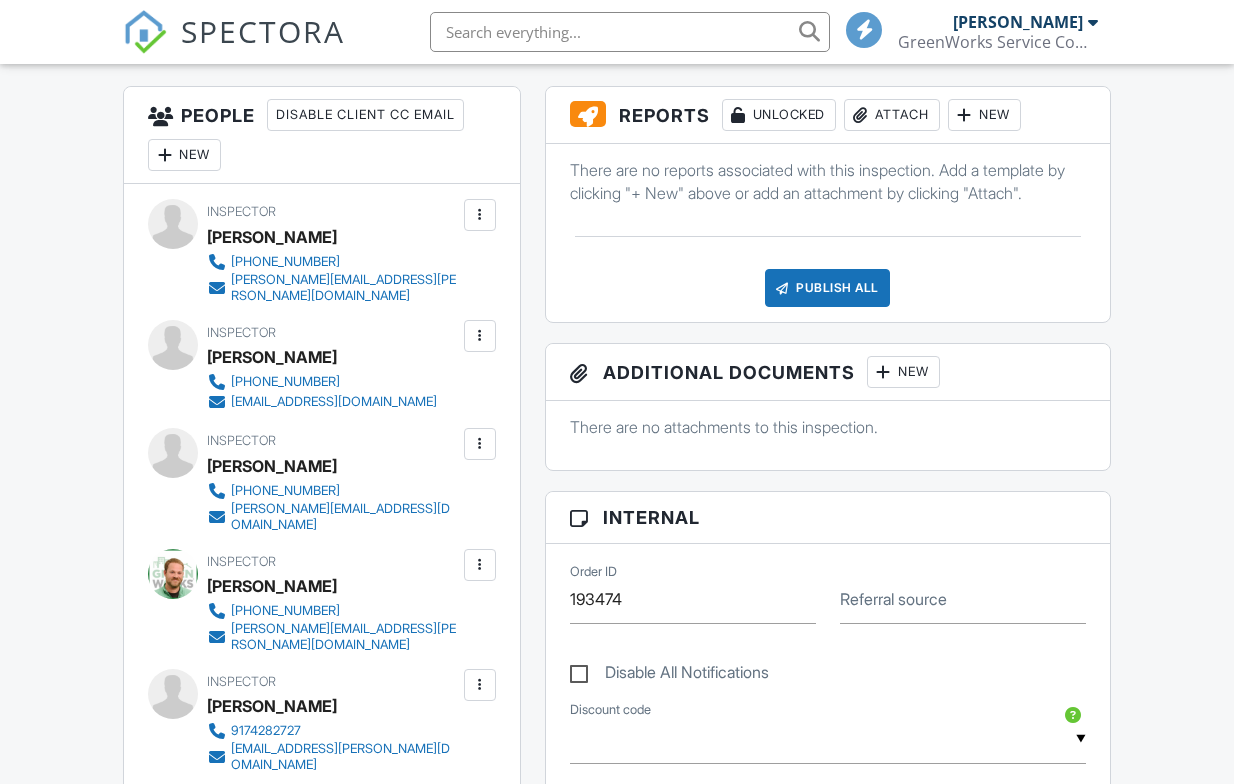 click at bounding box center (965, 115) 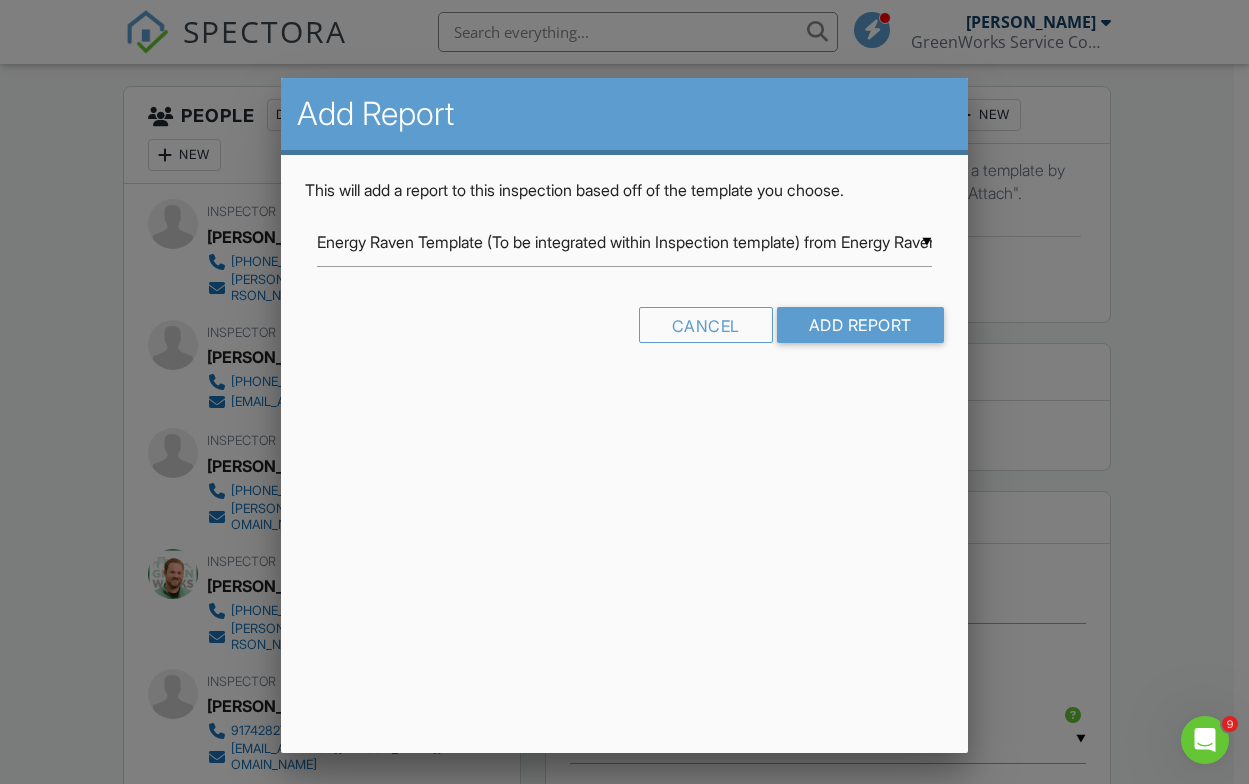 scroll, scrollTop: 0, scrollLeft: 0, axis: both 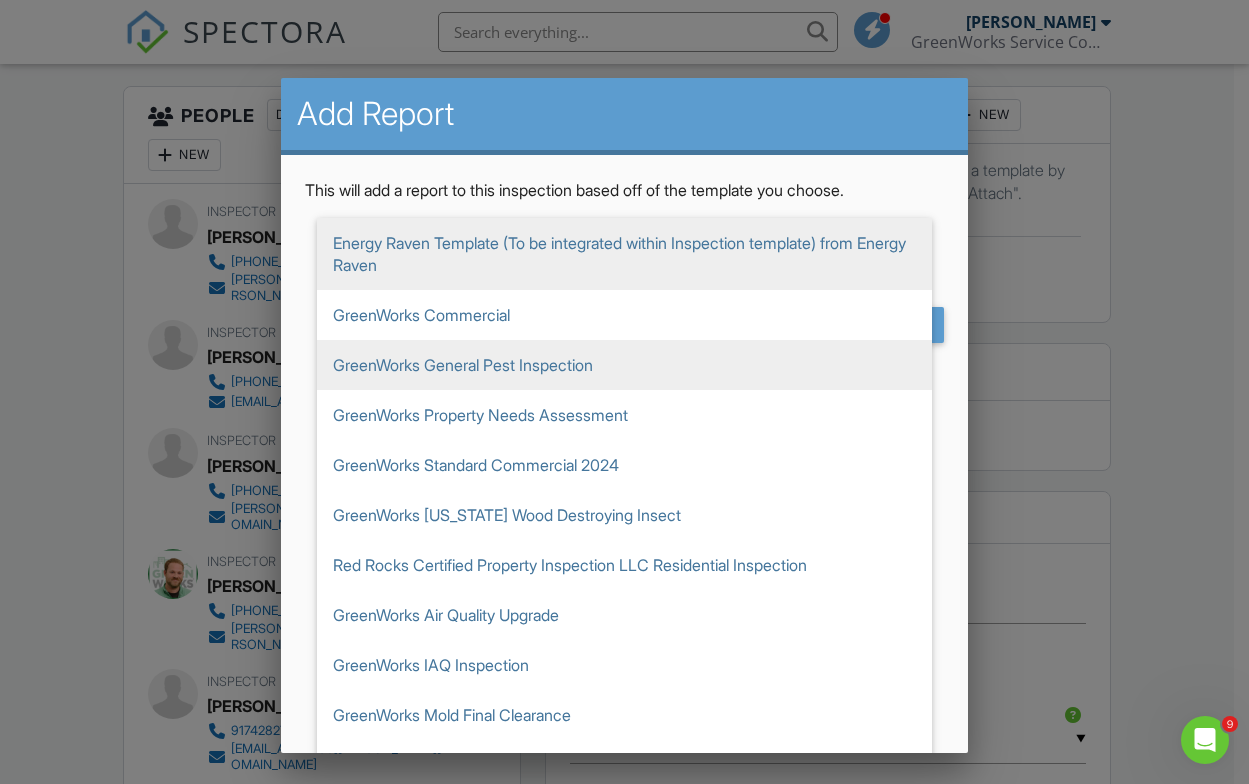click on "GreenWorks General Pest Inspection" at bounding box center (624, 365) 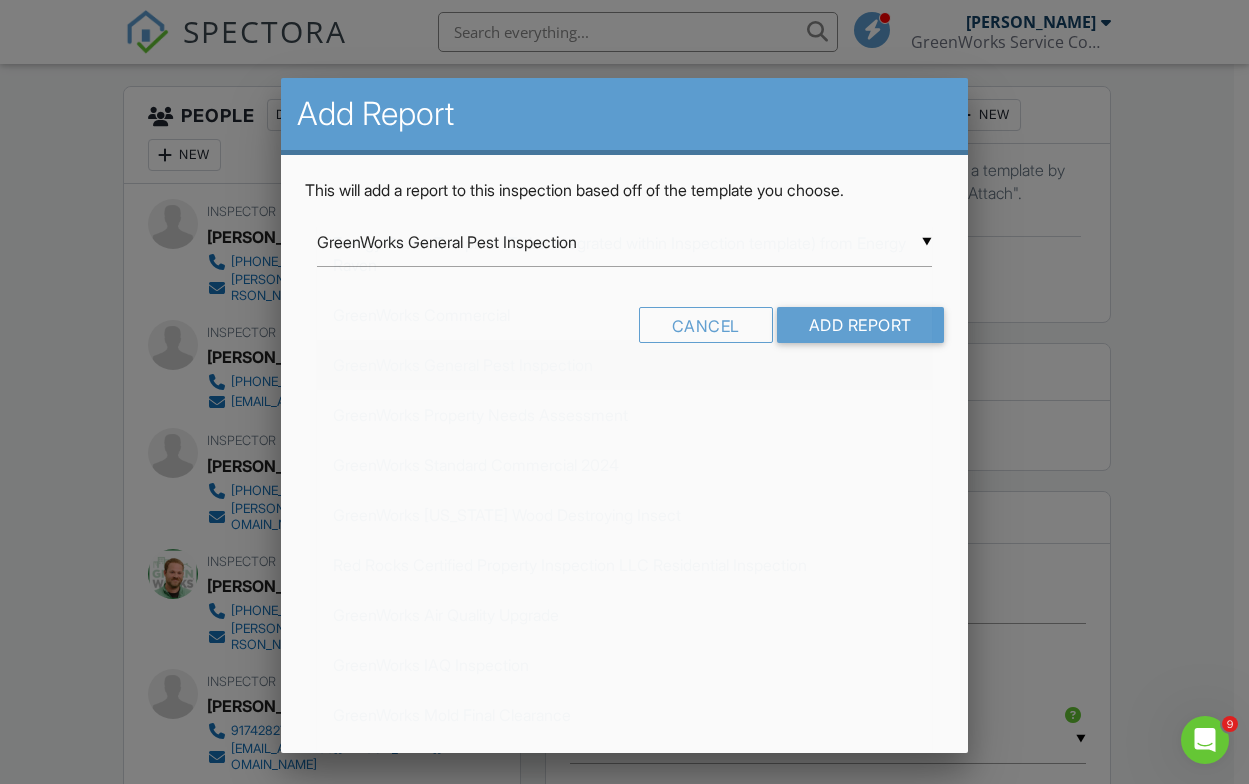scroll, scrollTop: 122, scrollLeft: 0, axis: vertical 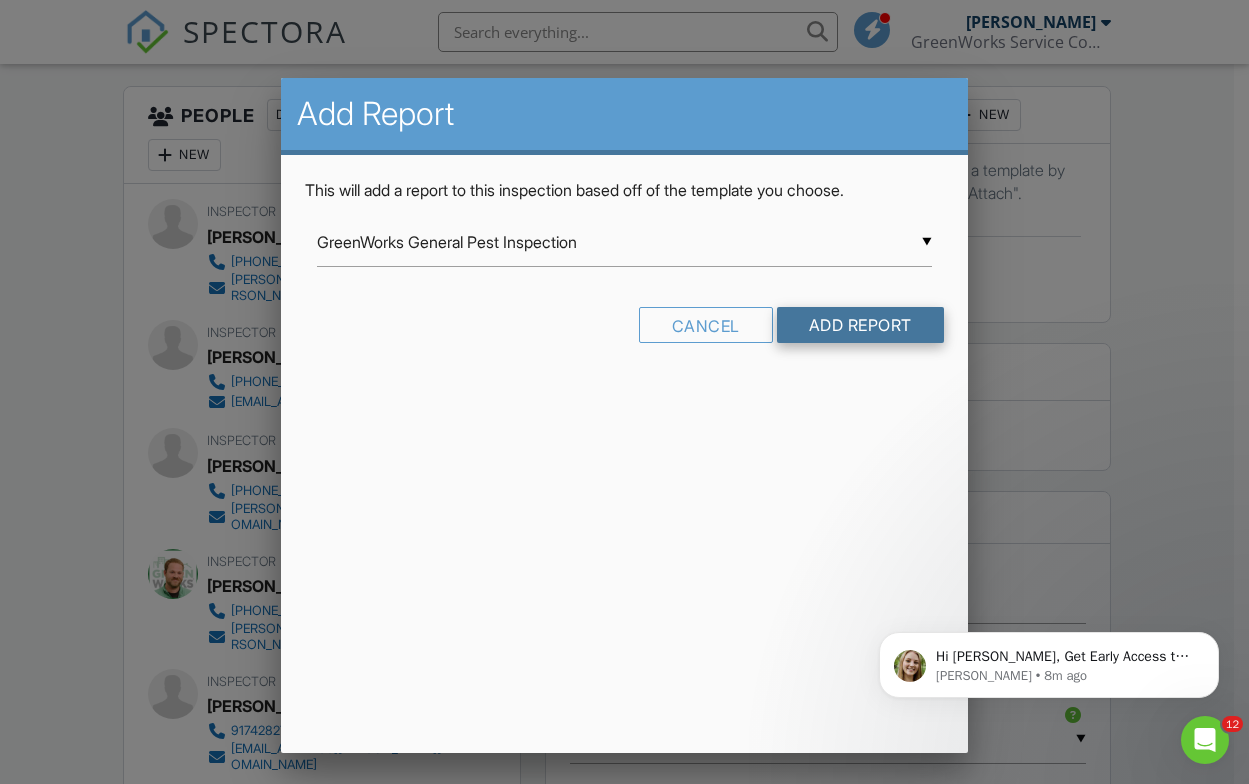 click on "Add Report" at bounding box center (860, 325) 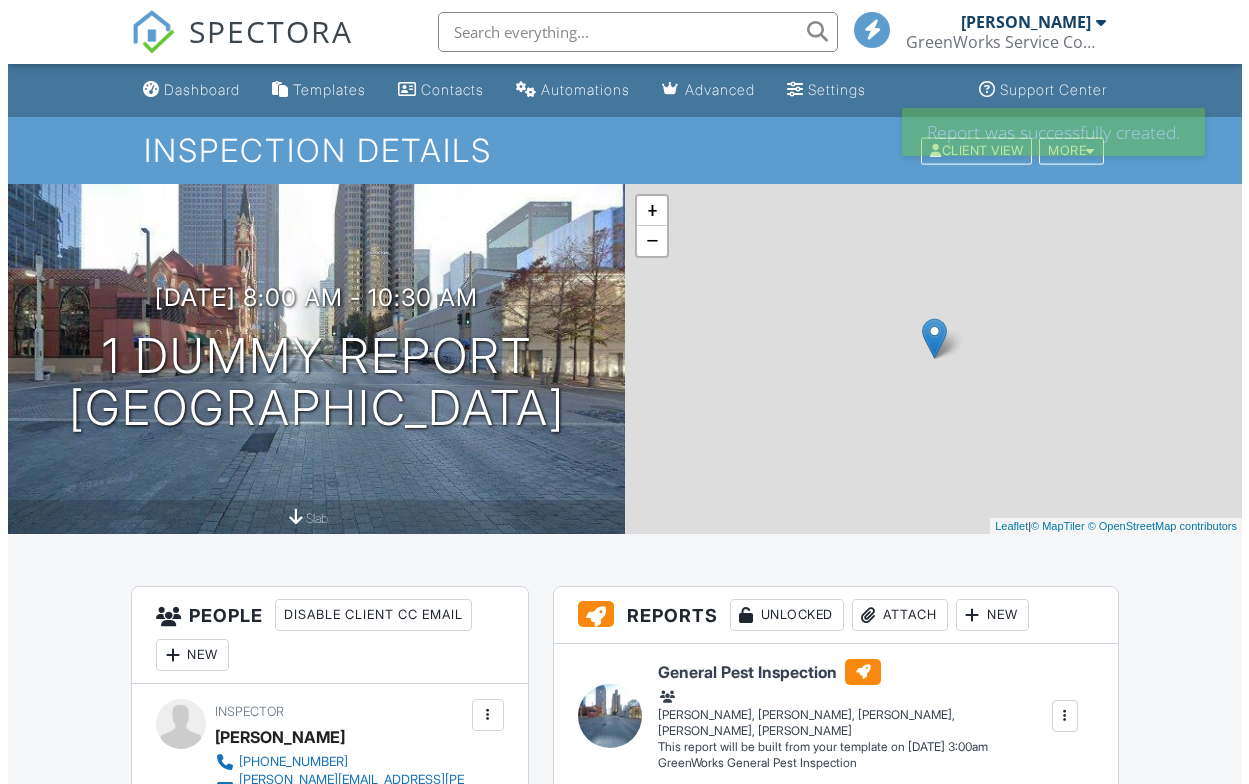 scroll, scrollTop: 0, scrollLeft: 0, axis: both 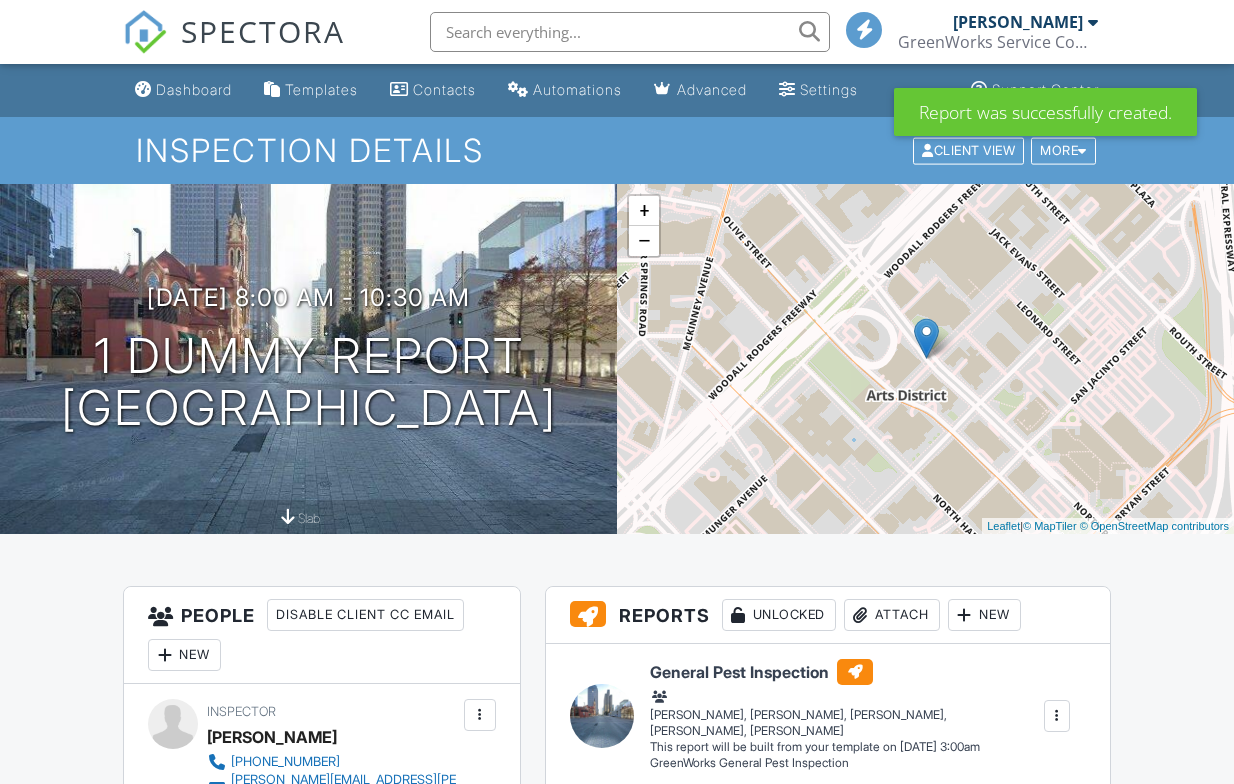 click at bounding box center [965, 615] 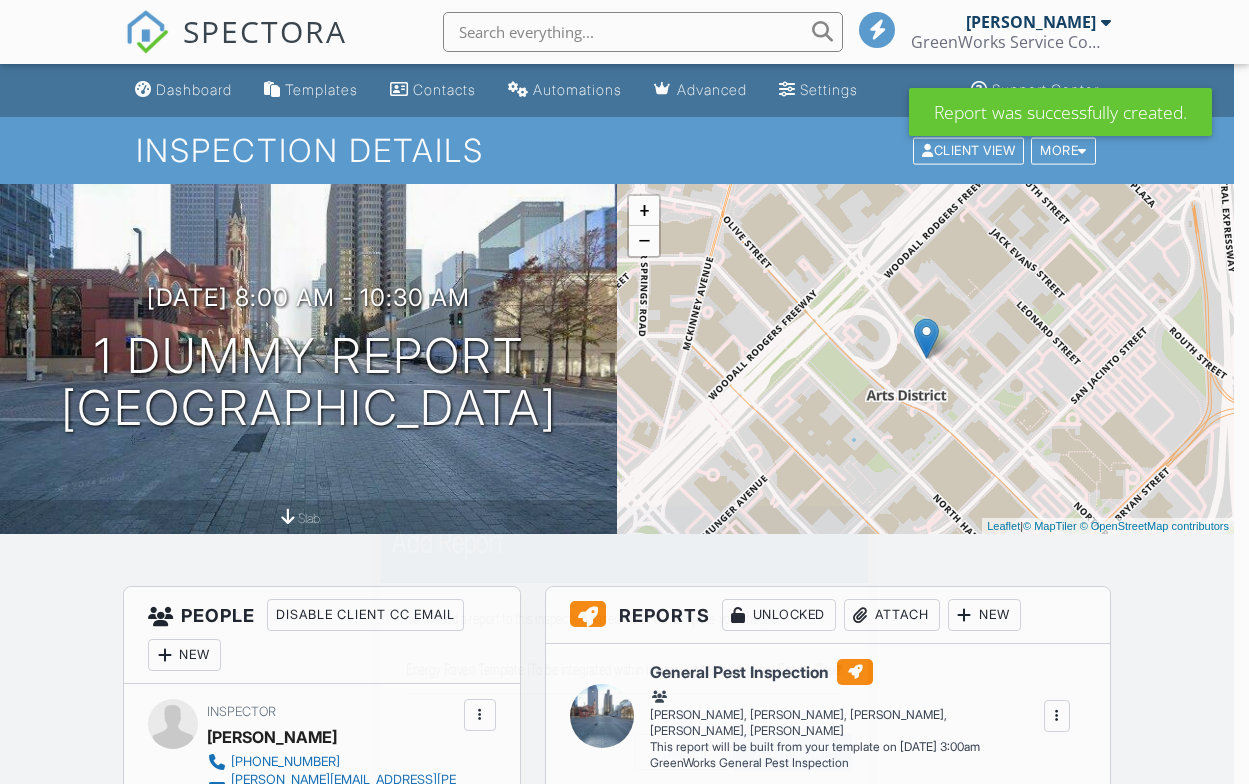 scroll, scrollTop: 0, scrollLeft: 0, axis: both 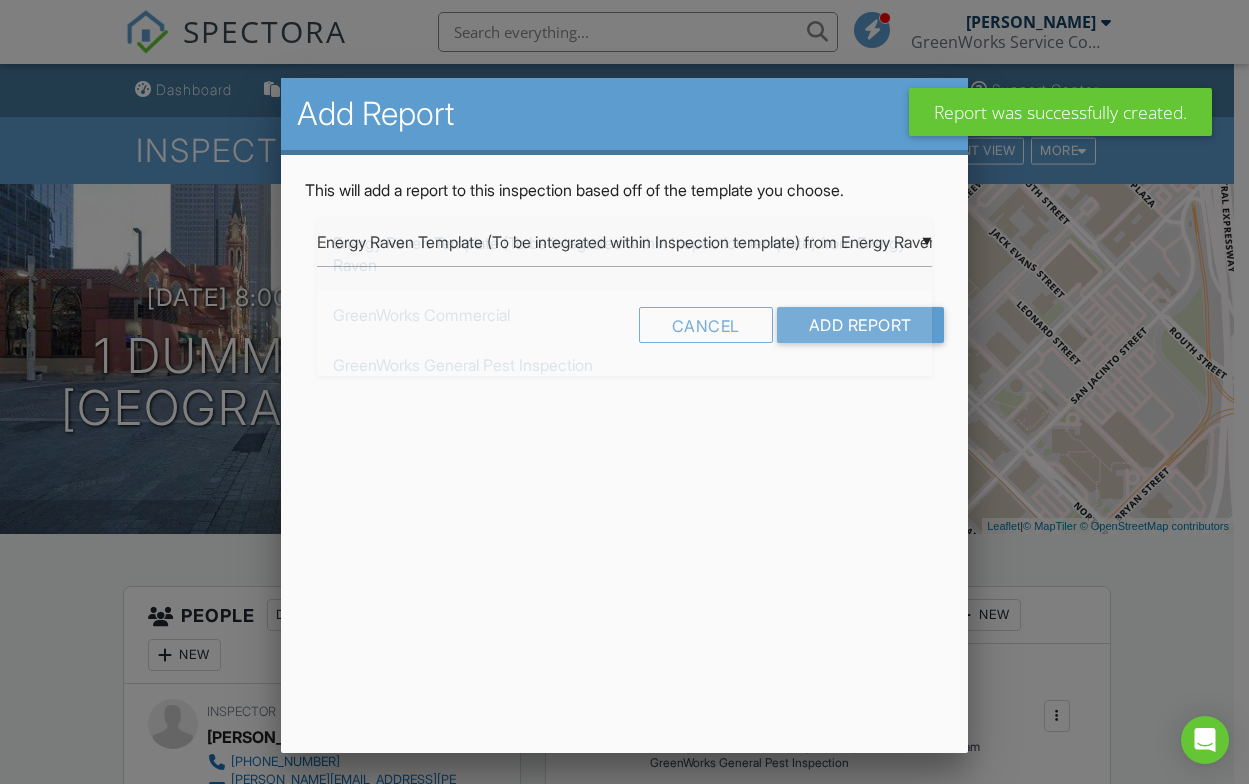 click on "▼ Energy Raven Template (To be integrated within Inspection template) from Energy Raven Energy Raven Template (To be integrated within Inspection template) from Energy Raven GreenWorks Commercial GreenWorks General Pest Inspection GreenWorks Property Needs Assessment GreenWorks Standard Commercial 2024 GreenWorks [US_STATE] Wood Destroying Insect Red Rocks Certified Property Inspection LLC Residential Inspection GreenWorks Air Quality Upgrade GreenWorks IAQ Inspection GreenWorks Mold Final Clearance GreenWorks Mold Inspection GreenWorks Mold Inspection from GreenWorks Service Company GreenWorks Radon Measurement [DATE]-[DATE] HI Report - Do not use [US_STATE] Home Inspection Delete This!  Copy the original inspection report and alter. Delete This!  Upload Appropriate Env. Templates Delete This!  Use Priority Lab App to complete this assignment!! GreenWorks Asbestos Survey 2.0 GreenWorks Asbestos Survey - Do Not Use GreenWorks Blue Tape Review GreenWorks Catalyst Final Draw Assessment GreenWorks Commercial Site Visit" at bounding box center (624, 242) 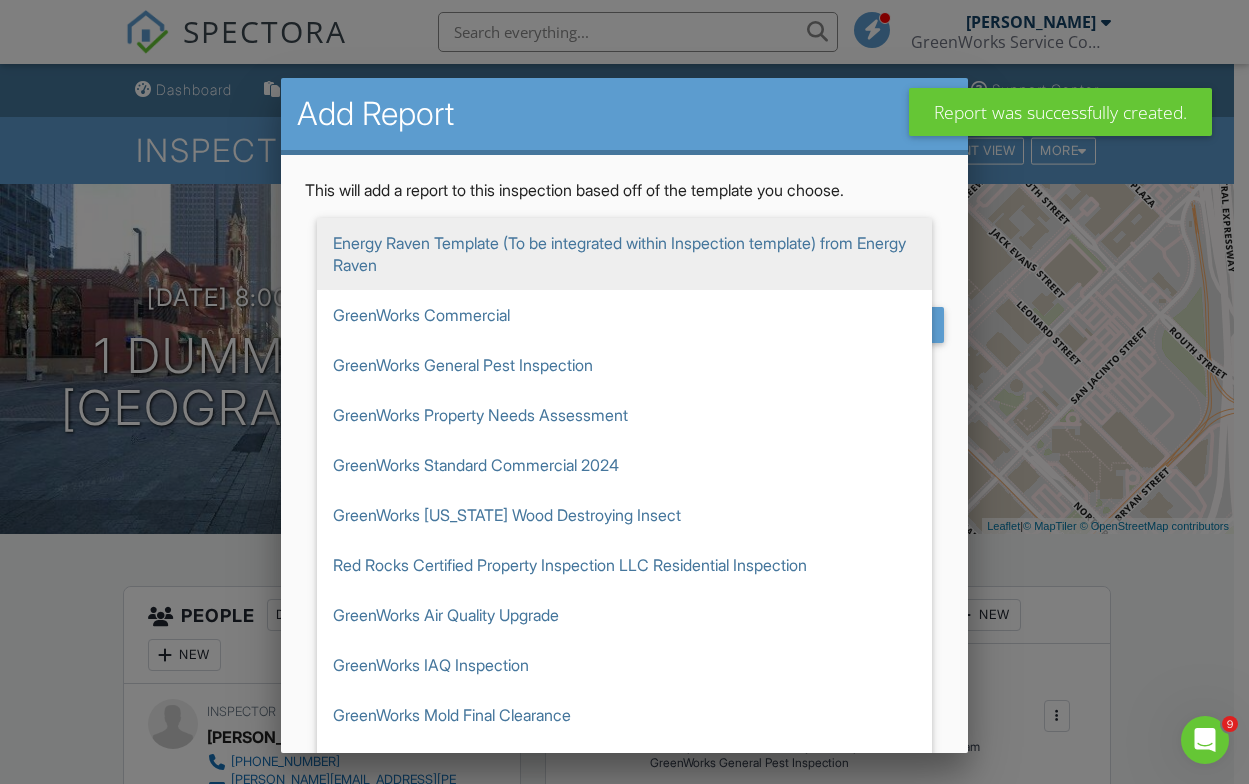scroll, scrollTop: 0, scrollLeft: 0, axis: both 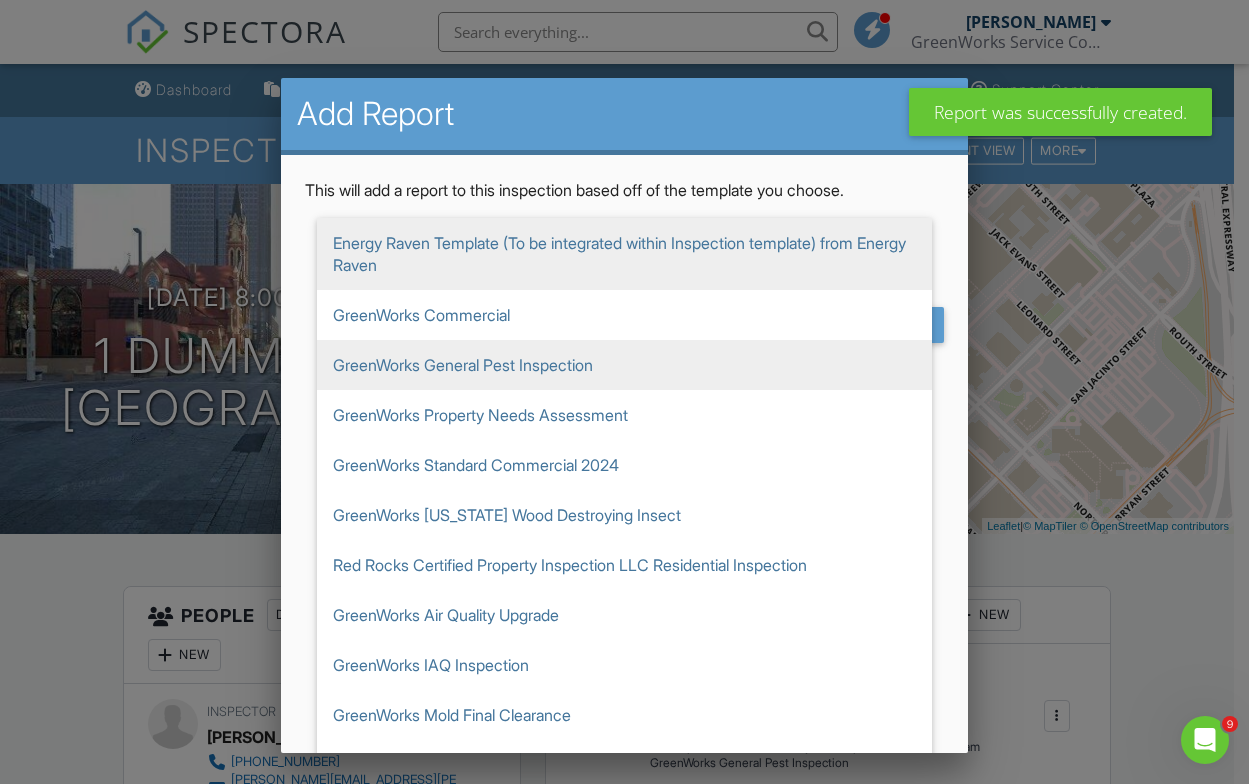 click on "GreenWorks General Pest Inspection" at bounding box center [624, 365] 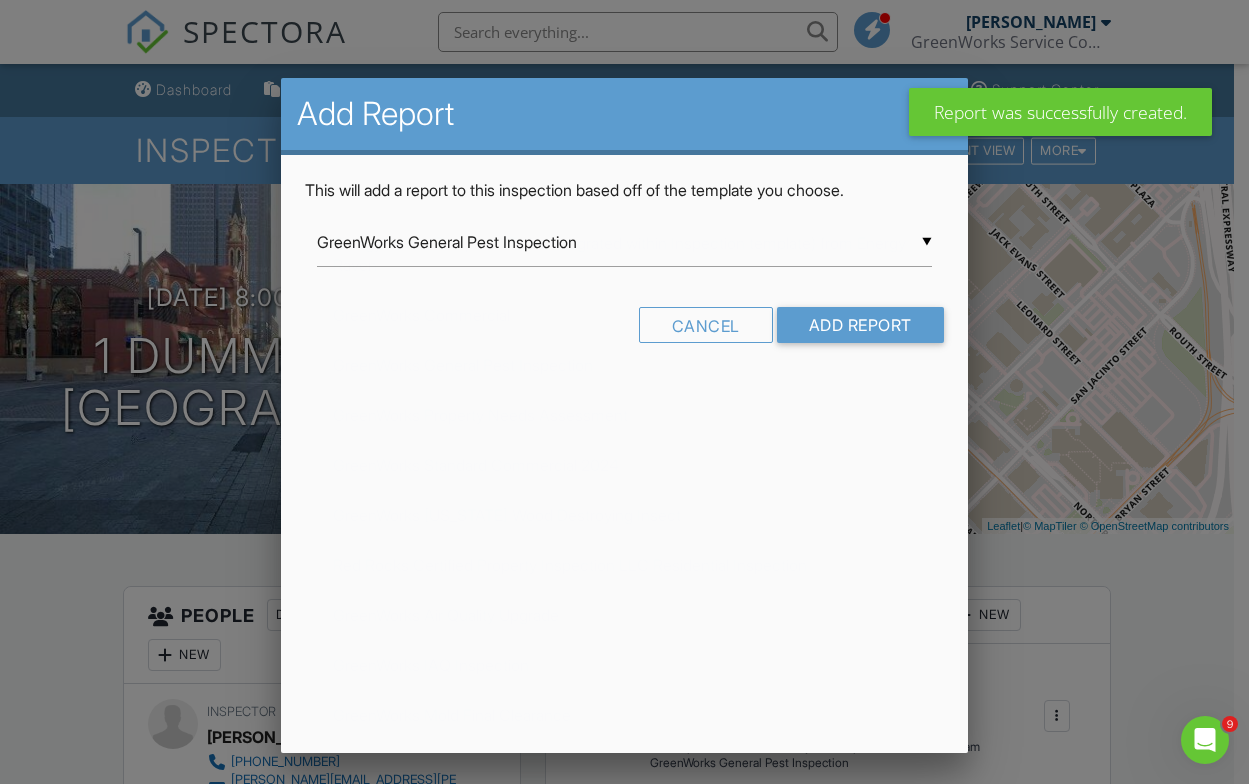 scroll, scrollTop: 122, scrollLeft: 0, axis: vertical 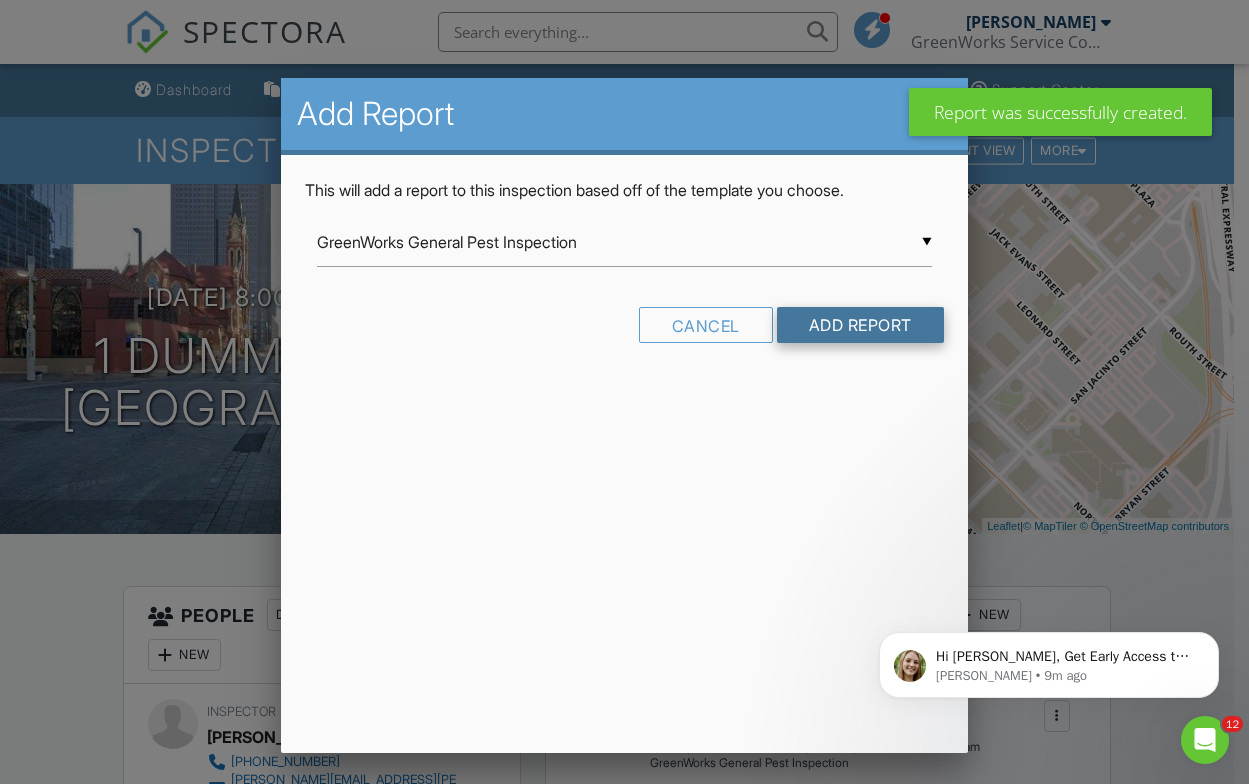 click on "Add Report" at bounding box center (860, 325) 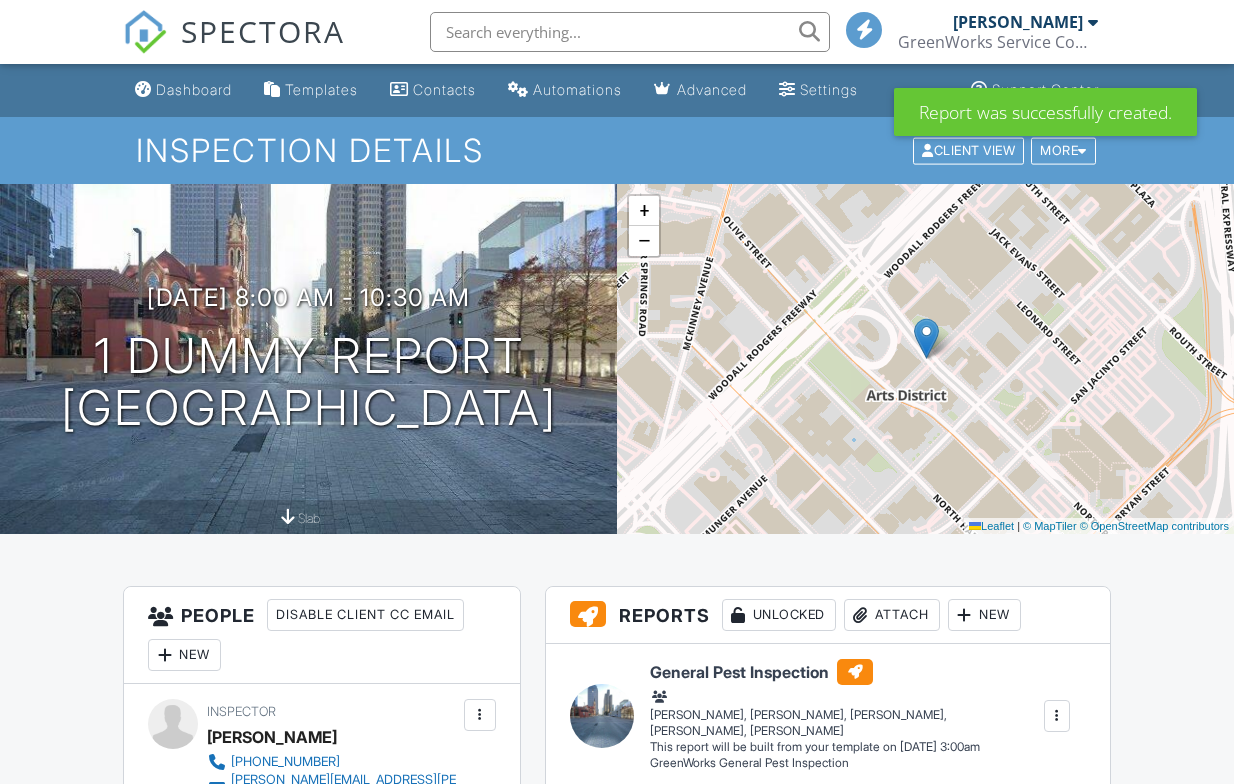click on "New" at bounding box center [984, 615] 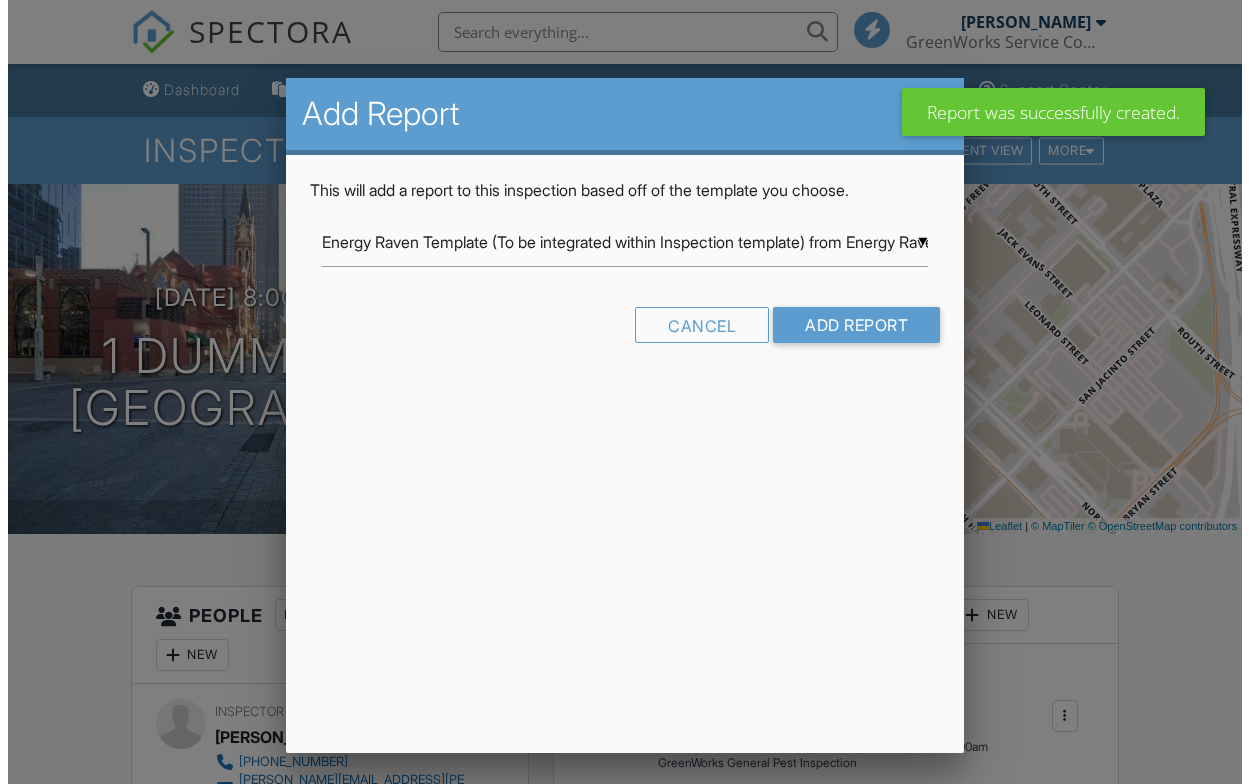 scroll, scrollTop: 0, scrollLeft: 0, axis: both 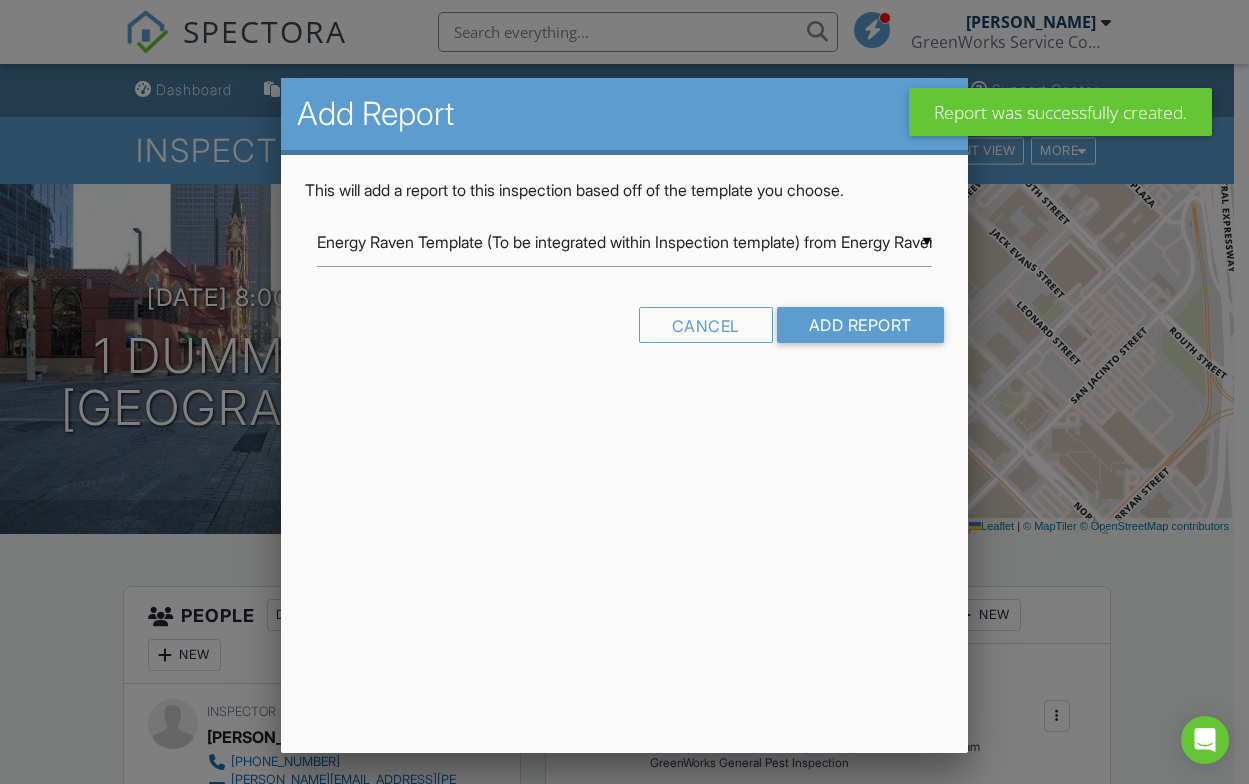 click on "▼ Energy Raven Template (To be integrated within Inspection template) from Energy Raven Energy Raven Template (To be integrated within Inspection template) from Energy Raven GreenWorks Commercial GreenWorks General Pest Inspection GreenWorks Property Needs Assessment GreenWorks Standard Commercial 2024 GreenWorks [US_STATE] Wood Destroying Insect Red Rocks Certified Property Inspection LLC Residential Inspection GreenWorks Air Quality Upgrade GreenWorks IAQ Inspection GreenWorks Mold Final Clearance GreenWorks Mold Inspection GreenWorks Mold Inspection from GreenWorks Service Company GreenWorks Radon Measurement [DATE]-[DATE] HI Report - Do not use [US_STATE] Home Inspection Delete This!  Copy the original inspection report and alter. Delete This!  Upload Appropriate Env. Templates Delete This!  Use Priority Lab App to complete this assignment!! GreenWorks Asbestos Survey 2.0 GreenWorks Asbestos Survey - Do Not Use GreenWorks Blue Tape Review GreenWorks Catalyst Final Draw Assessment GreenWorks Commercial Site Visit" at bounding box center [624, 242] 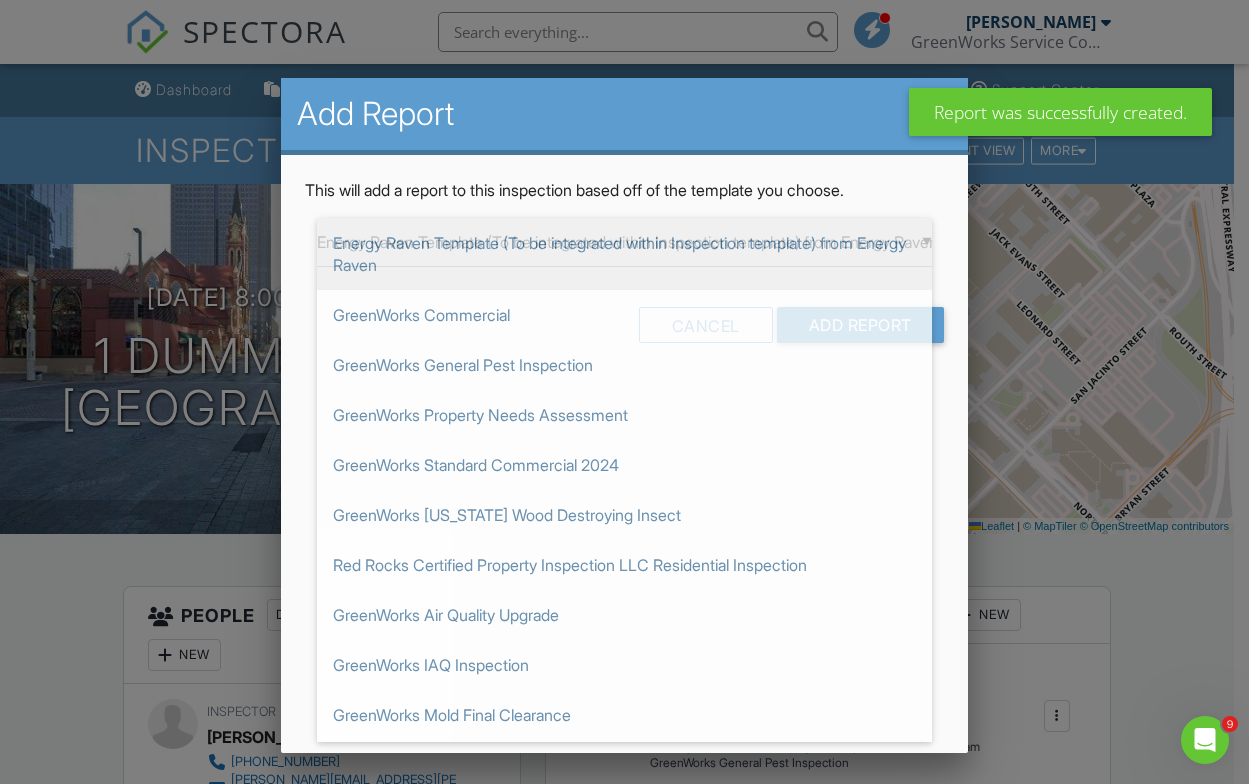 scroll, scrollTop: 0, scrollLeft: 0, axis: both 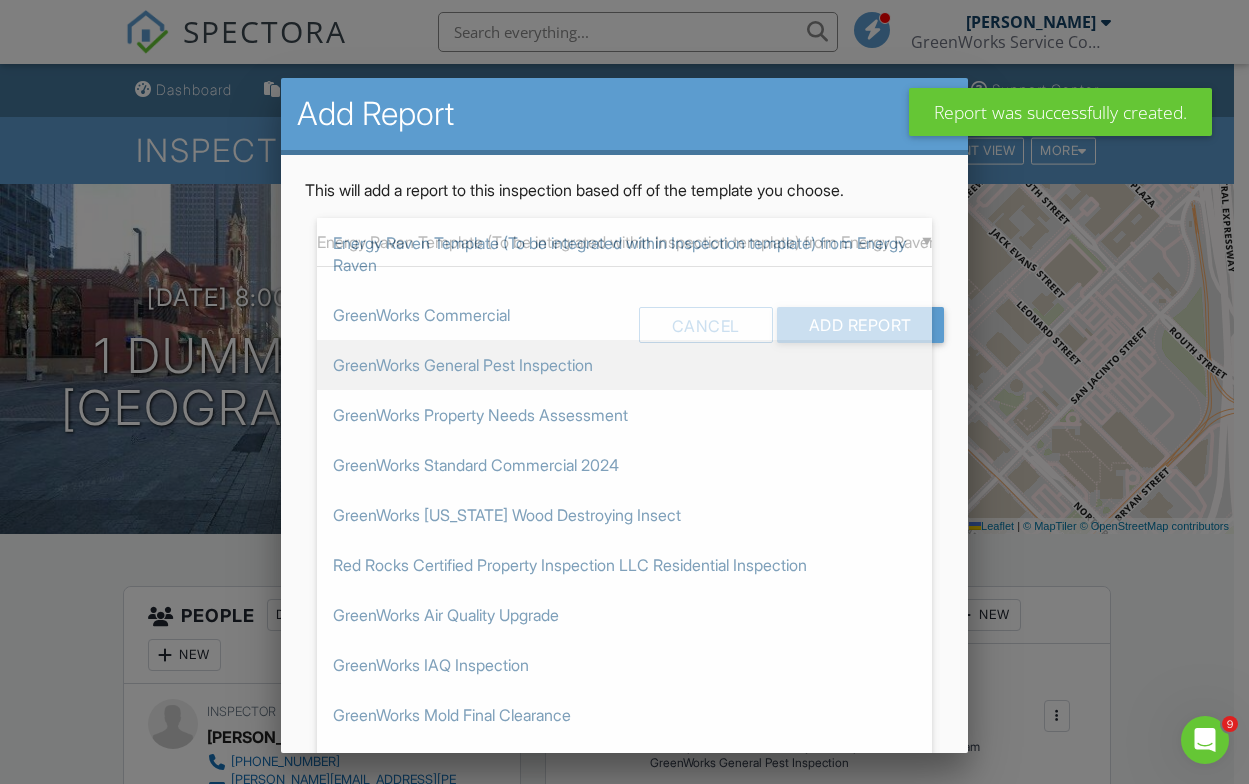 click on "GreenWorks General Pest Inspection" at bounding box center [624, 365] 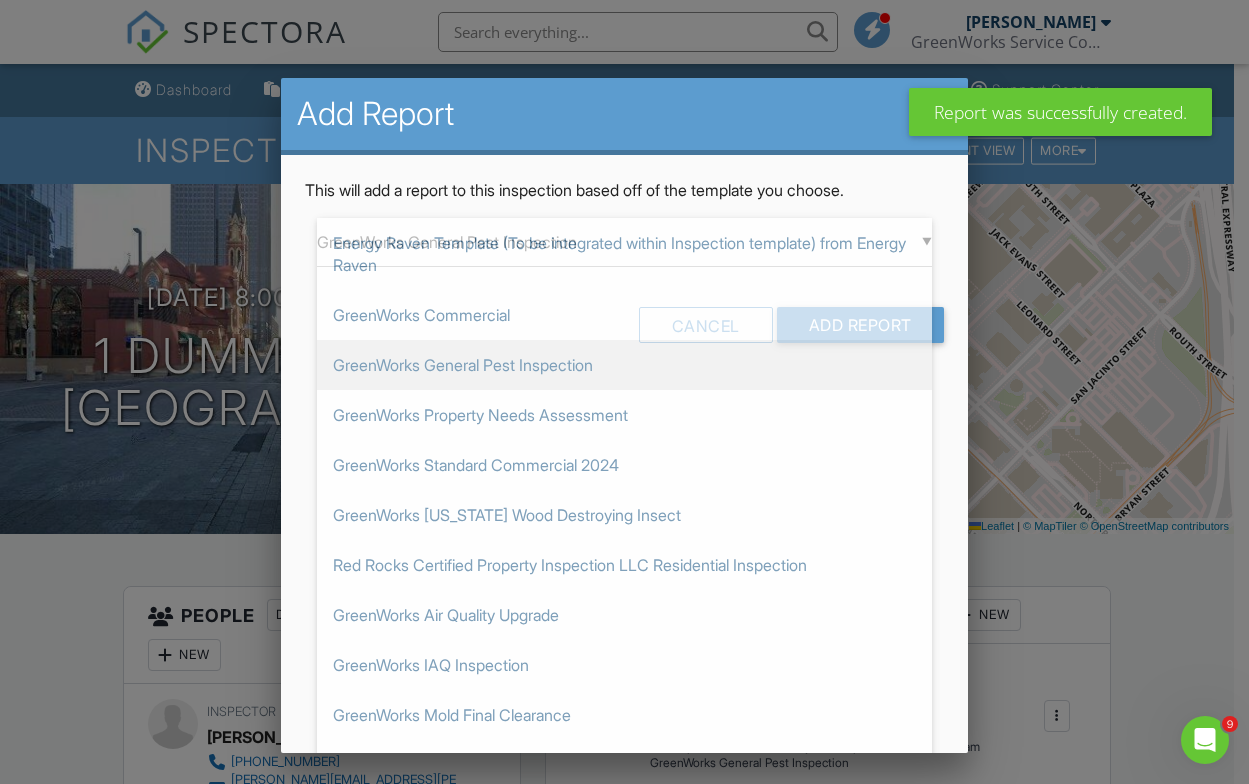 scroll, scrollTop: 122, scrollLeft: 0, axis: vertical 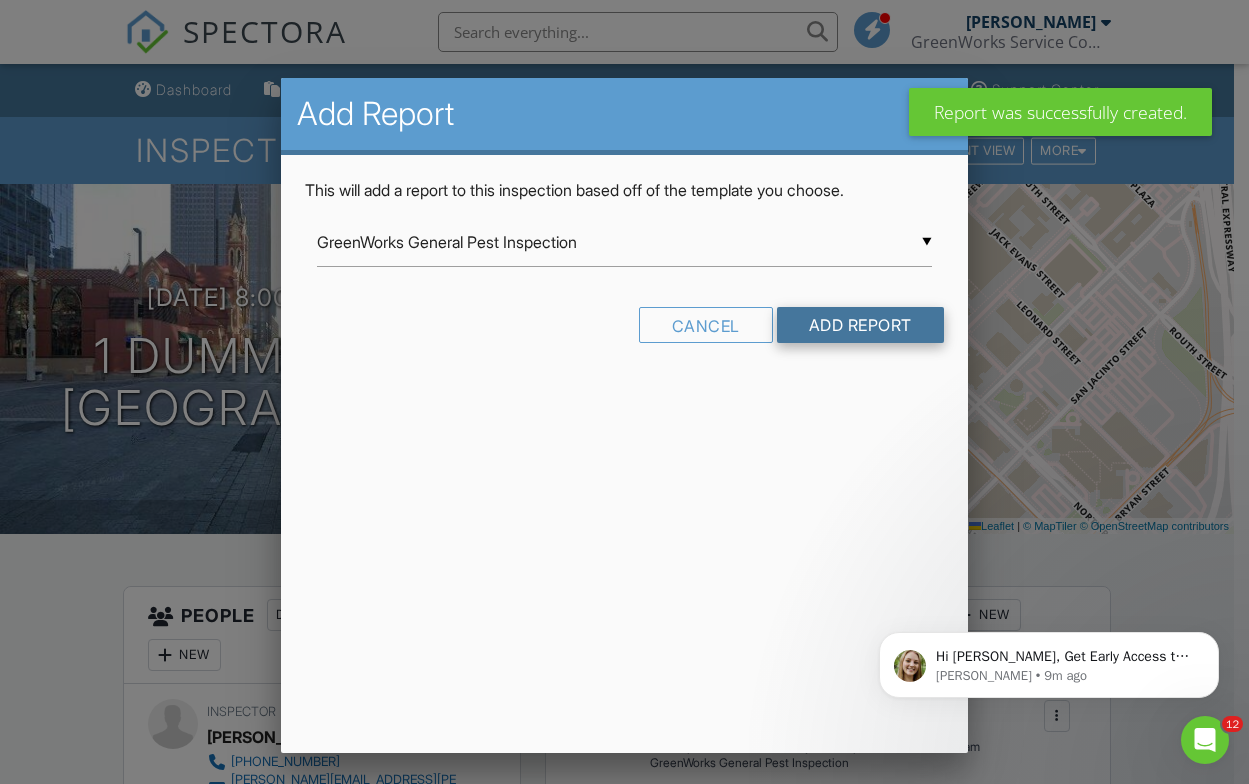 click on "Add Report" at bounding box center (860, 325) 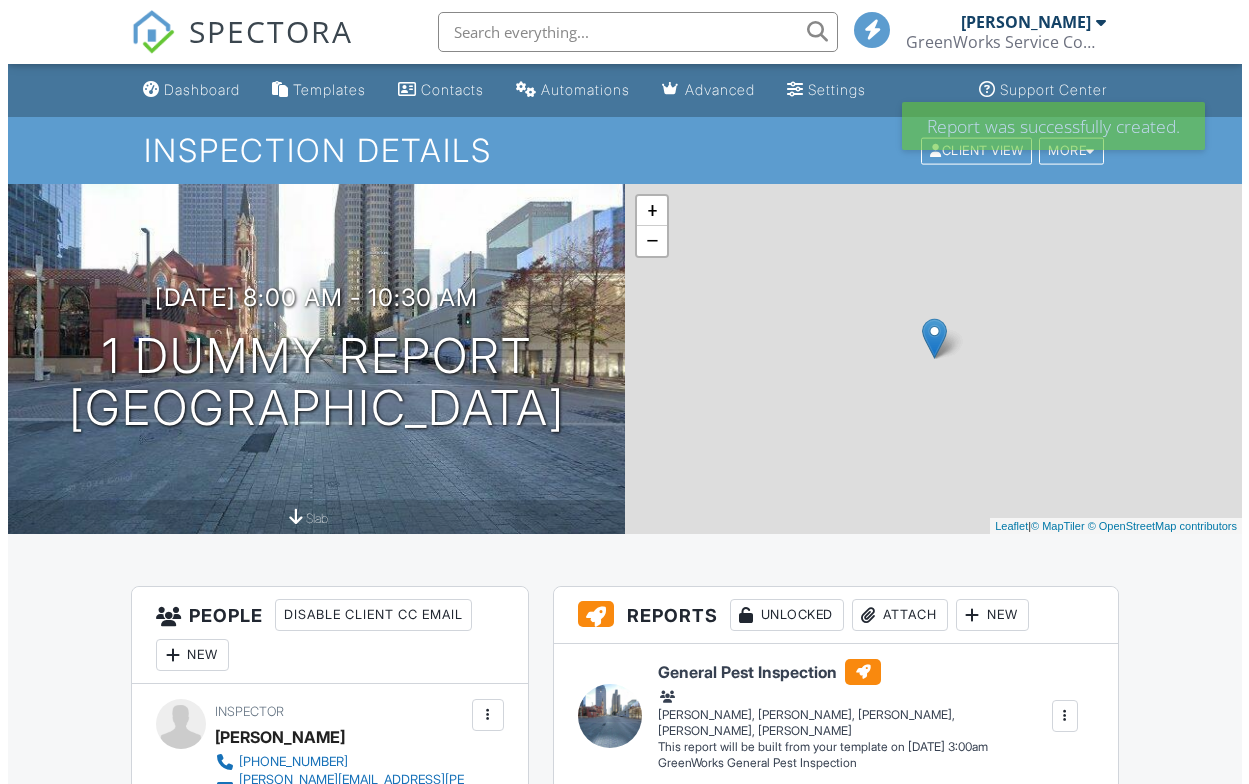 scroll, scrollTop: 0, scrollLeft: 0, axis: both 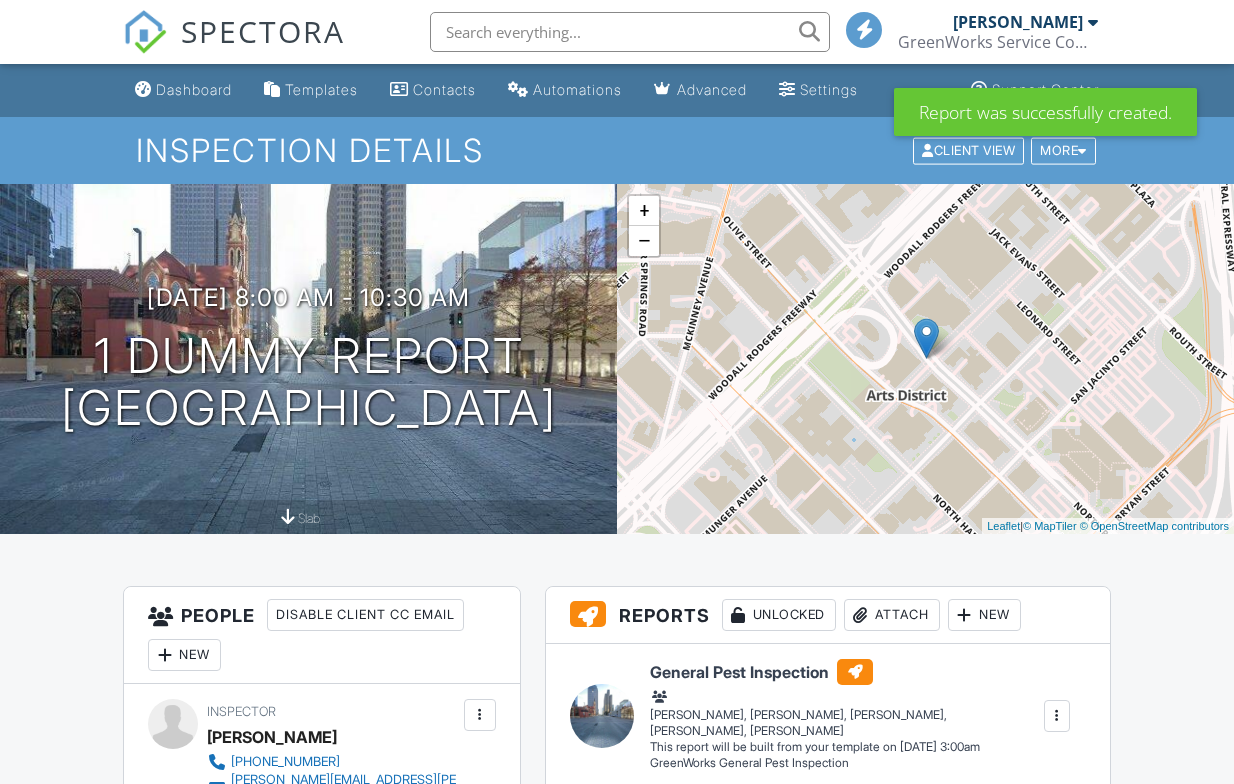 click on "New" at bounding box center (984, 615) 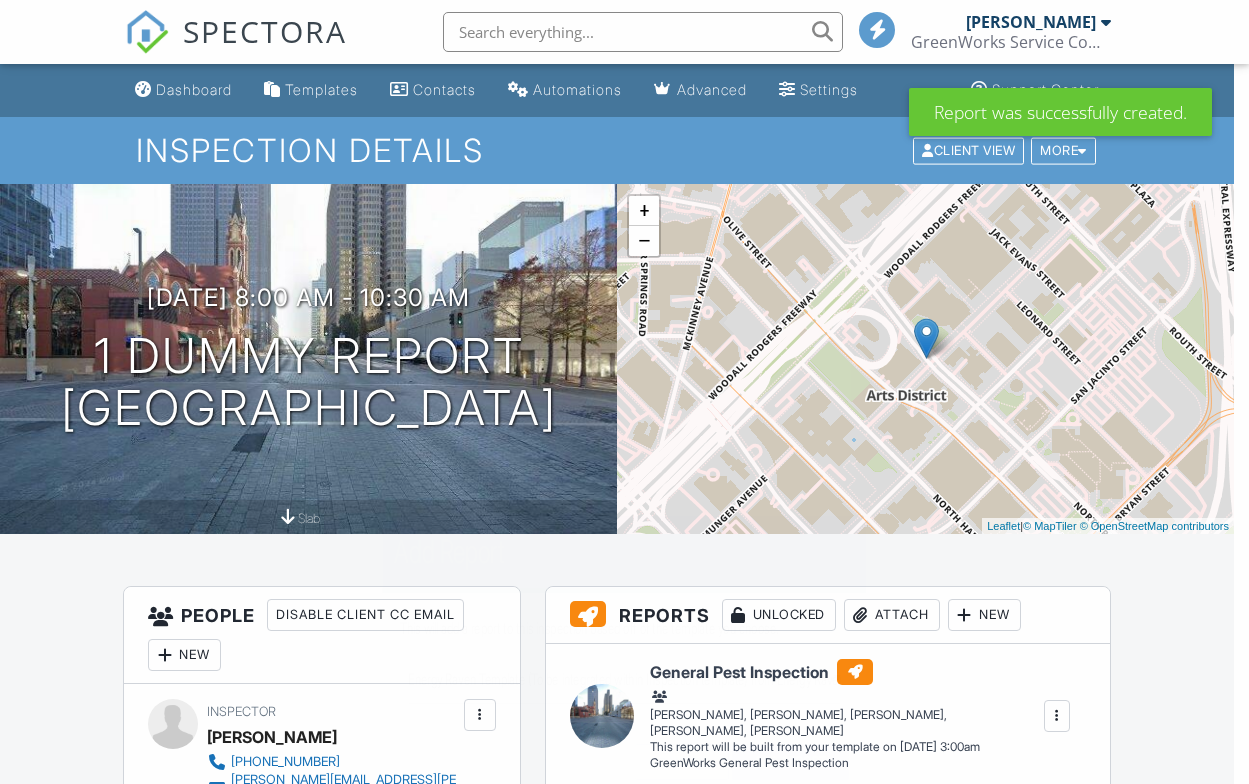 scroll, scrollTop: 0, scrollLeft: 0, axis: both 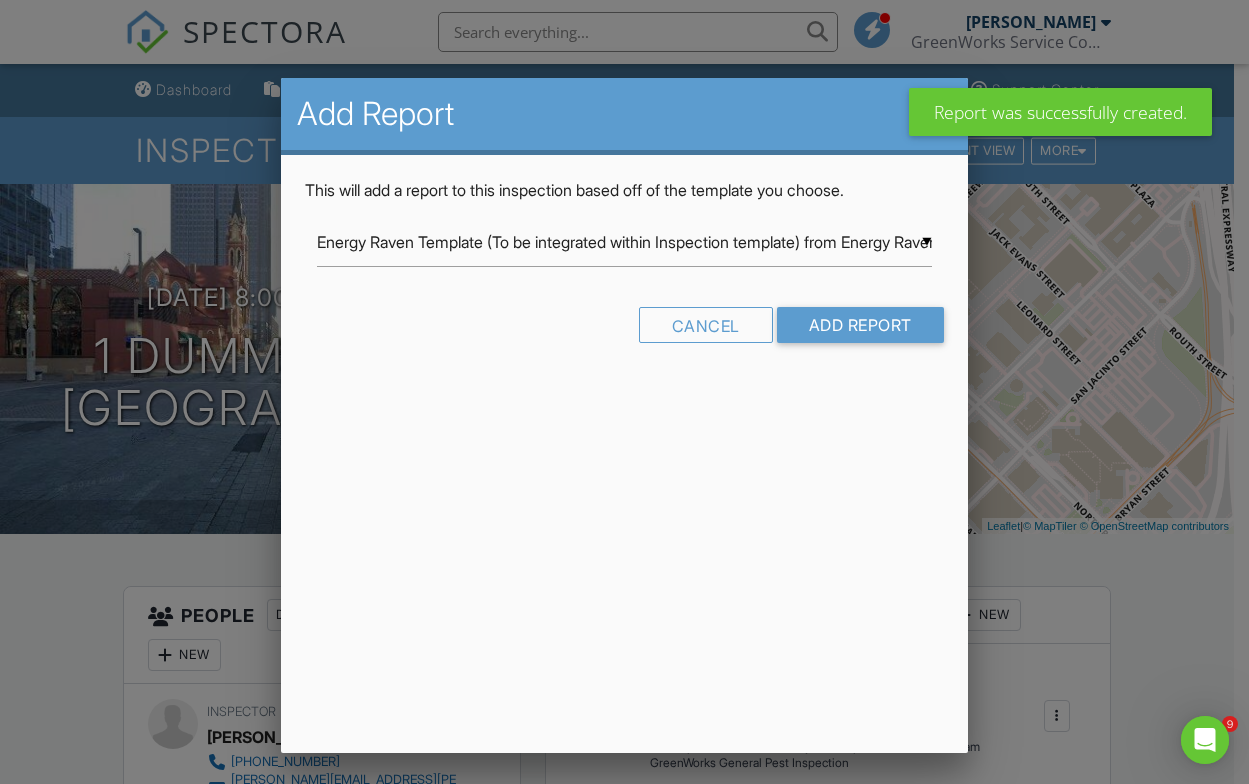 click on "▼ Energy Raven Template (To be integrated within Inspection template) from Energy Raven Energy Raven Template (To be integrated within Inspection template) from Energy Raven GreenWorks Commercial GreenWorks General Pest Inspection GreenWorks Property Needs Assessment GreenWorks Standard Commercial 2024 GreenWorks [US_STATE] Wood Destroying Insect Red Rocks Certified Property Inspection LLC Residential Inspection GreenWorks Air Quality Upgrade GreenWorks IAQ Inspection GreenWorks Mold Final Clearance GreenWorks Mold Inspection GreenWorks Mold Inspection from GreenWorks Service Company GreenWorks Radon Measurement [DATE]-[DATE] HI Report - Do not use [US_STATE] Home Inspection Delete This!  Copy the original inspection report and alter. Delete This!  Upload Appropriate Env. Templates Delete This!  Use Priority Lab App to complete this assignment!! GreenWorks Asbestos Survey 2.0 GreenWorks Asbestos Survey - Do Not Use GreenWorks Blue Tape Review GreenWorks Catalyst Final Draw Assessment GreenWorks Commercial Site Visit" at bounding box center [624, 242] 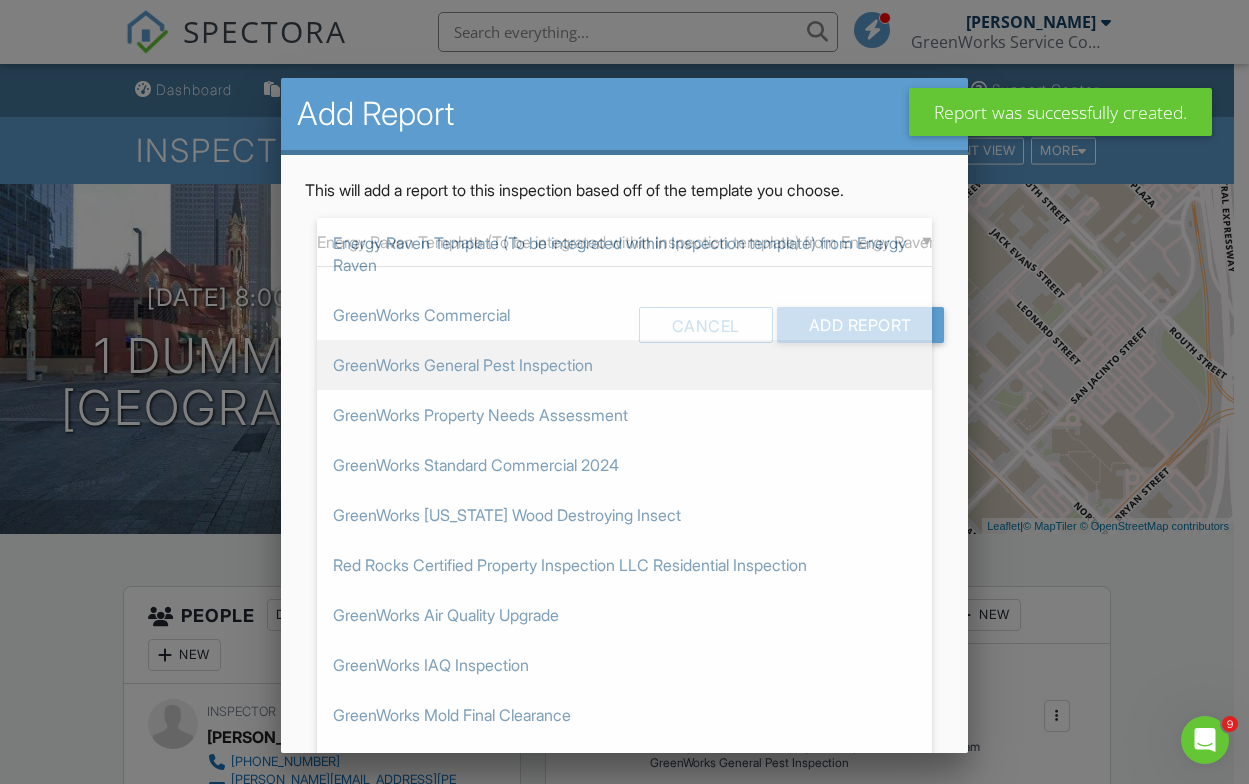 click on "GreenWorks General Pest Inspection" at bounding box center (624, 365) 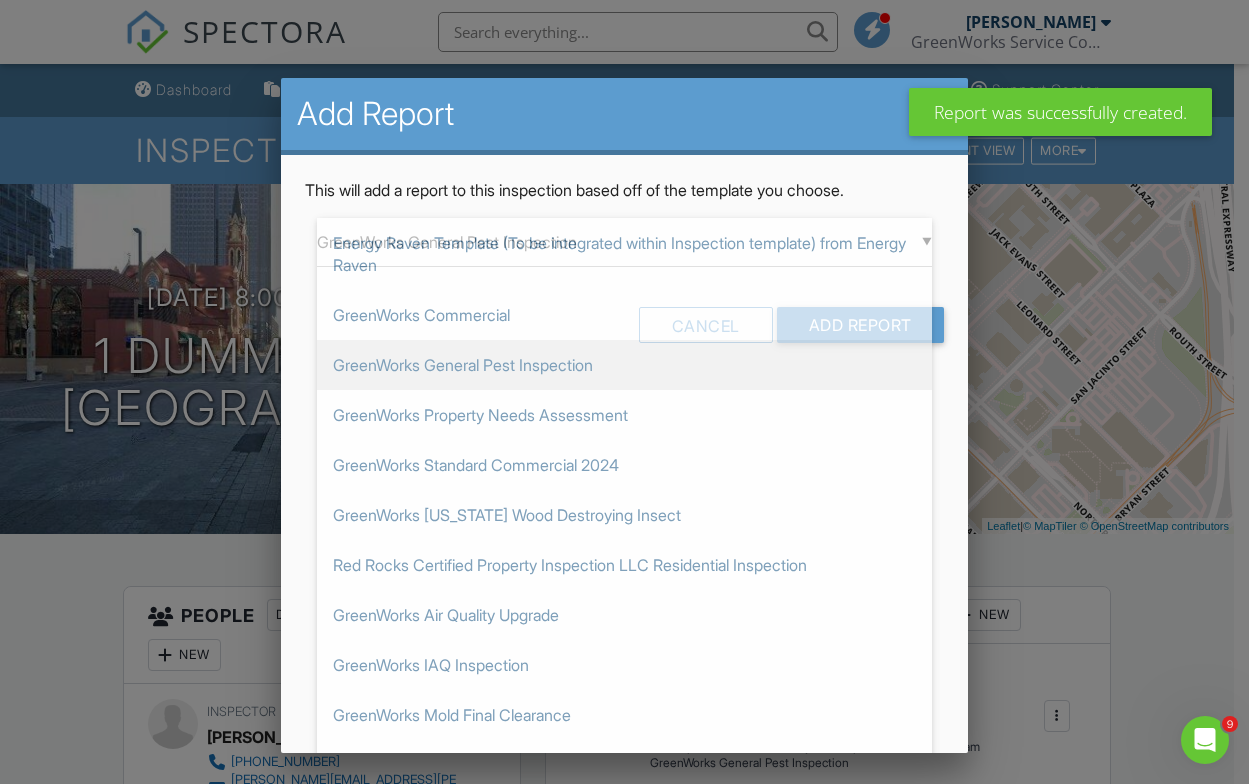 scroll, scrollTop: 122, scrollLeft: 0, axis: vertical 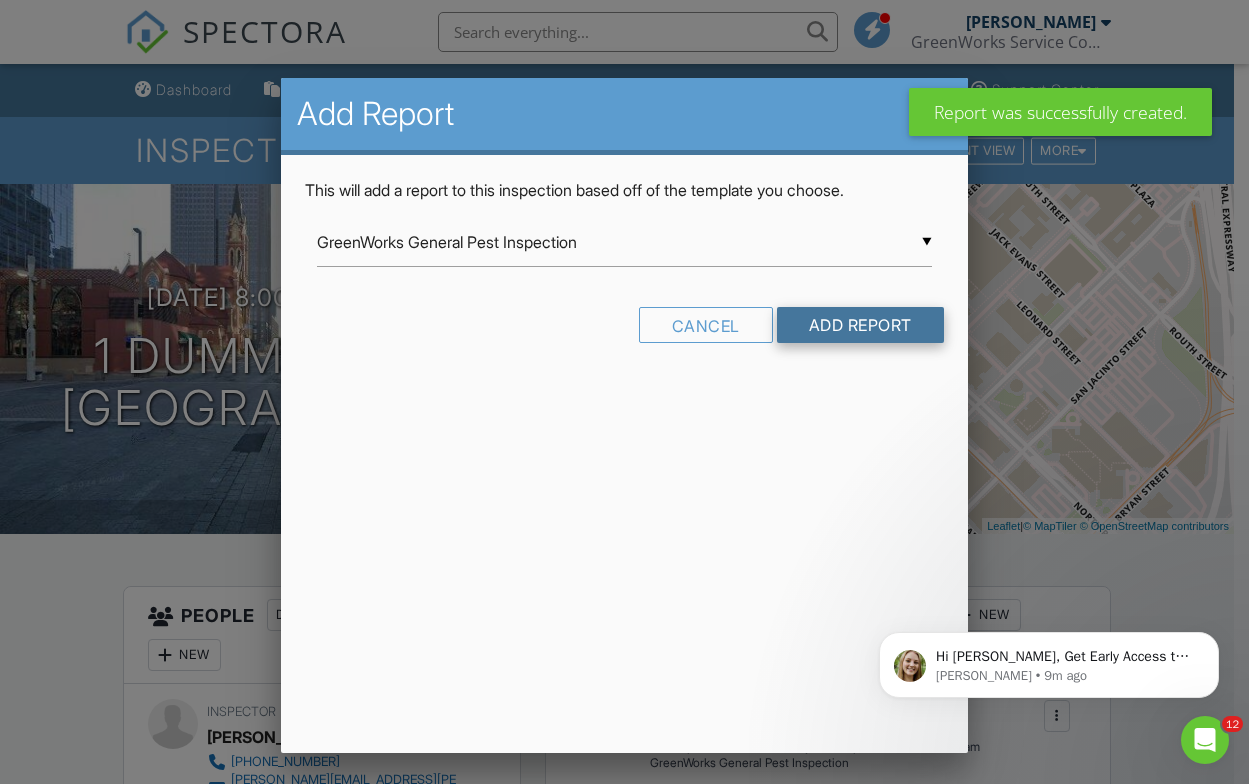 click on "Add Report" at bounding box center (860, 325) 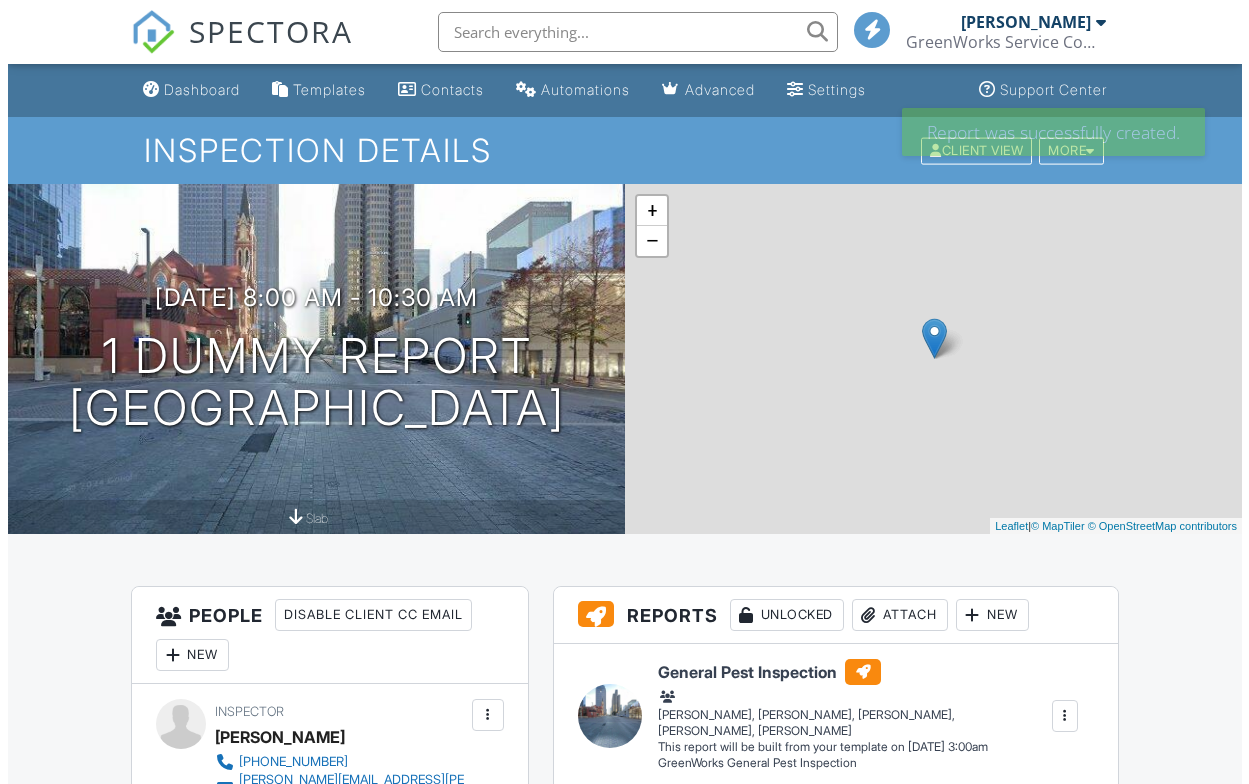 scroll, scrollTop: 0, scrollLeft: 0, axis: both 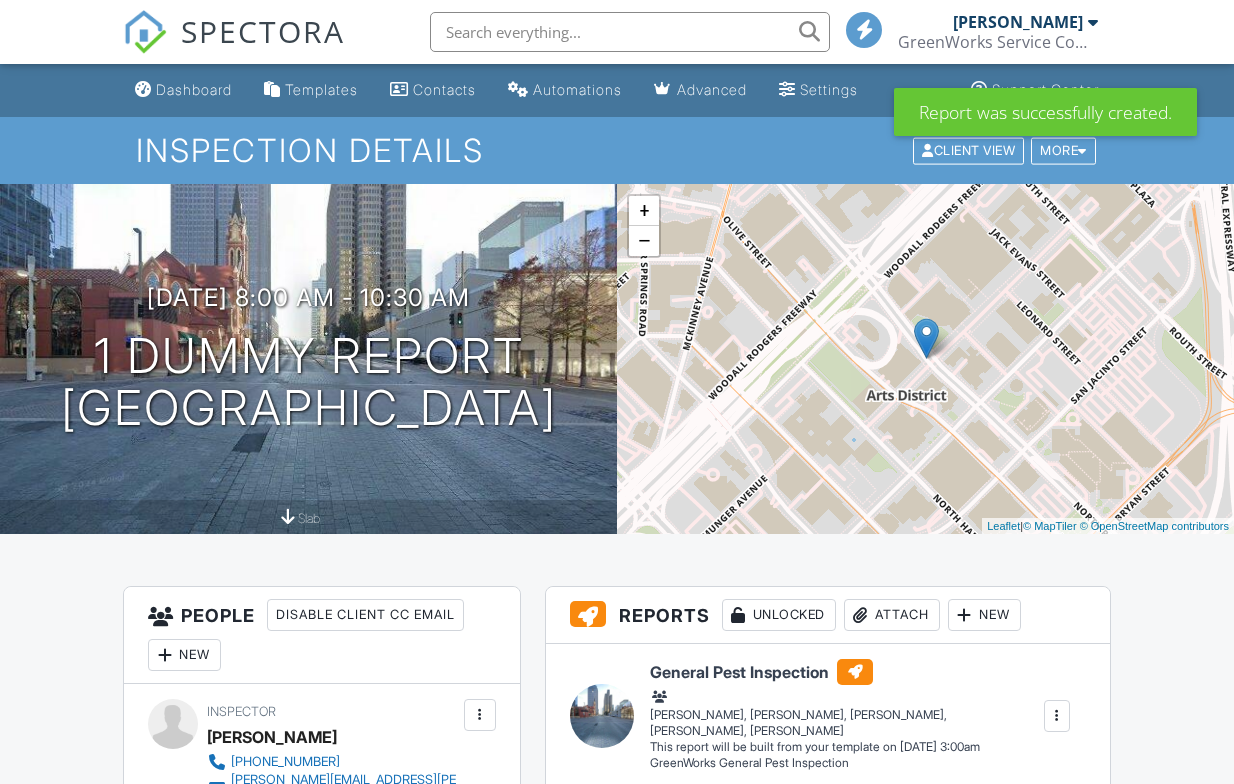 click on "New" at bounding box center (984, 615) 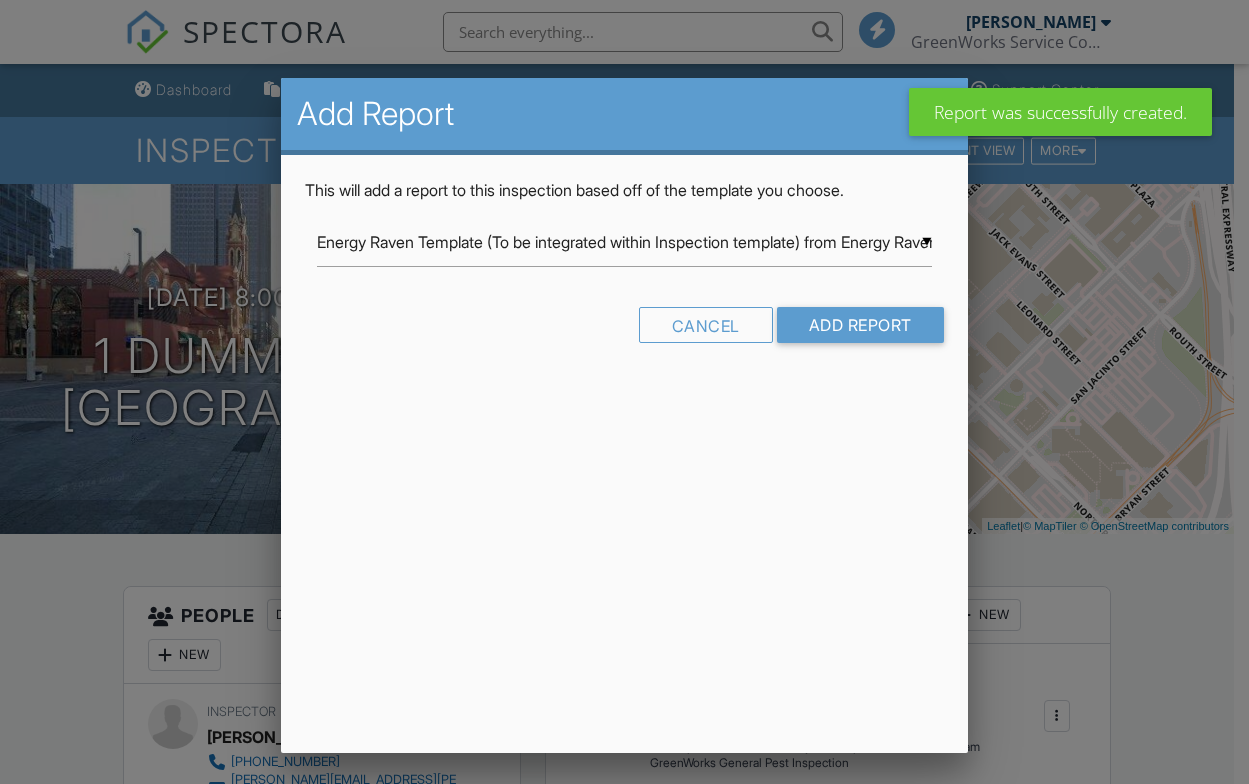 scroll, scrollTop: 0, scrollLeft: 0, axis: both 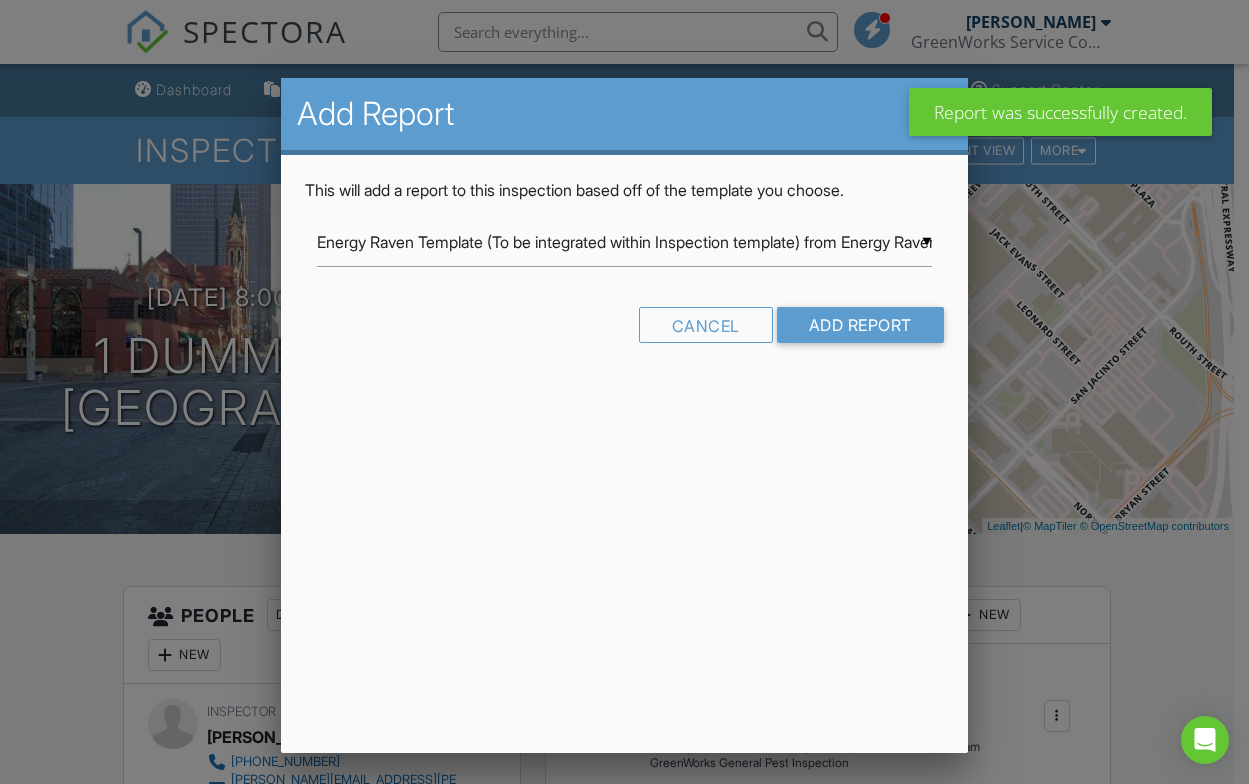 click on "▼ Energy Raven Template (To be integrated within Inspection template) from Energy Raven Energy Raven Template (To be integrated within Inspection template) from Energy Raven GreenWorks Commercial GreenWorks General Pest Inspection GreenWorks Property Needs Assessment GreenWorks Standard Commercial 2024 GreenWorks [US_STATE] Wood Destroying Insect Red Rocks Certified Property Inspection LLC Residential Inspection GreenWorks Air Quality Upgrade GreenWorks IAQ Inspection GreenWorks Mold Final Clearance GreenWorks Mold Inspection GreenWorks Mold Inspection from GreenWorks Service Company GreenWorks Radon Measurement [DATE]-[DATE] HI Report - Do not use [US_STATE] Home Inspection Delete This!  Copy the original inspection report and alter. Delete This!  Upload Appropriate Env. Templates Delete This!  Use Priority Lab App to complete this assignment!! GreenWorks Asbestos Survey 2.0 GreenWorks Asbestos Survey - Do Not Use GreenWorks Blue Tape Review GreenWorks Catalyst Final Draw Assessment GreenWorks Commercial Site Visit" at bounding box center [624, 242] 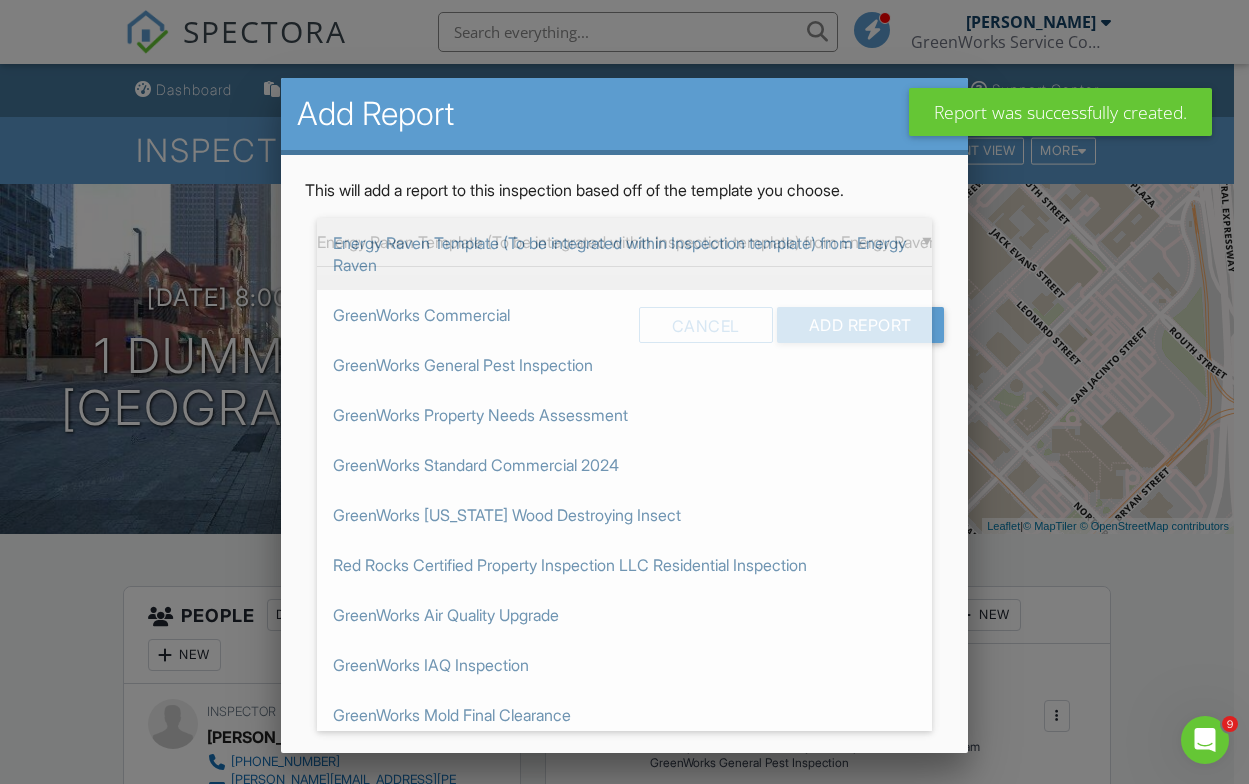 scroll, scrollTop: 0, scrollLeft: 0, axis: both 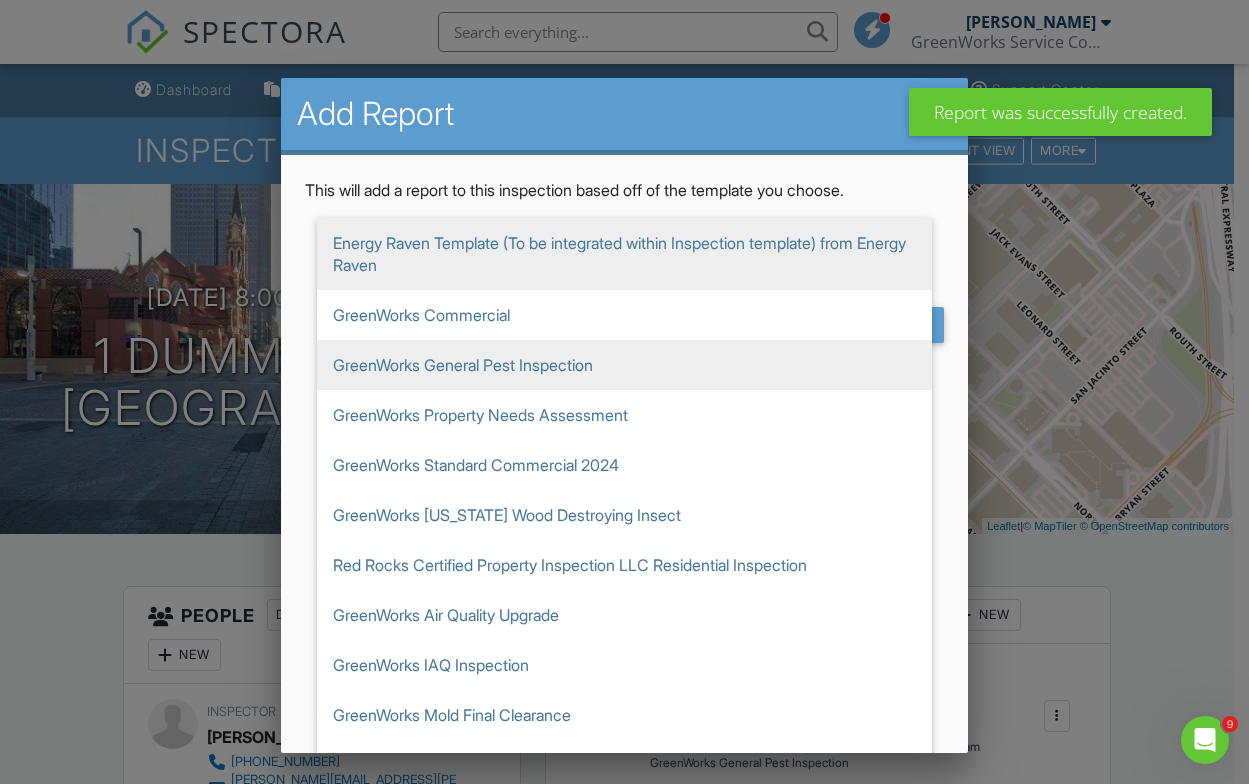 click on "GreenWorks General Pest Inspection" at bounding box center [624, 365] 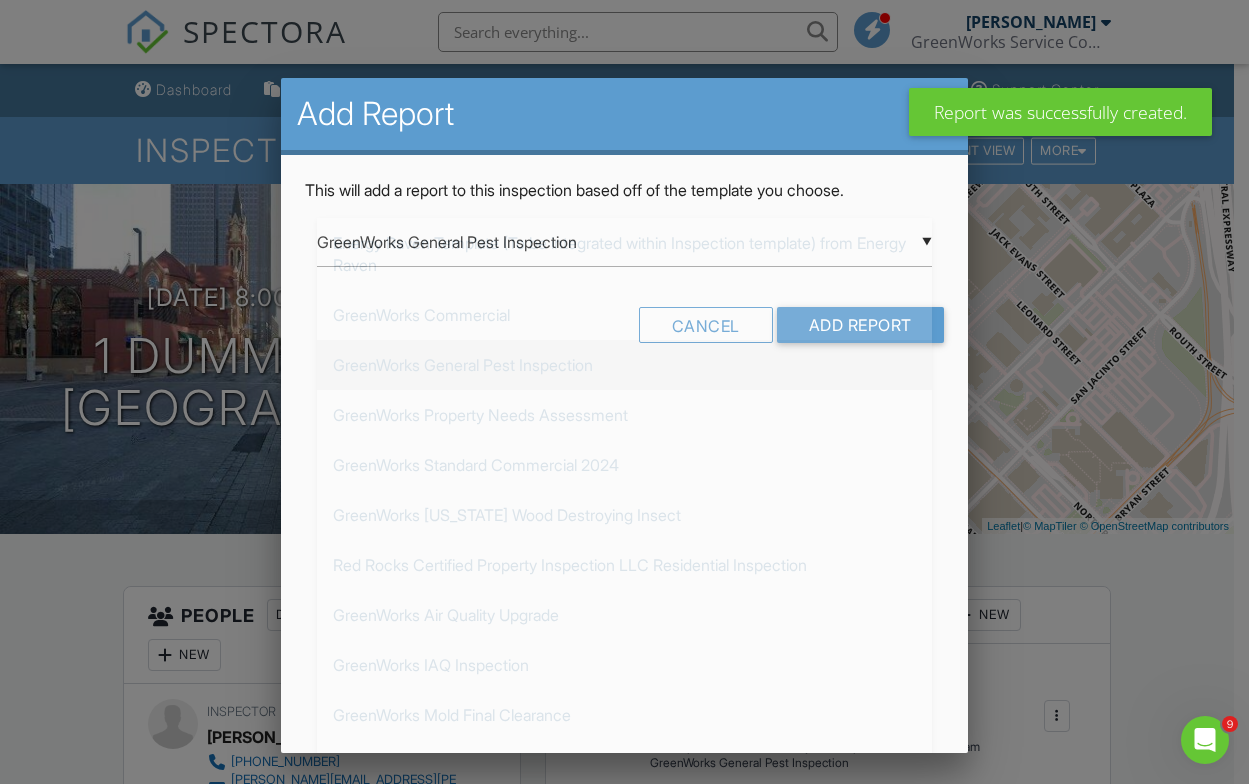 scroll, scrollTop: 122, scrollLeft: 0, axis: vertical 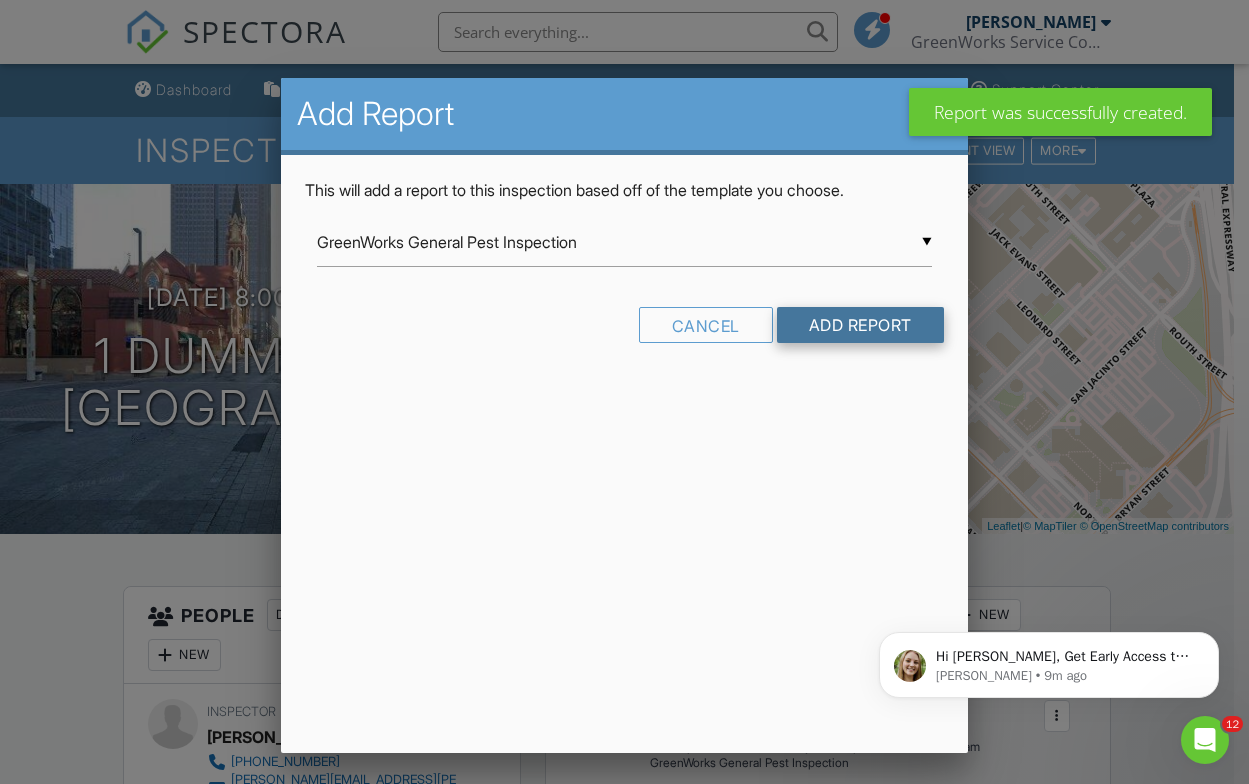 click on "Add Report" at bounding box center (860, 325) 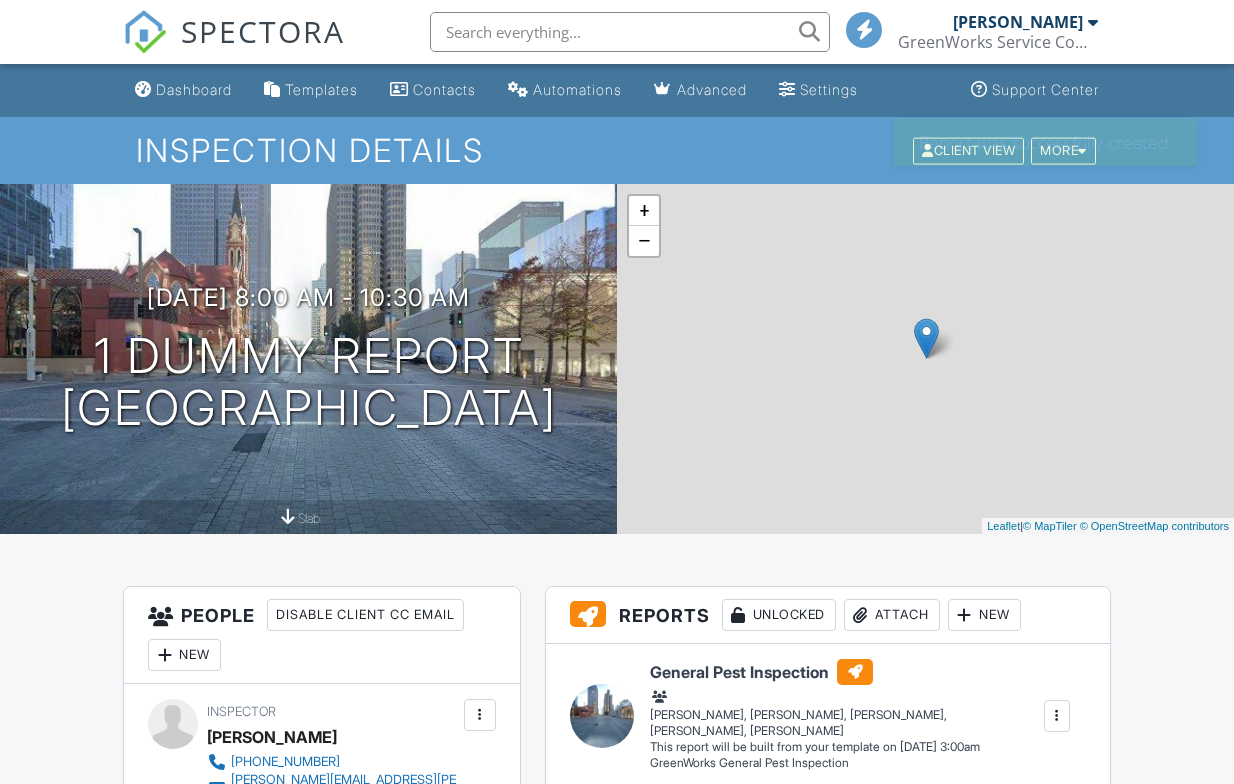 scroll, scrollTop: 0, scrollLeft: 0, axis: both 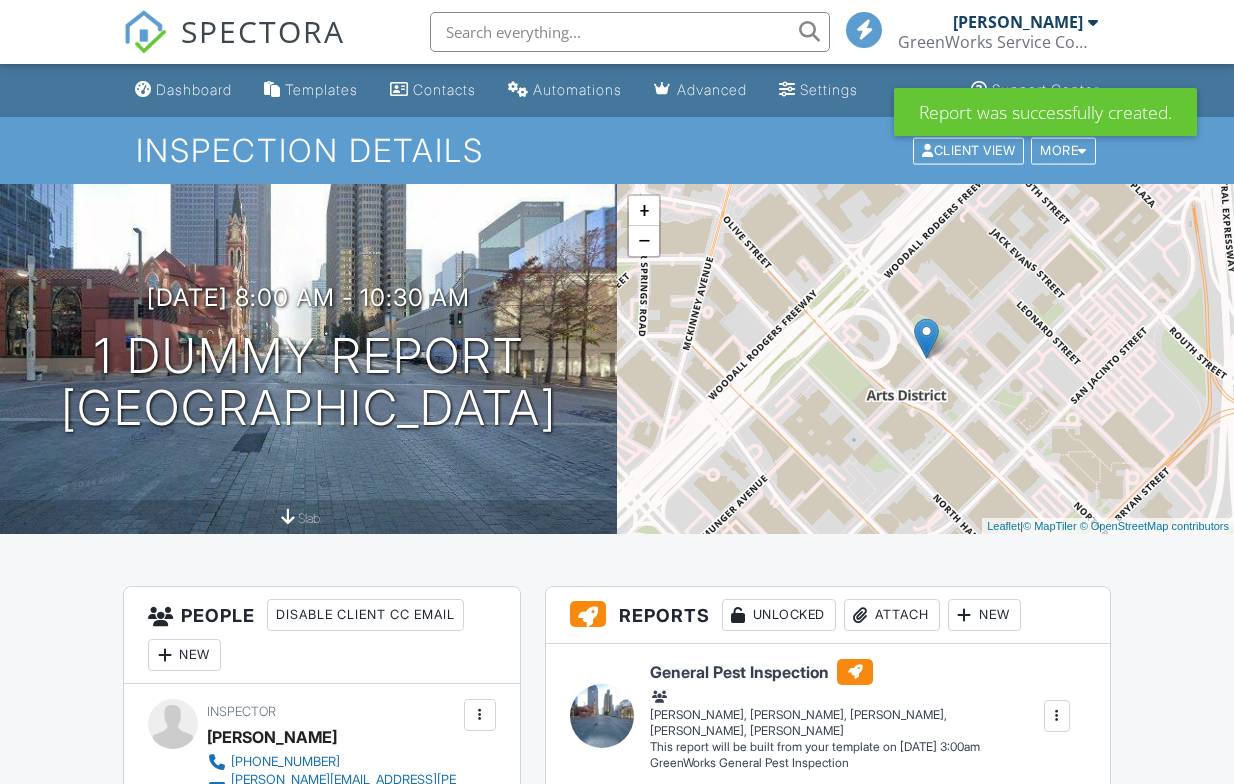 click at bounding box center (965, 615) 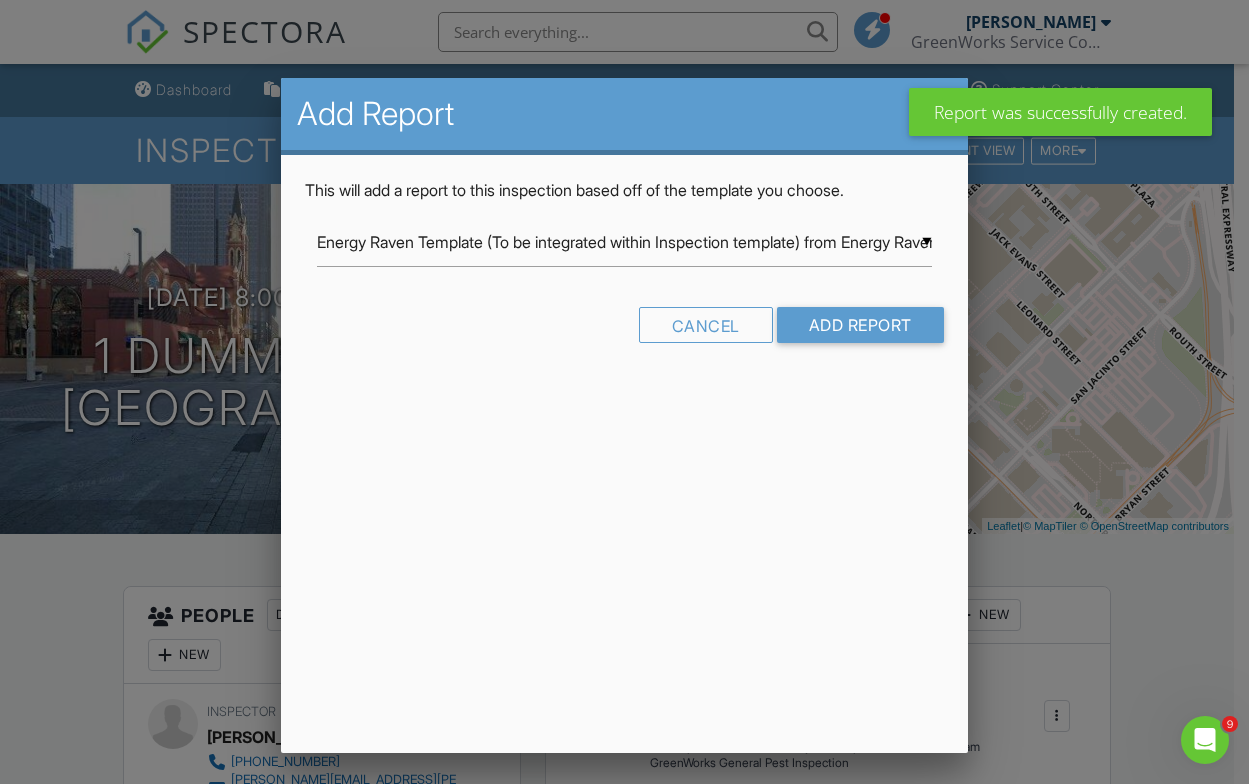 scroll, scrollTop: 0, scrollLeft: 0, axis: both 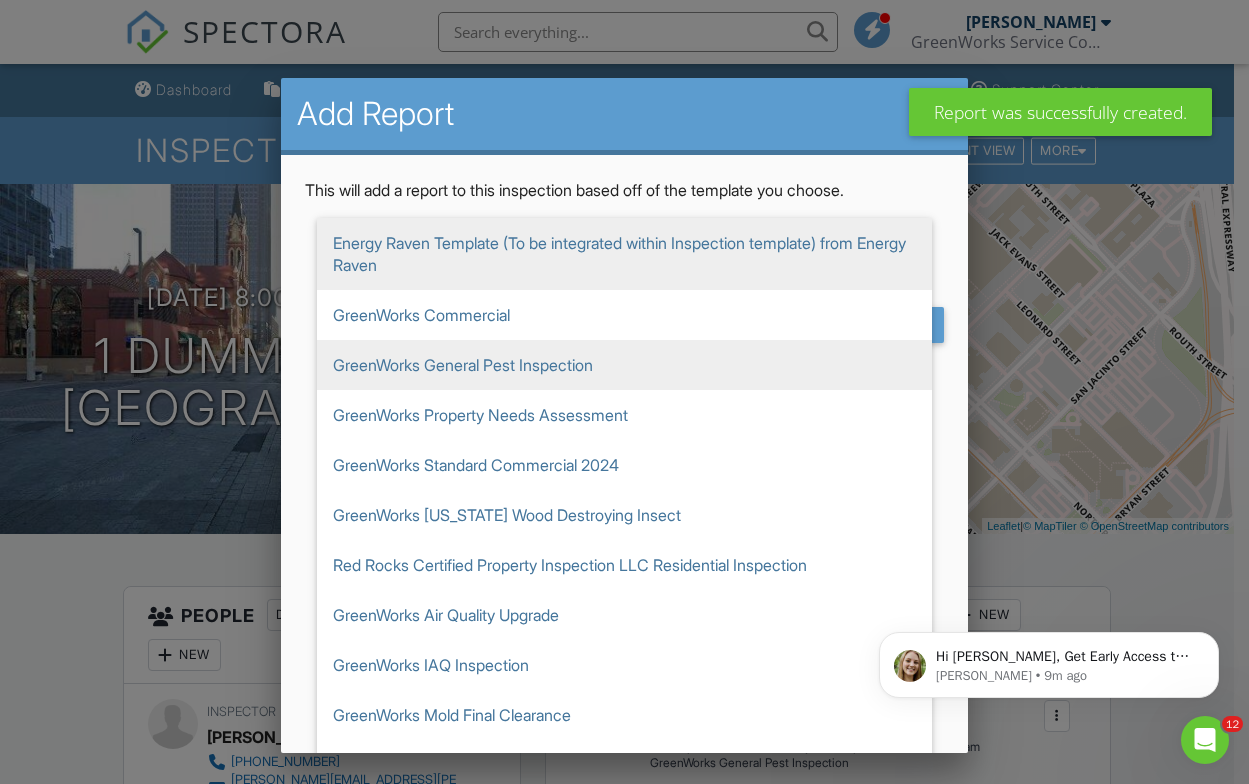 click on "GreenWorks General Pest Inspection" at bounding box center (624, 365) 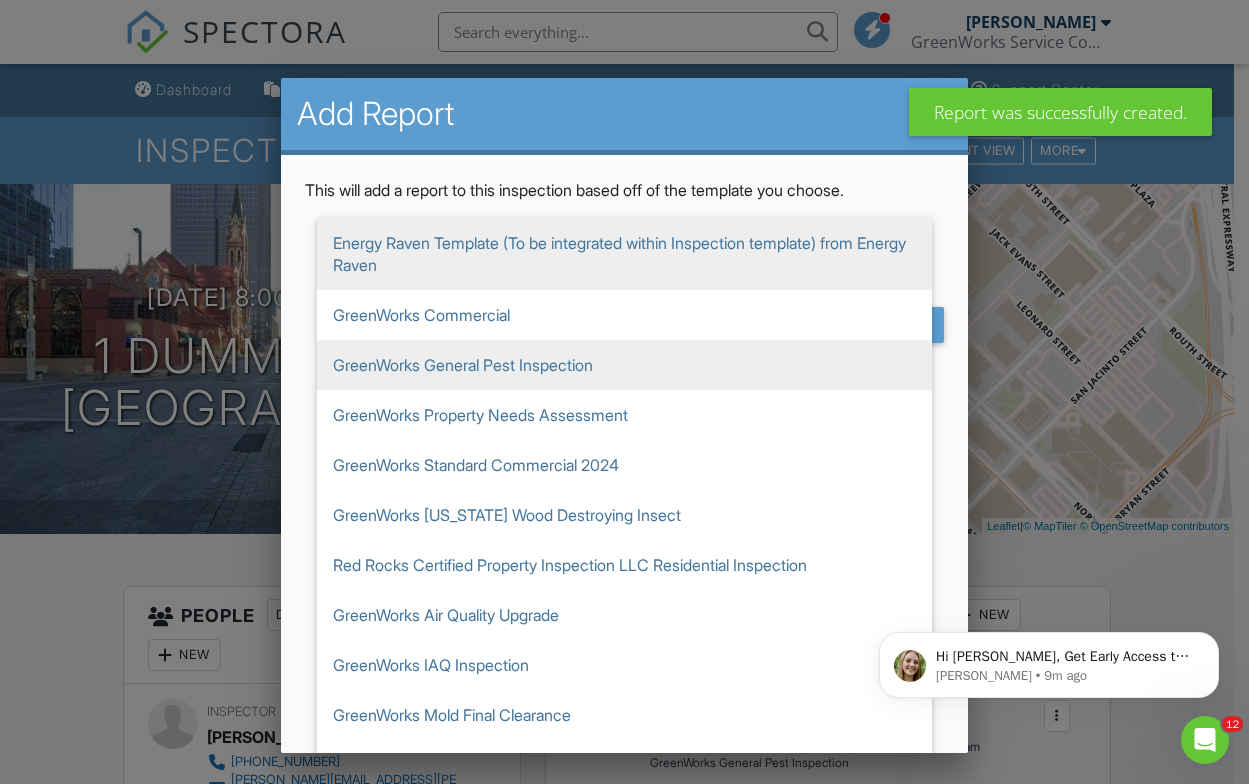 type on "GreenWorks General Pest Inspection" 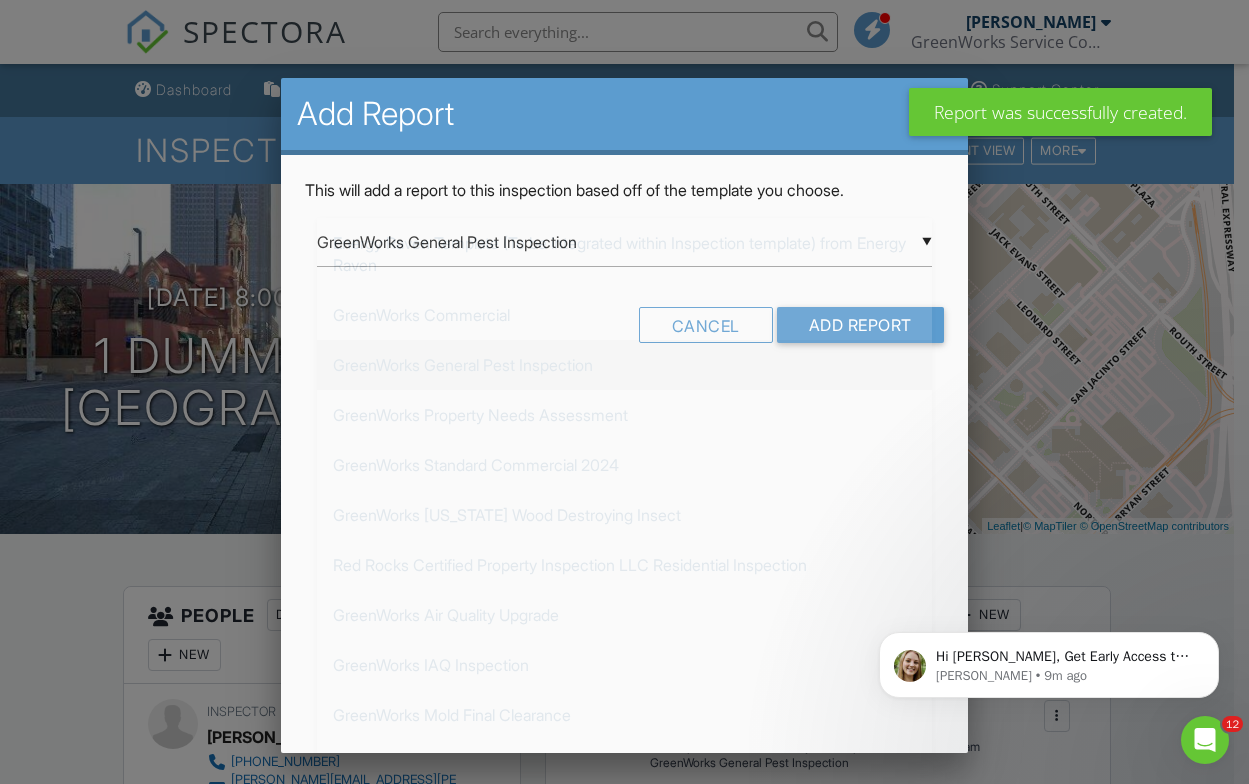scroll, scrollTop: 122, scrollLeft: 0, axis: vertical 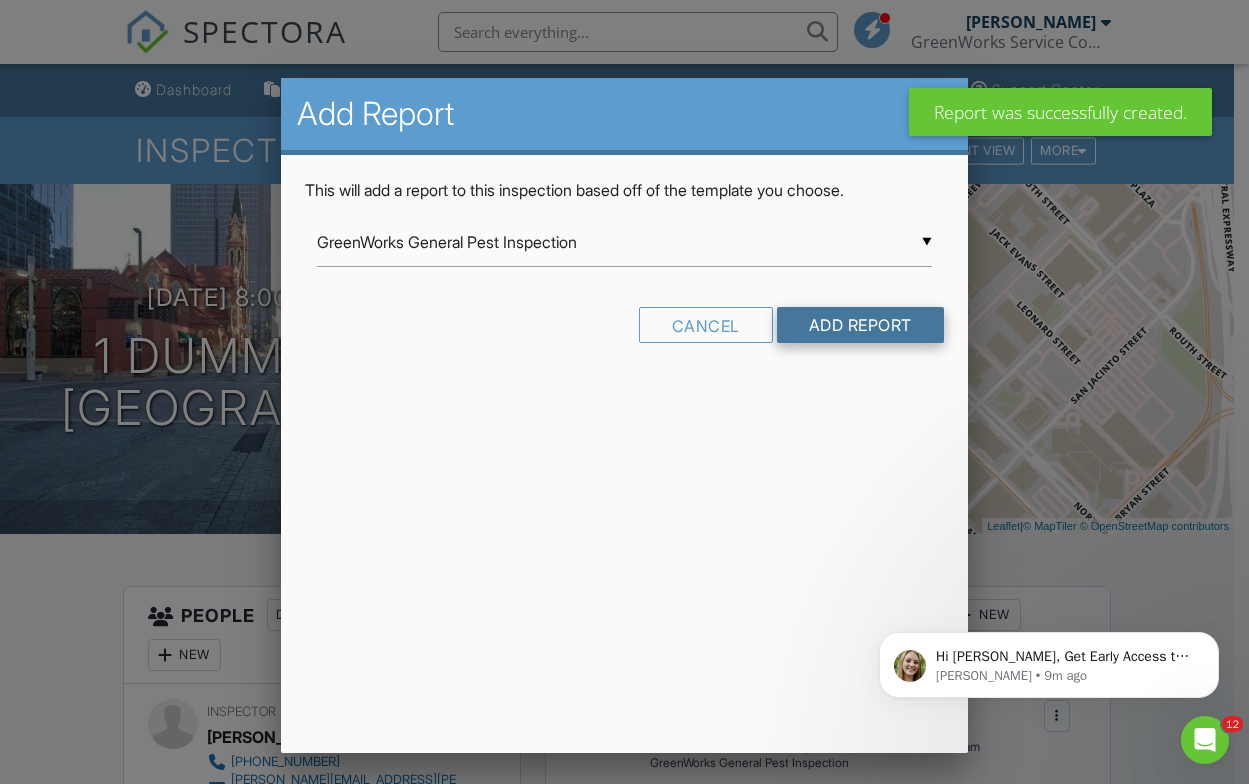click on "Add Report" at bounding box center (860, 325) 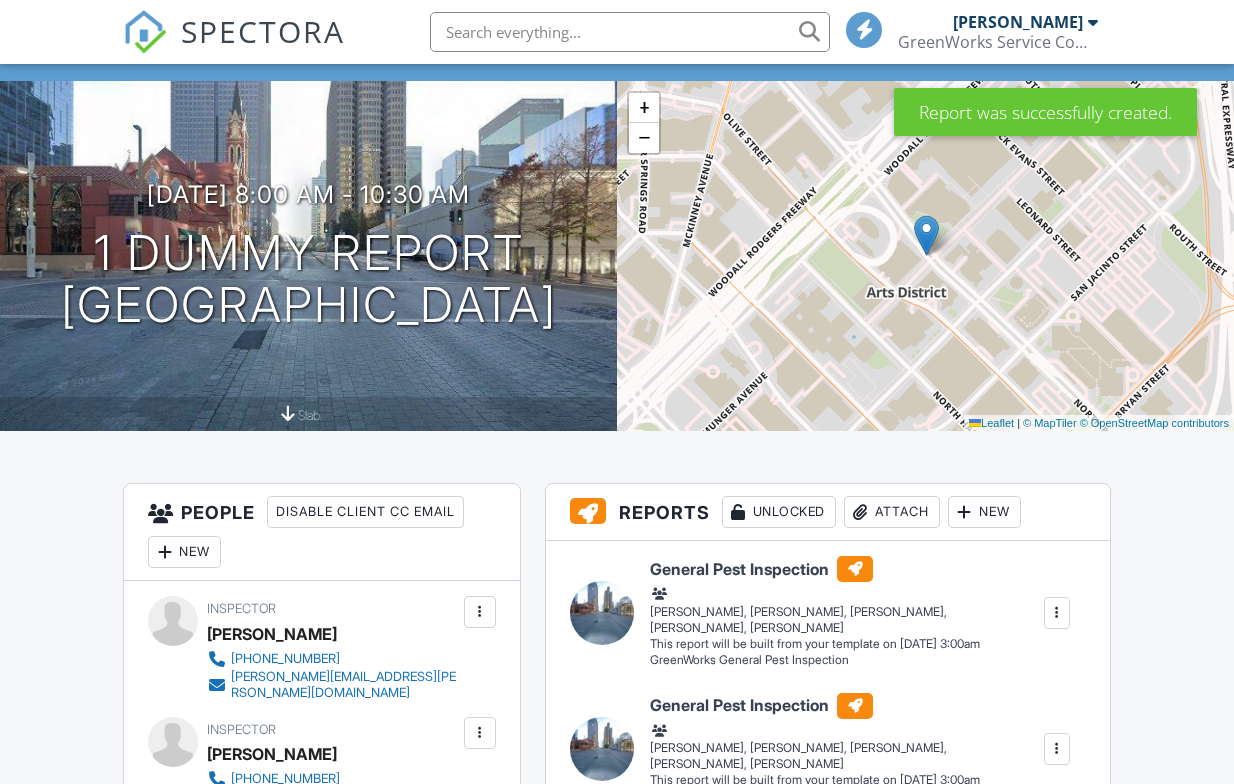 scroll, scrollTop: 650, scrollLeft: 0, axis: vertical 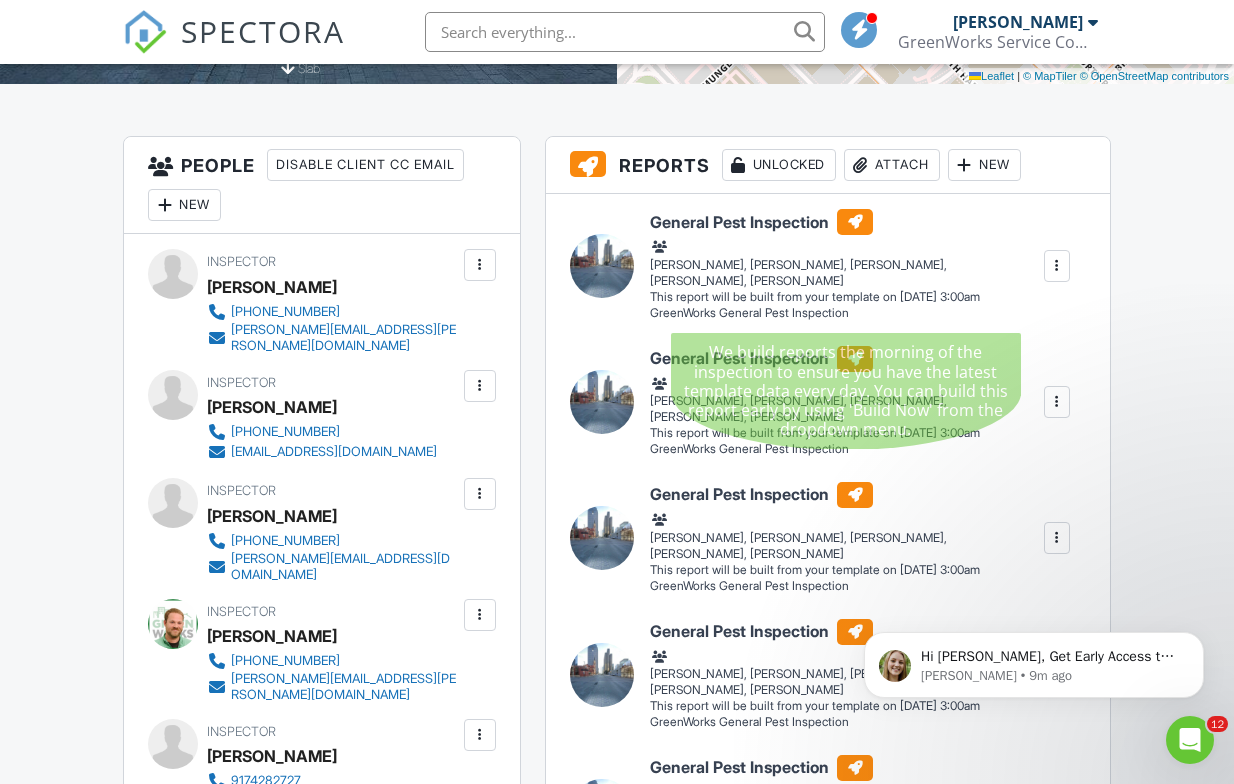 click at bounding box center [1057, 266] 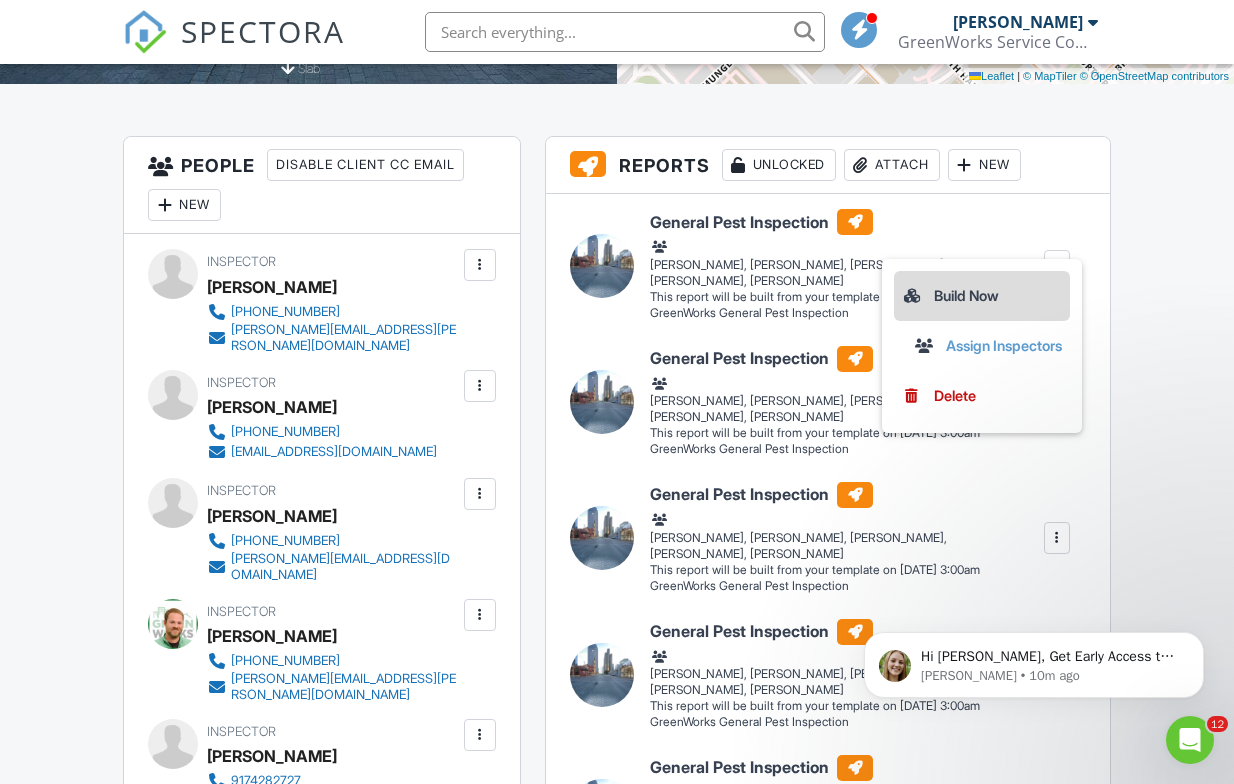 click on "Build Now" at bounding box center [982, 296] 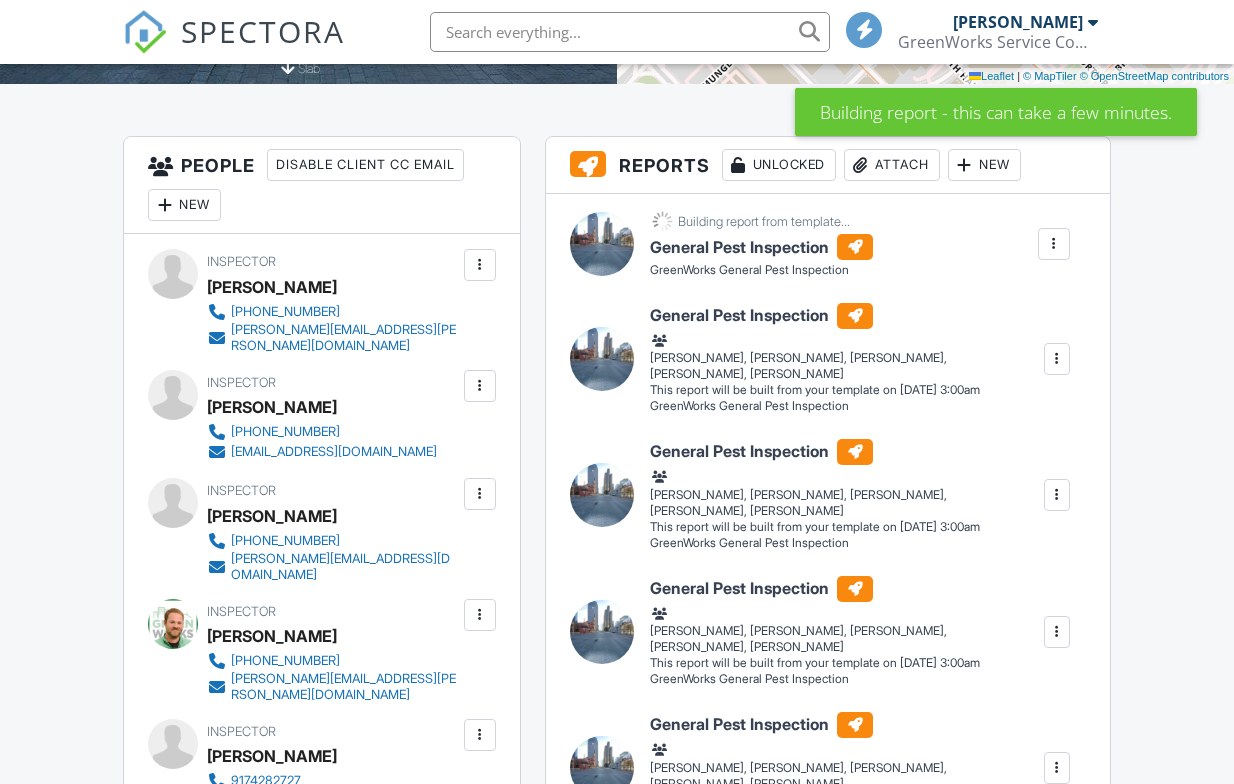 scroll, scrollTop: 450, scrollLeft: 0, axis: vertical 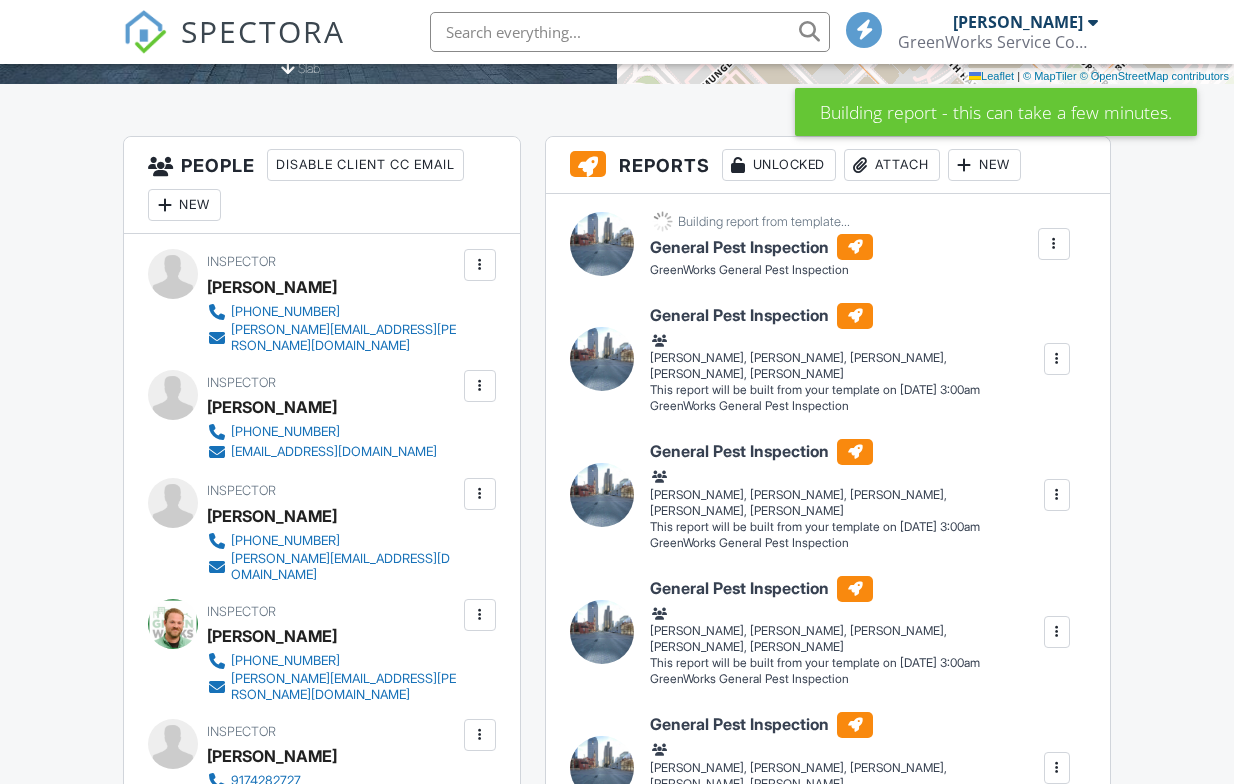click at bounding box center [1057, 359] 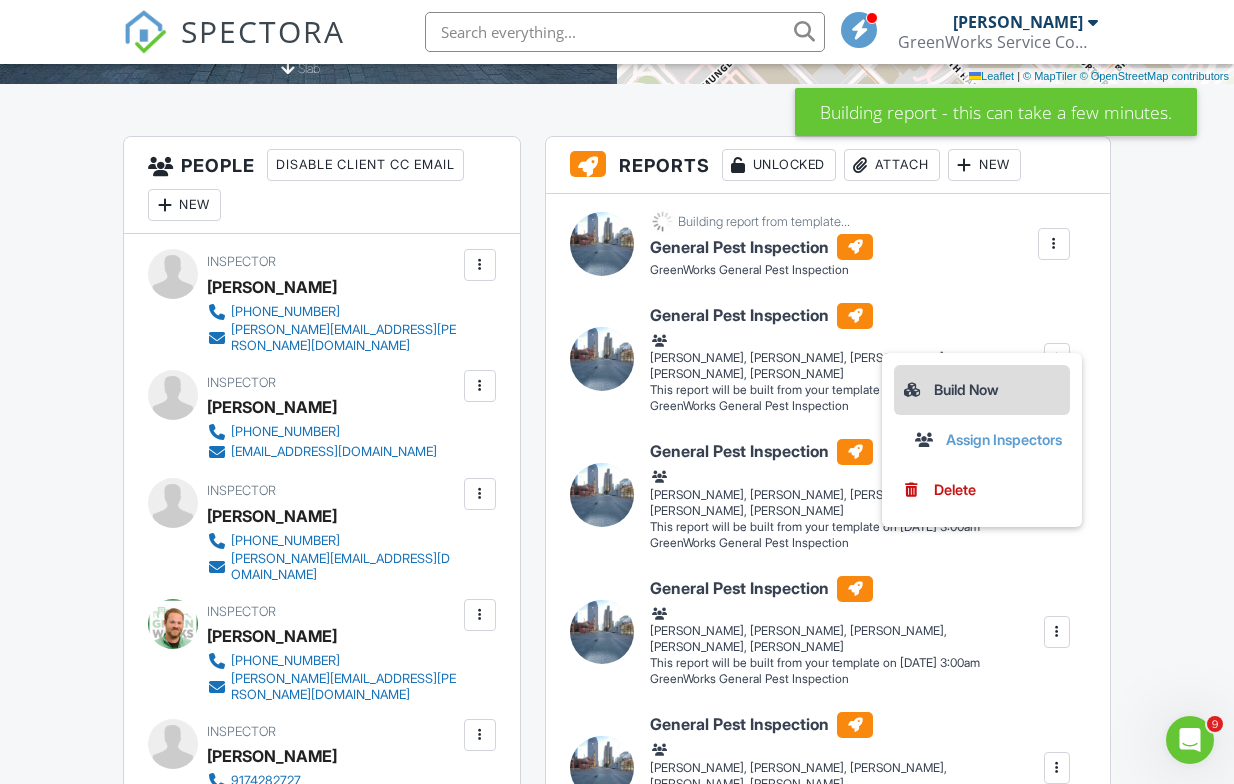 scroll, scrollTop: 0, scrollLeft: 0, axis: both 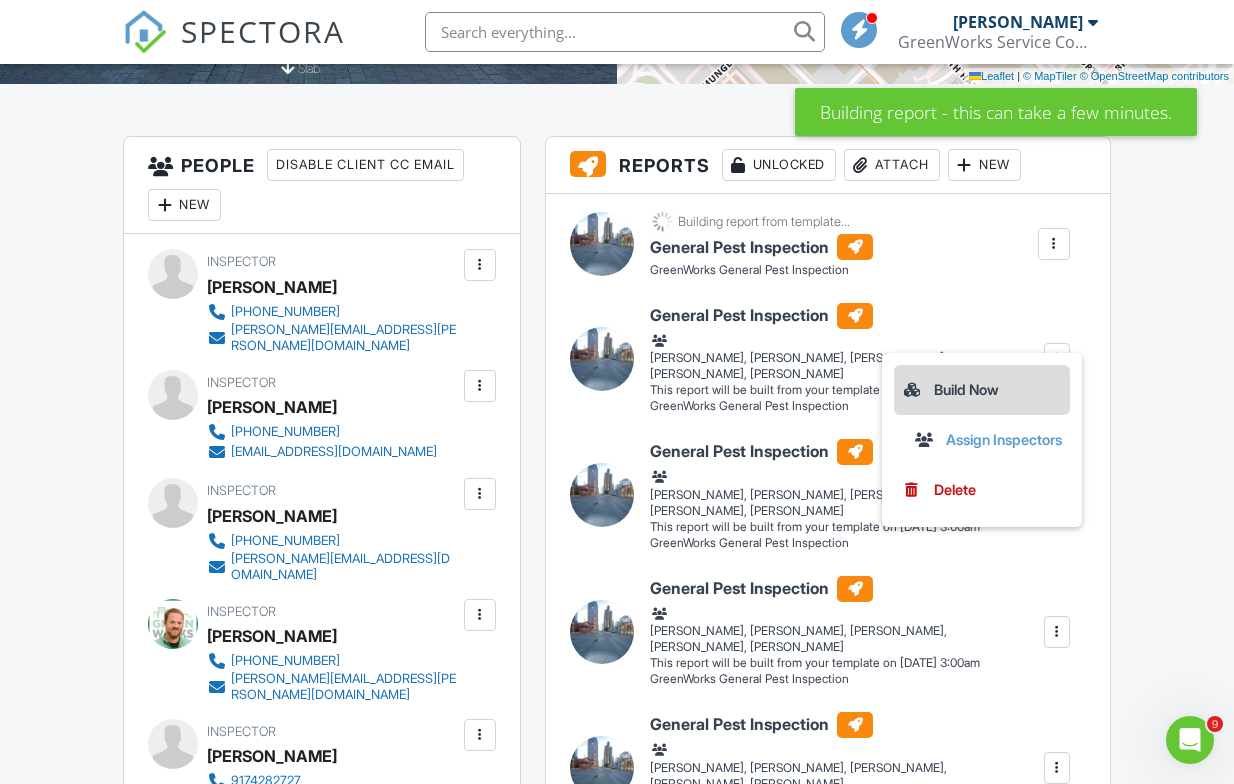 click on "Build Now" at bounding box center [982, 390] 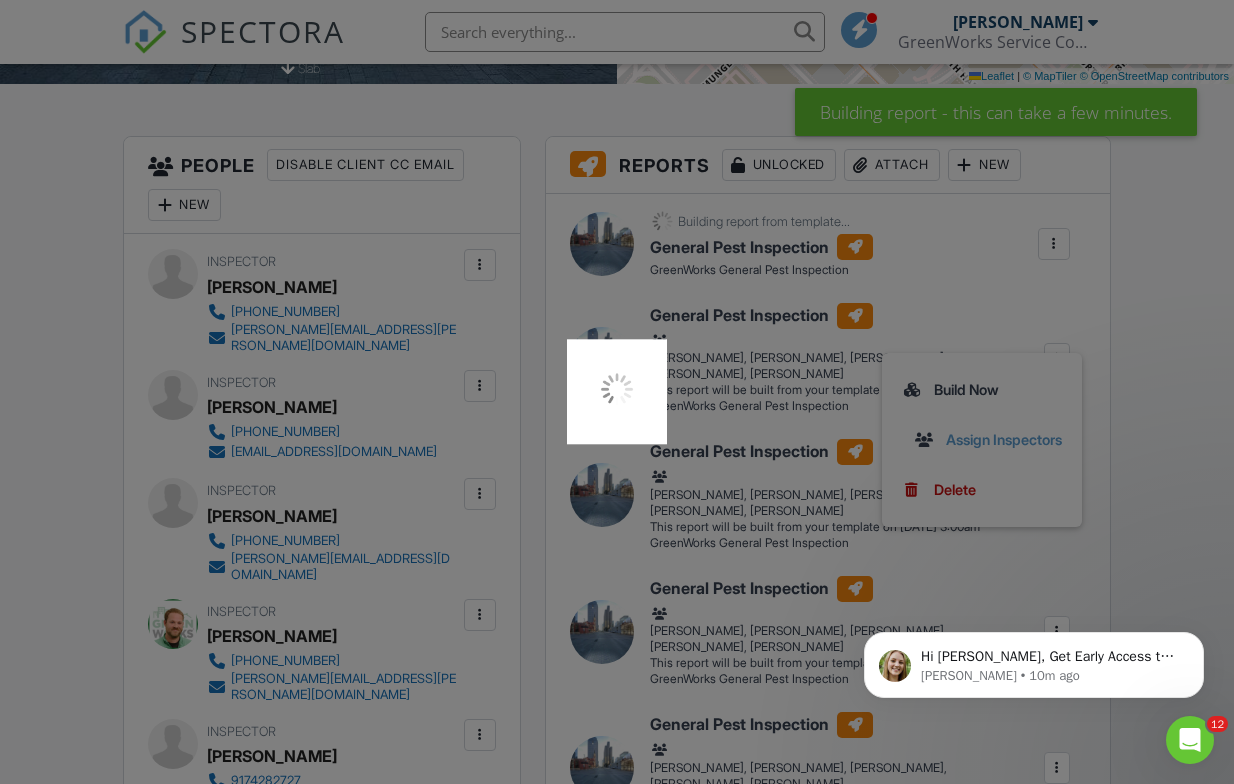 scroll, scrollTop: 0, scrollLeft: 0, axis: both 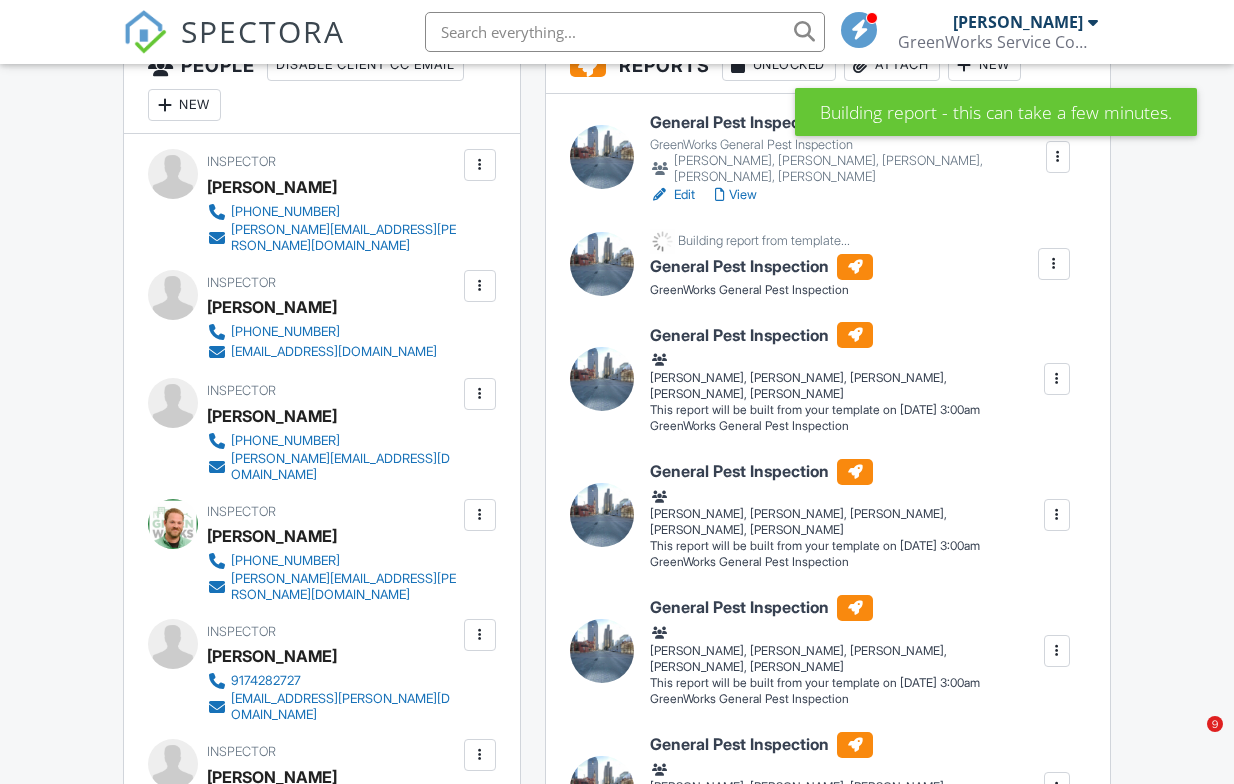 click at bounding box center (1057, 379) 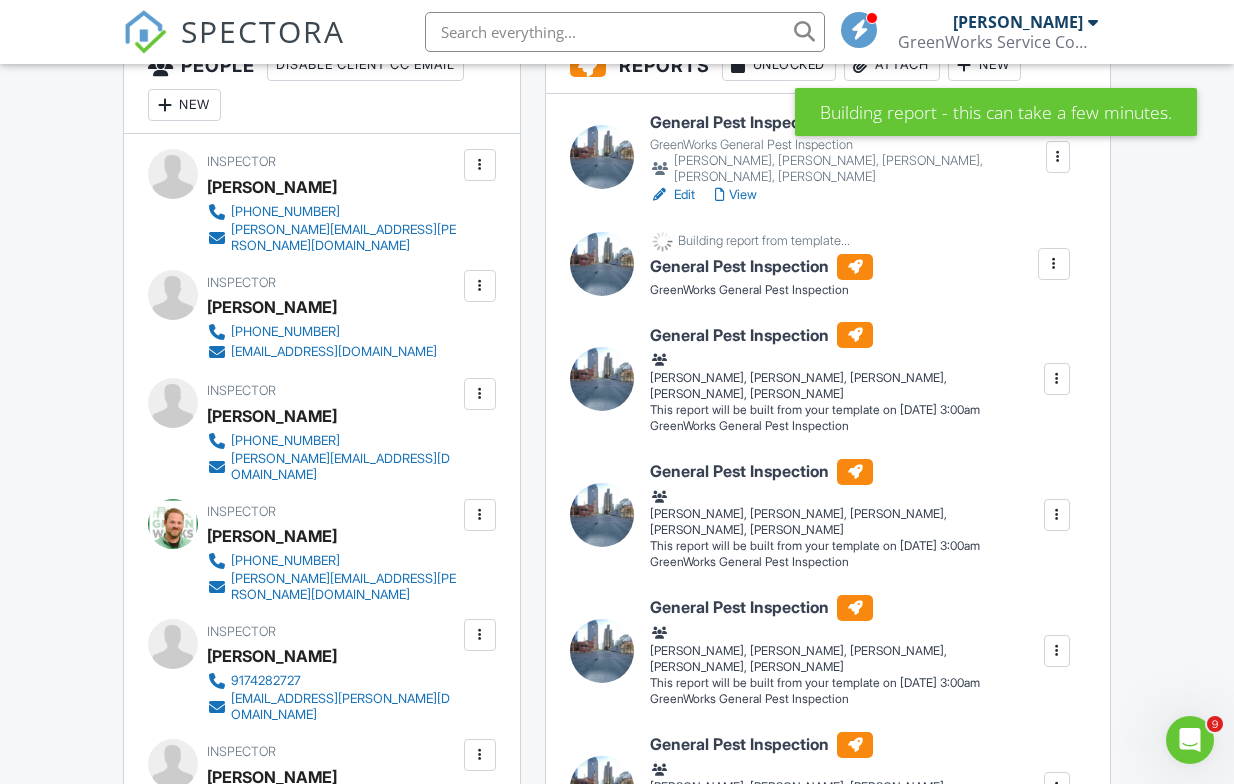 scroll, scrollTop: 0, scrollLeft: 0, axis: both 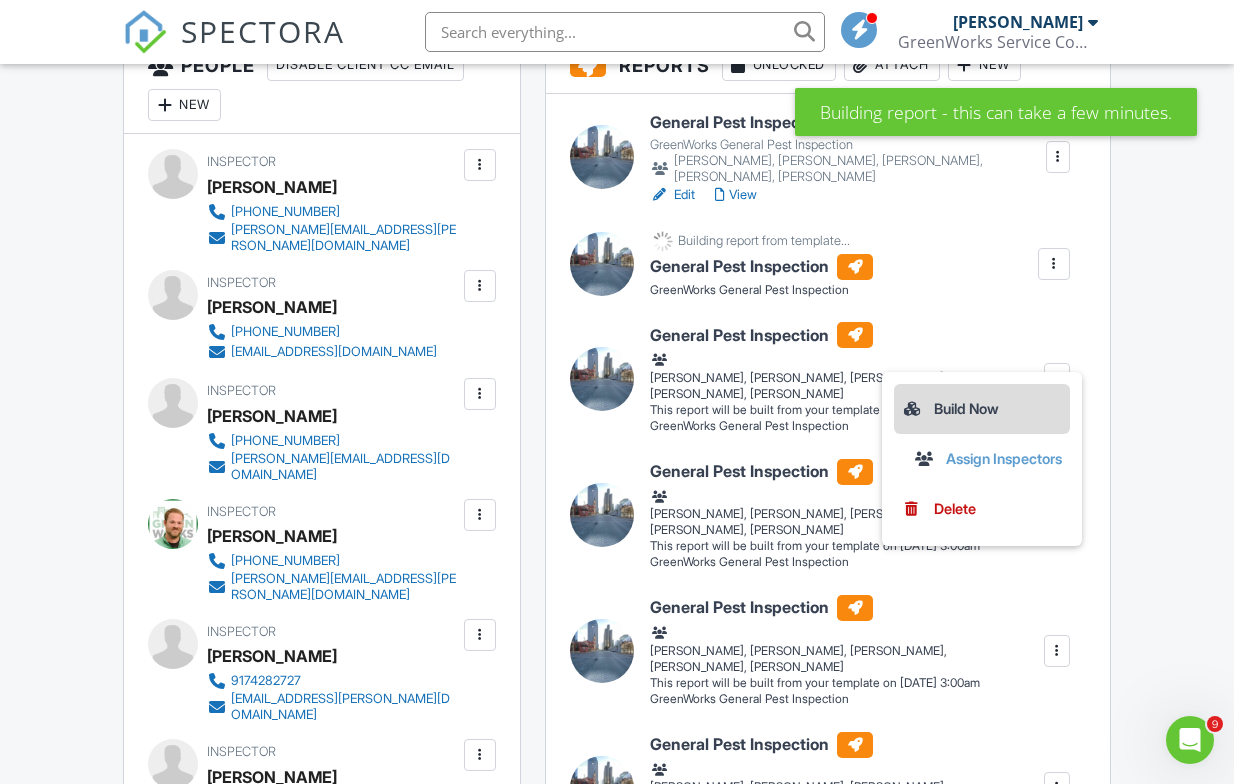 click on "Build Now" at bounding box center [982, 409] 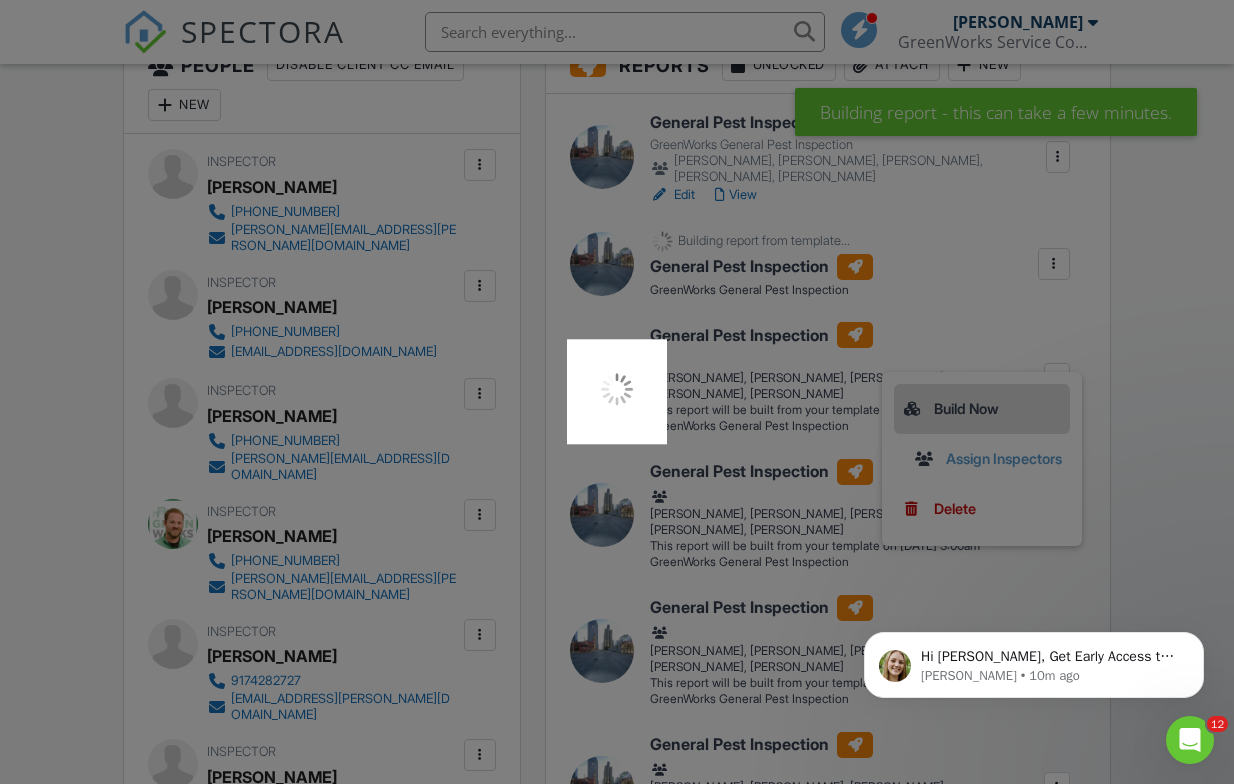 scroll, scrollTop: 0, scrollLeft: 0, axis: both 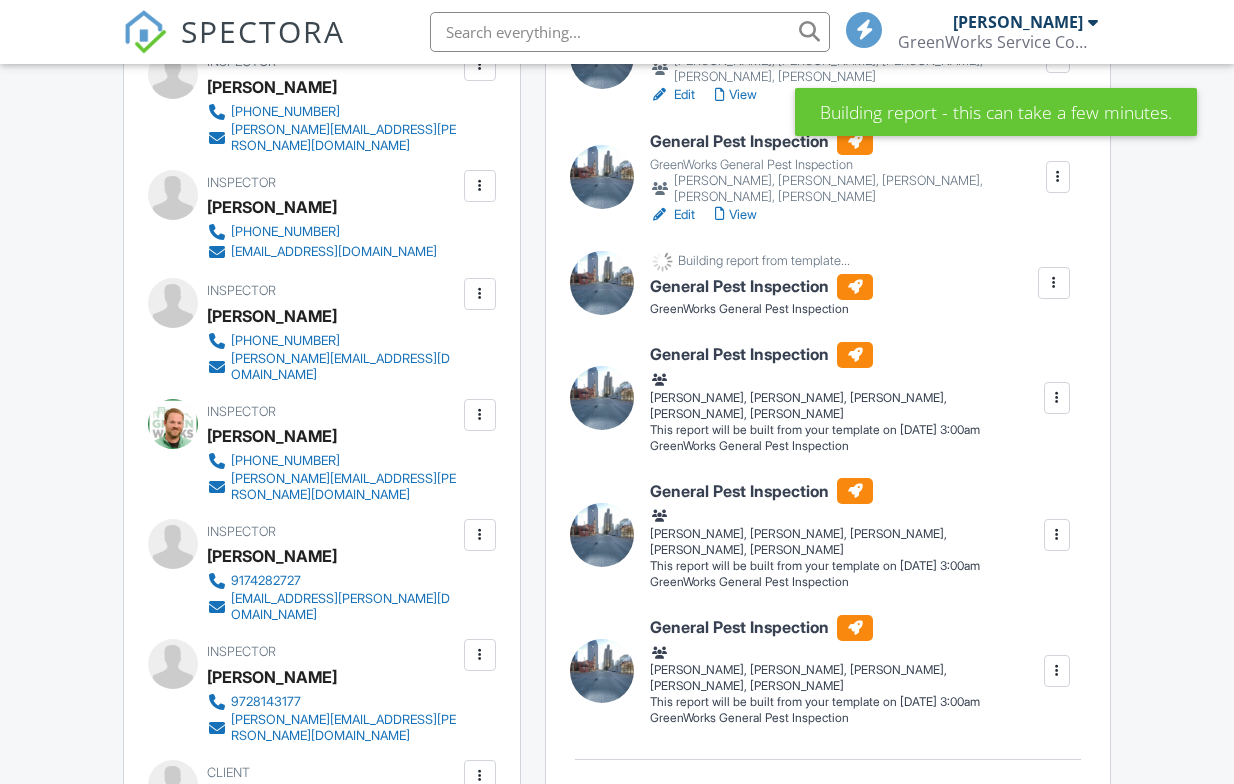 click at bounding box center (1057, 398) 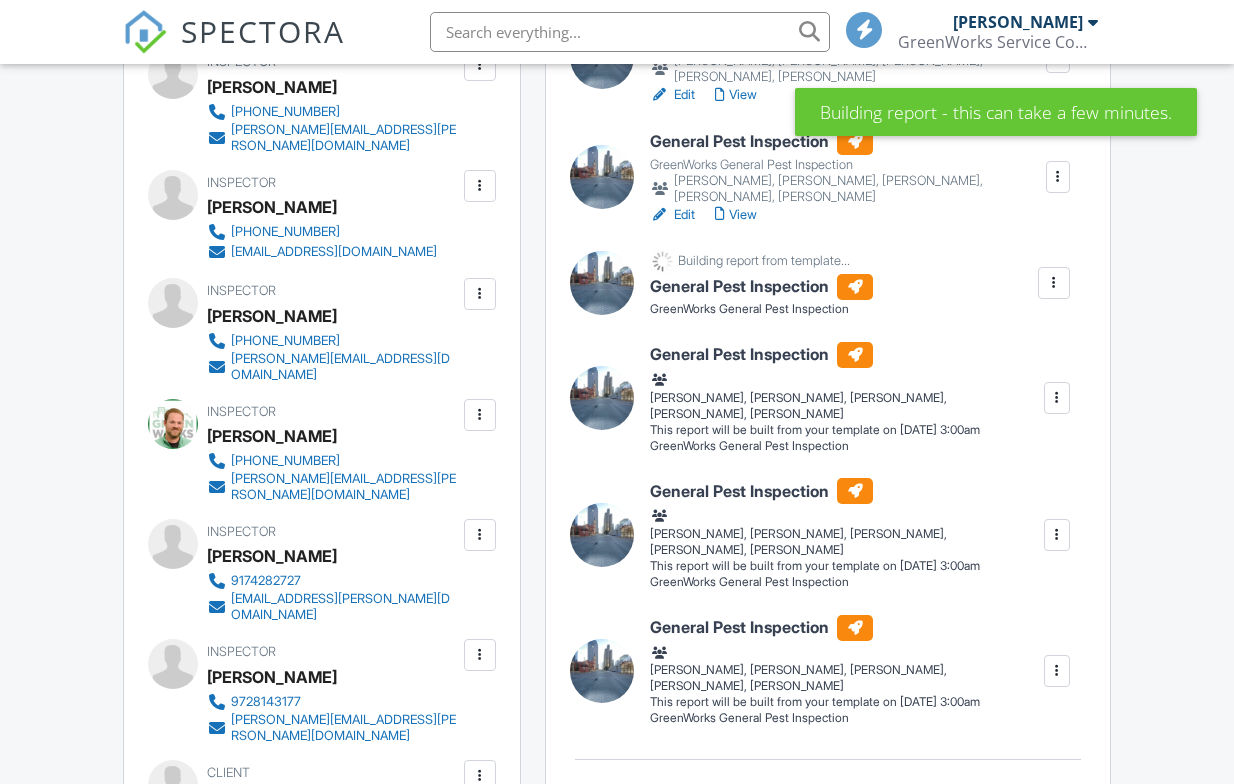 scroll, scrollTop: 650, scrollLeft: 0, axis: vertical 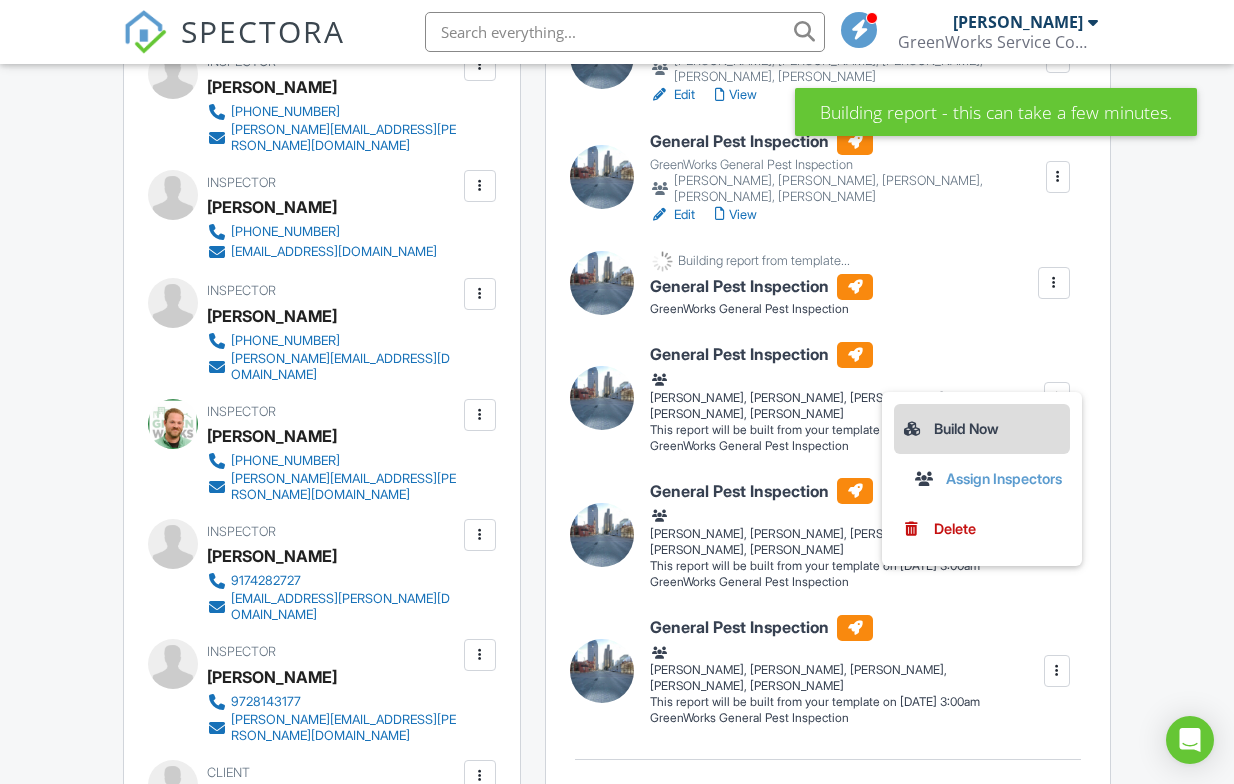 click on "Build Now" at bounding box center (982, 429) 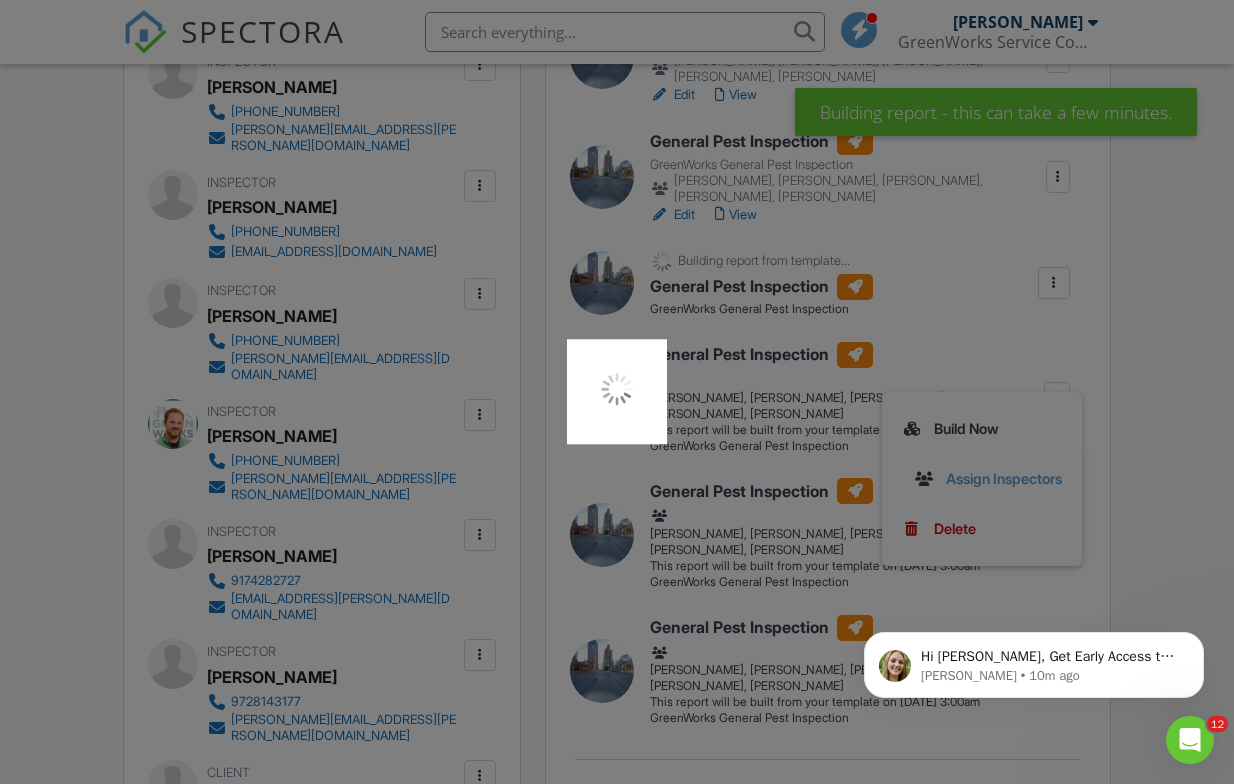 scroll, scrollTop: 0, scrollLeft: 0, axis: both 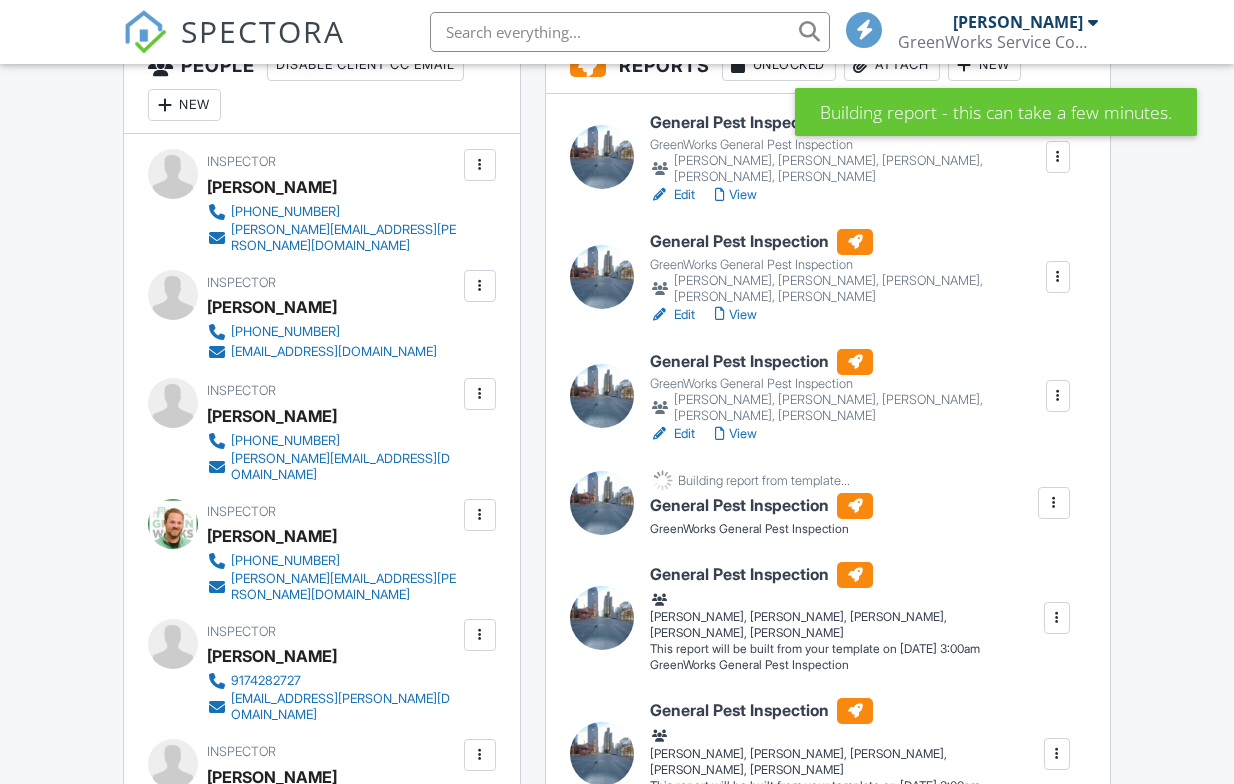 click at bounding box center [1057, 618] 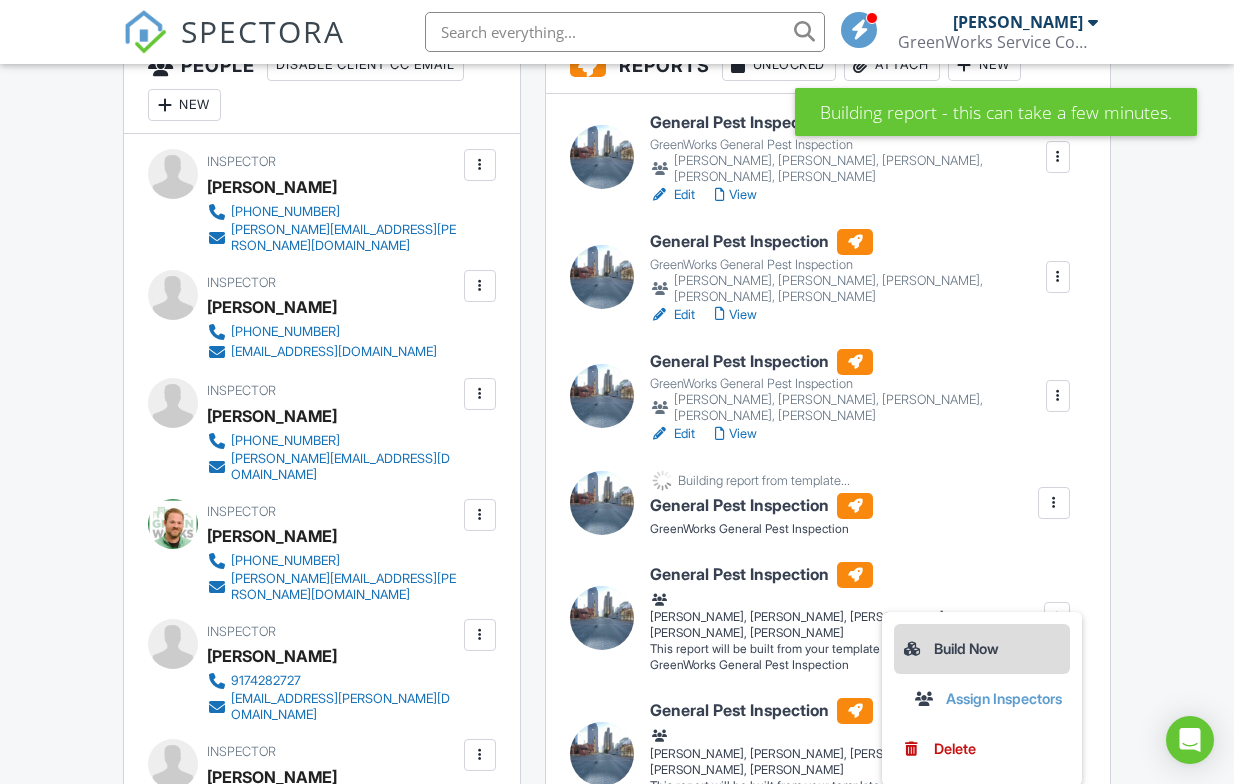 click on "Build Now" at bounding box center [982, 649] 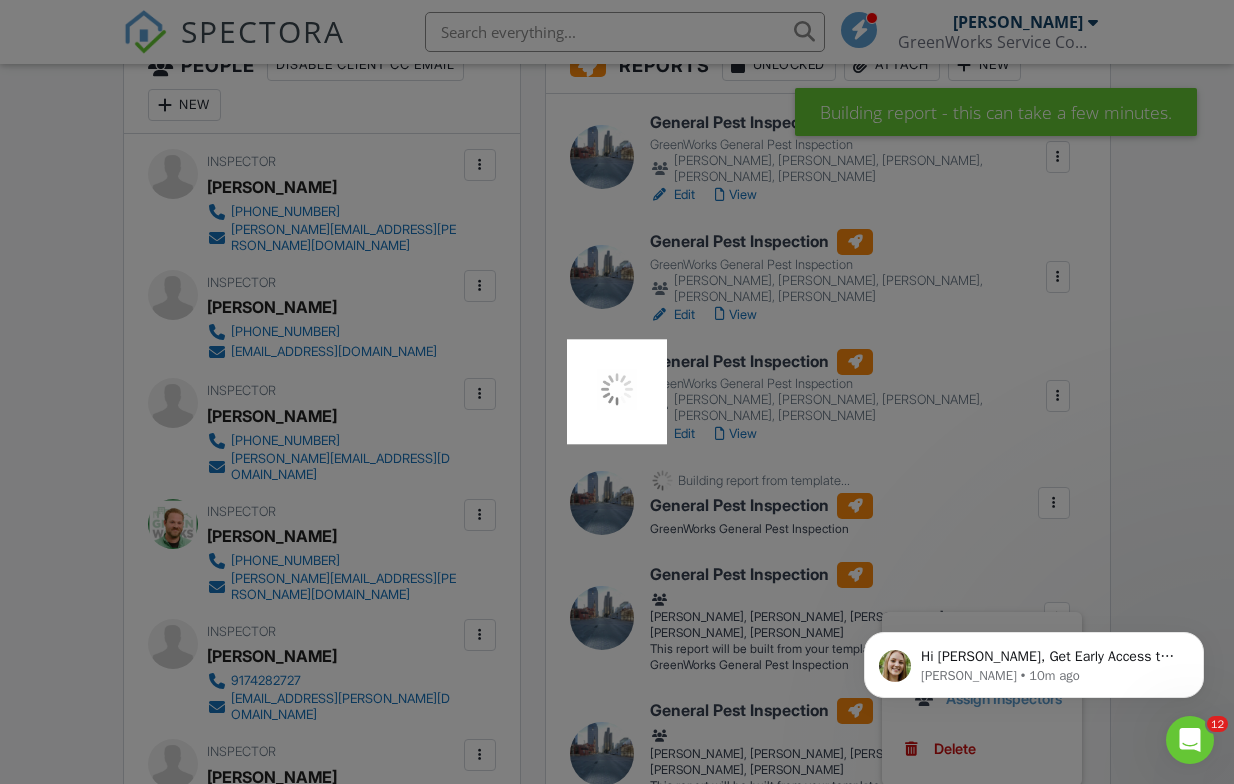 scroll, scrollTop: 0, scrollLeft: 0, axis: both 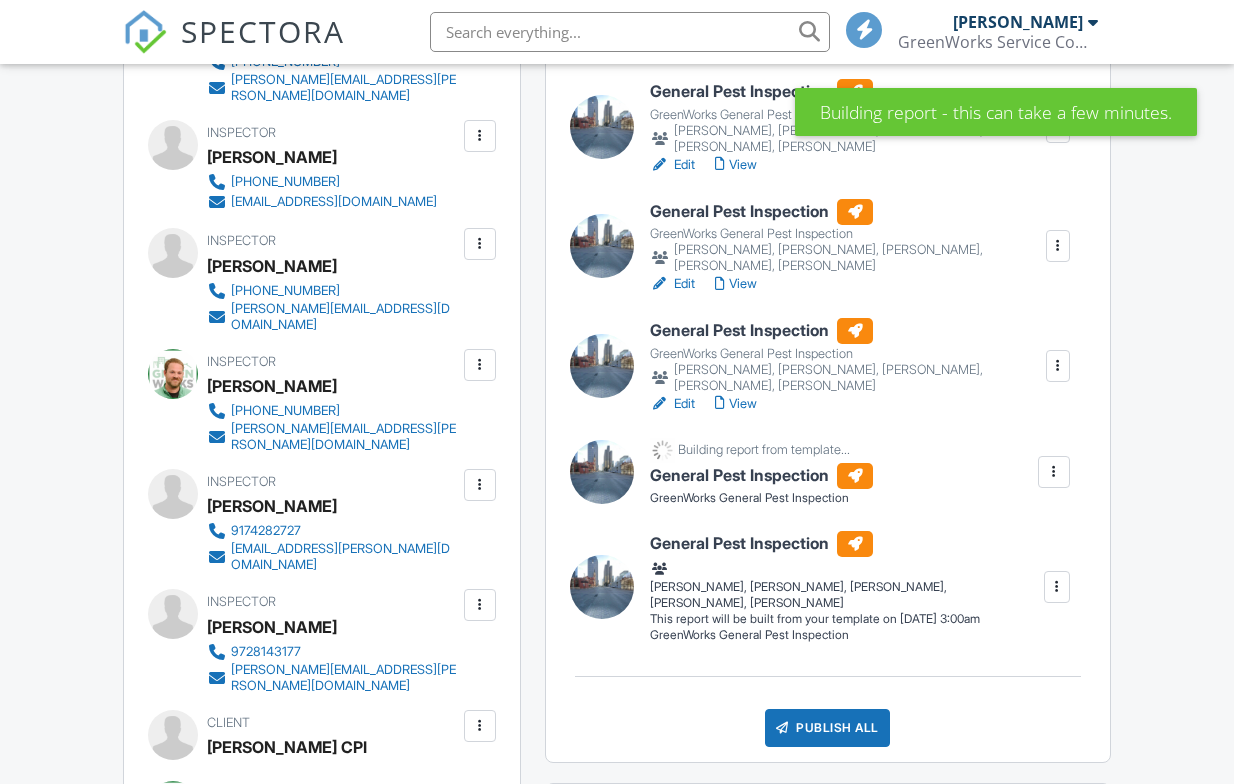 click at bounding box center (1057, 587) 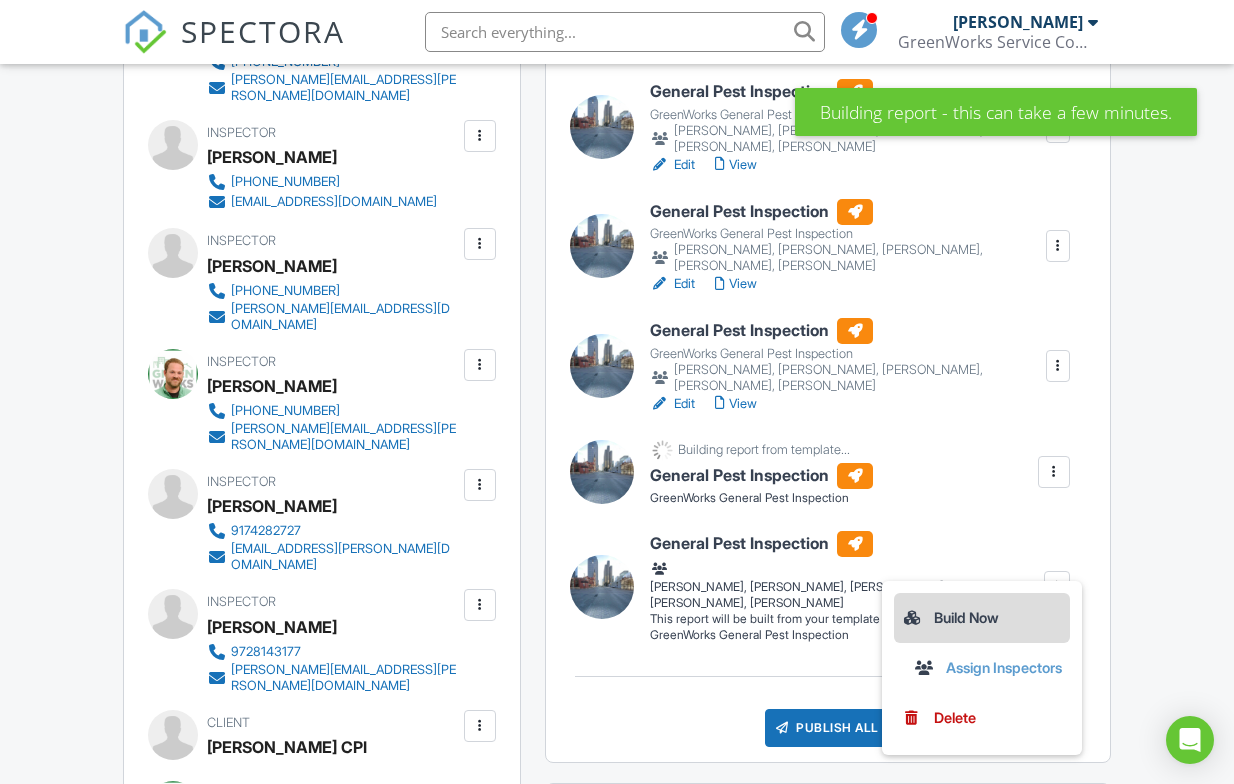 click on "Build Now" at bounding box center [982, 618] 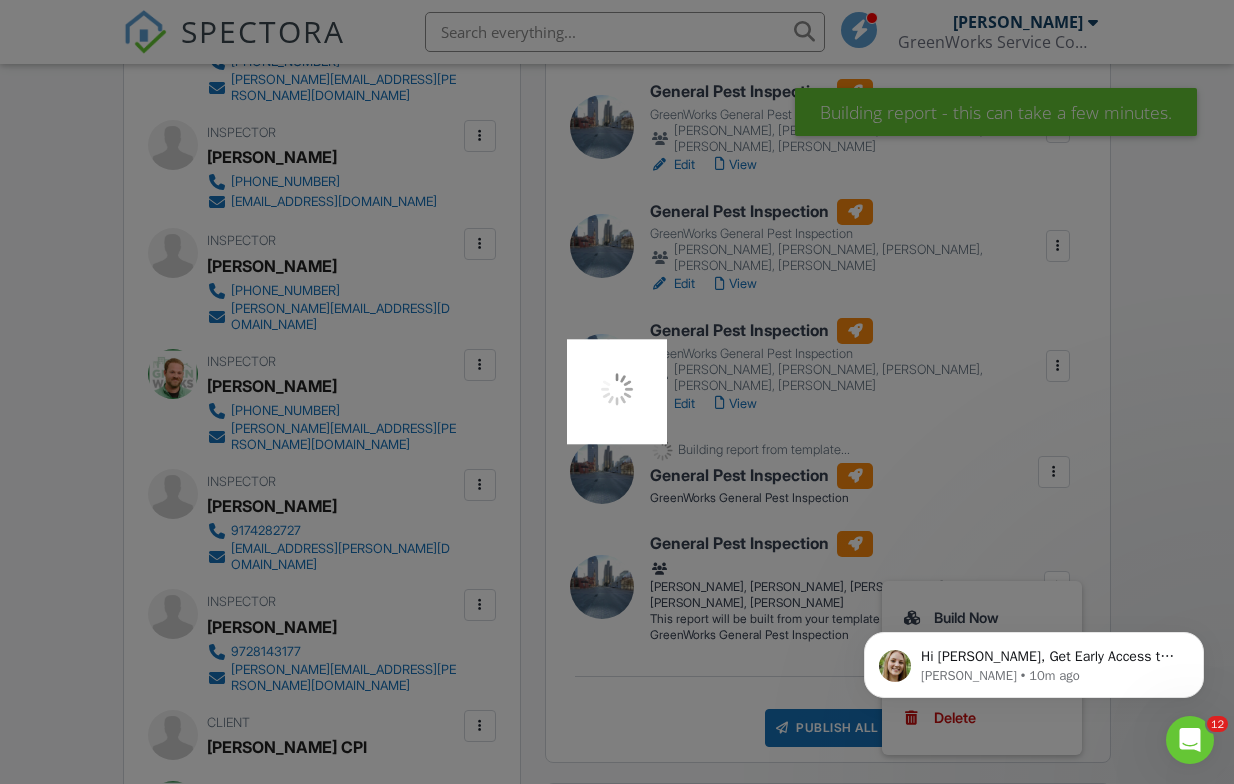 scroll, scrollTop: 0, scrollLeft: 0, axis: both 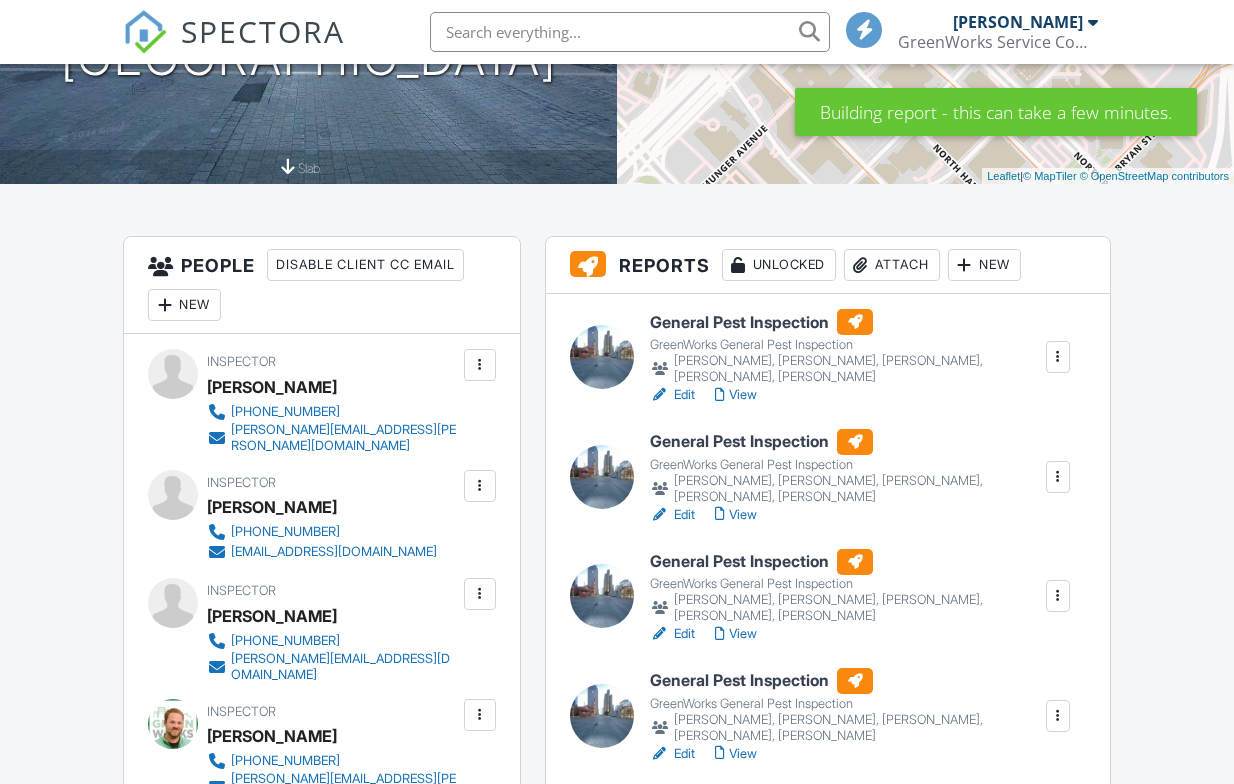 click on "Edit" at bounding box center (672, 395) 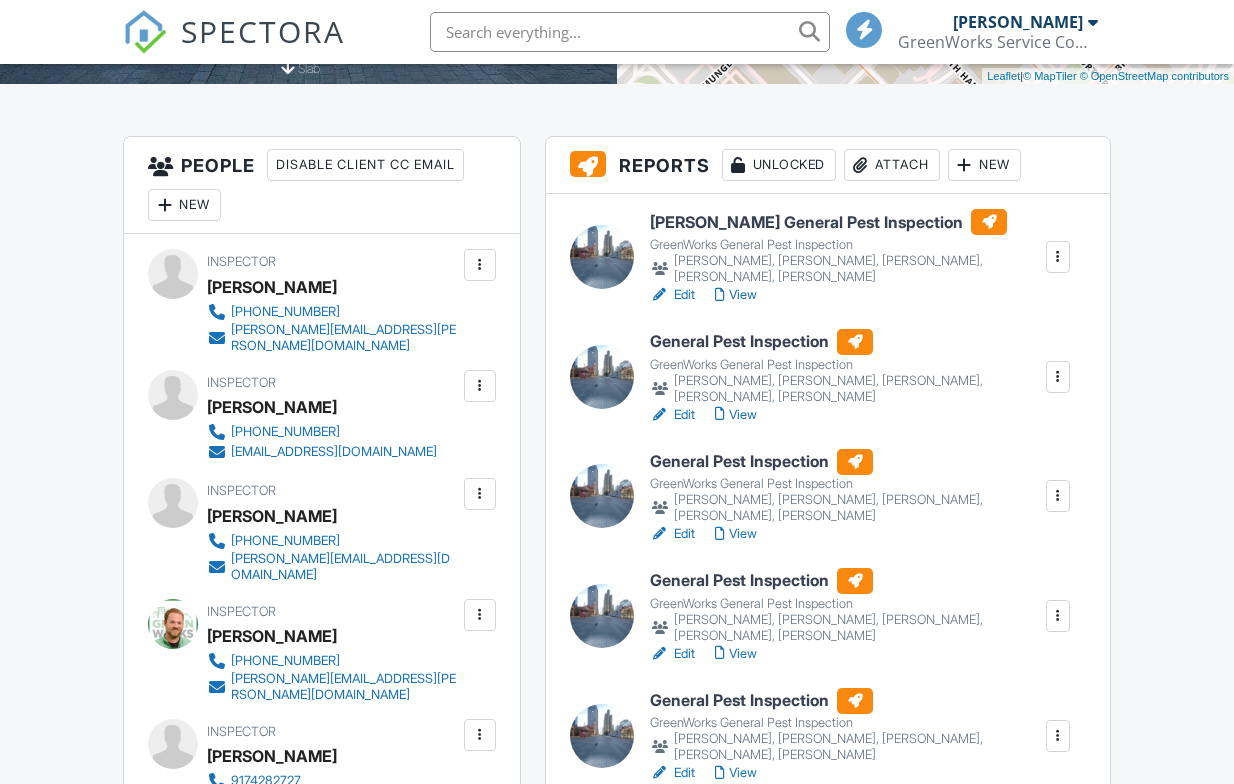 scroll, scrollTop: 450, scrollLeft: 0, axis: vertical 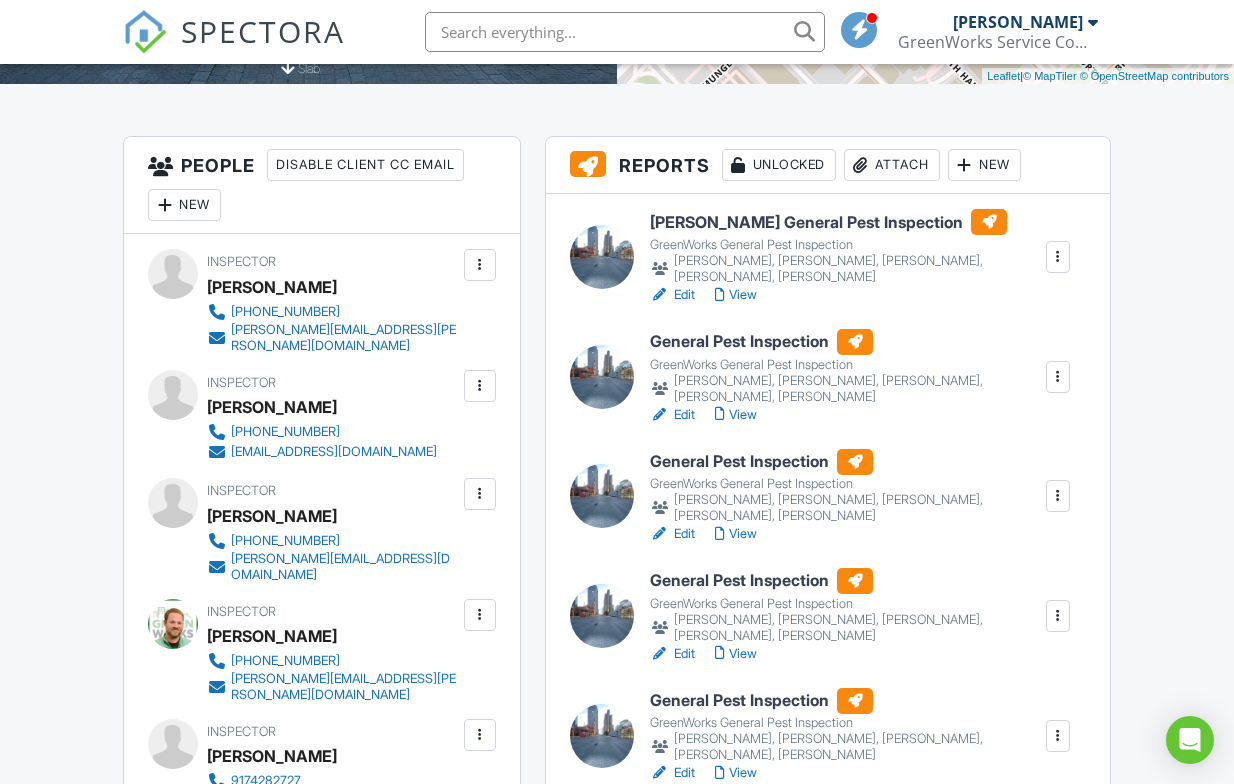 click on "Edit" at bounding box center (672, 415) 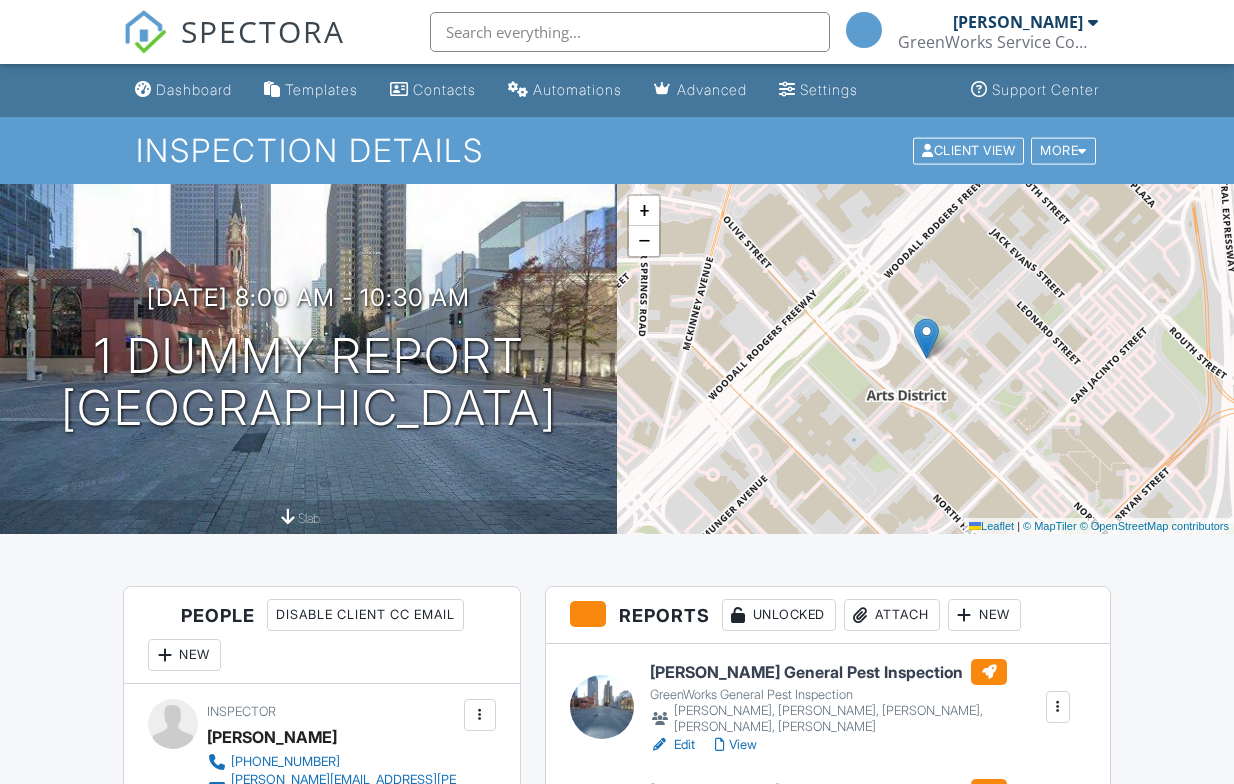 scroll, scrollTop: 230, scrollLeft: 0, axis: vertical 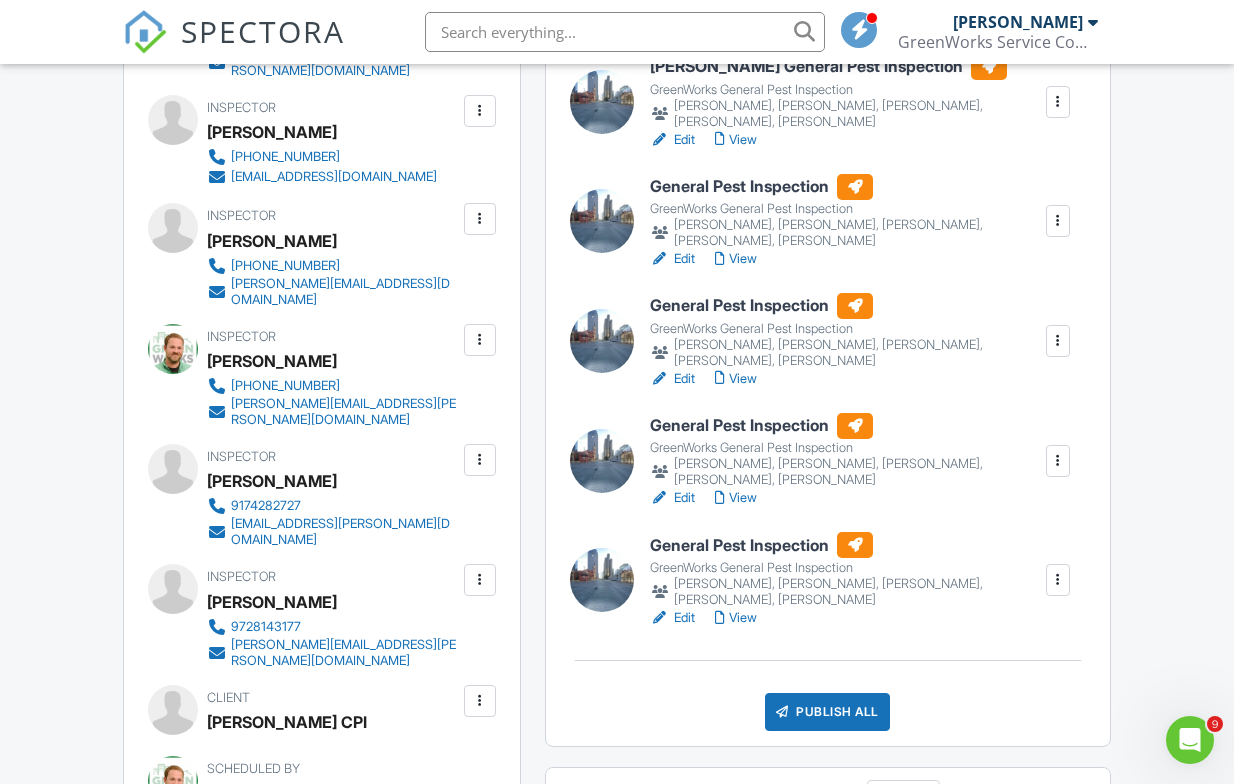 click on "Edit" at bounding box center (672, 259) 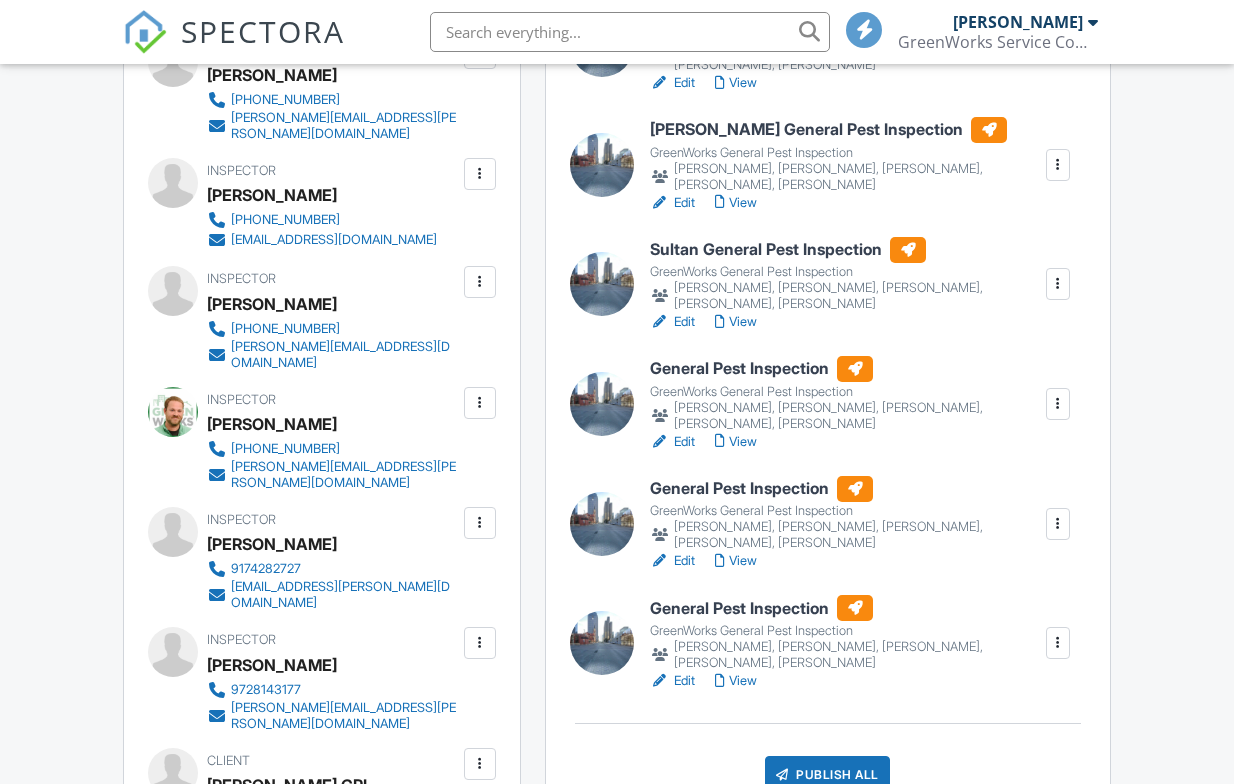 scroll, scrollTop: 675, scrollLeft: 0, axis: vertical 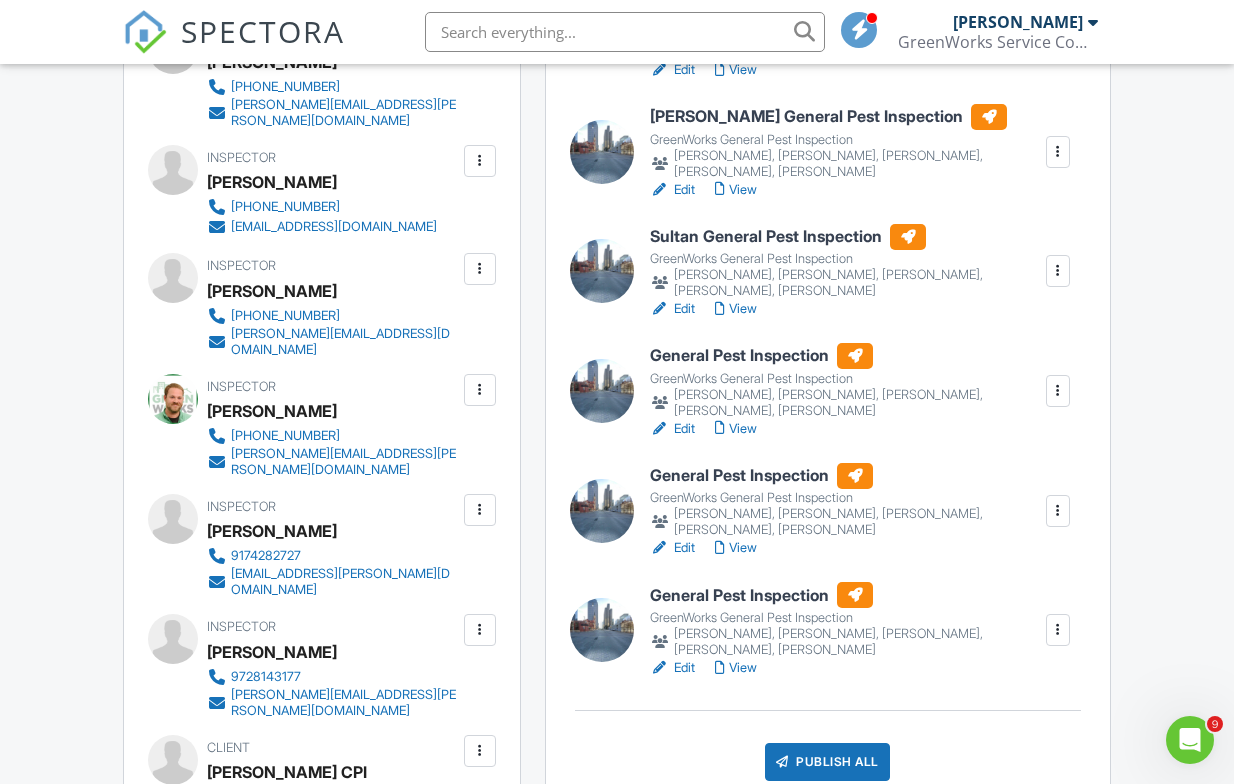 click on "Edit" at bounding box center [672, 429] 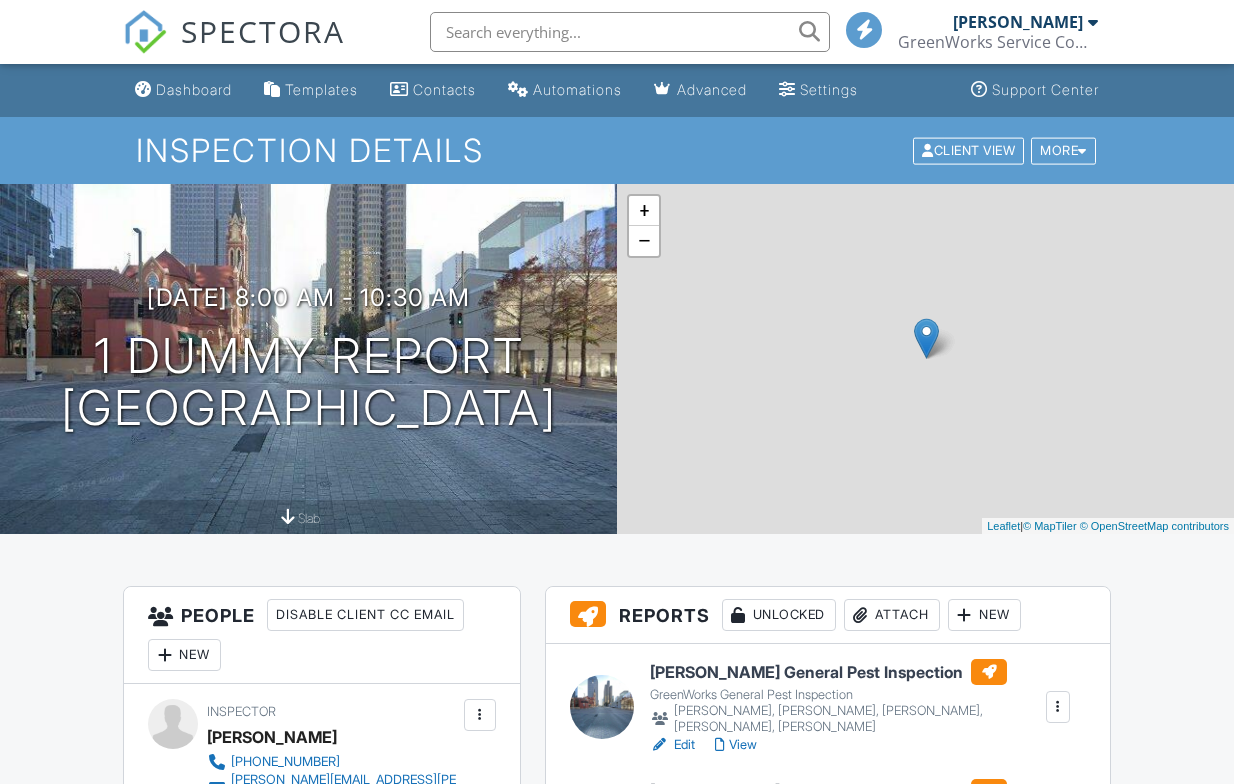 scroll, scrollTop: 0, scrollLeft: 0, axis: both 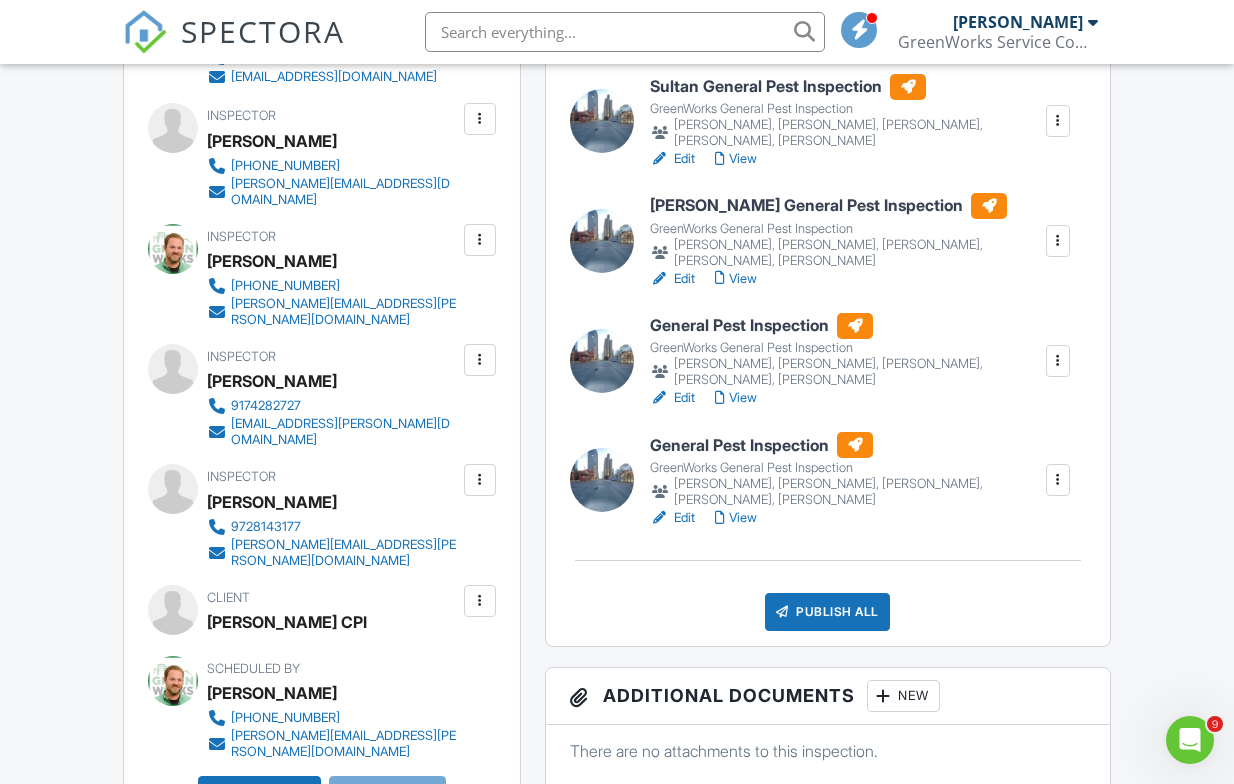 click on "[PERSON_NAME], [PERSON_NAME], [PERSON_NAME], [PERSON_NAME], [PERSON_NAME]" at bounding box center (847, 372) 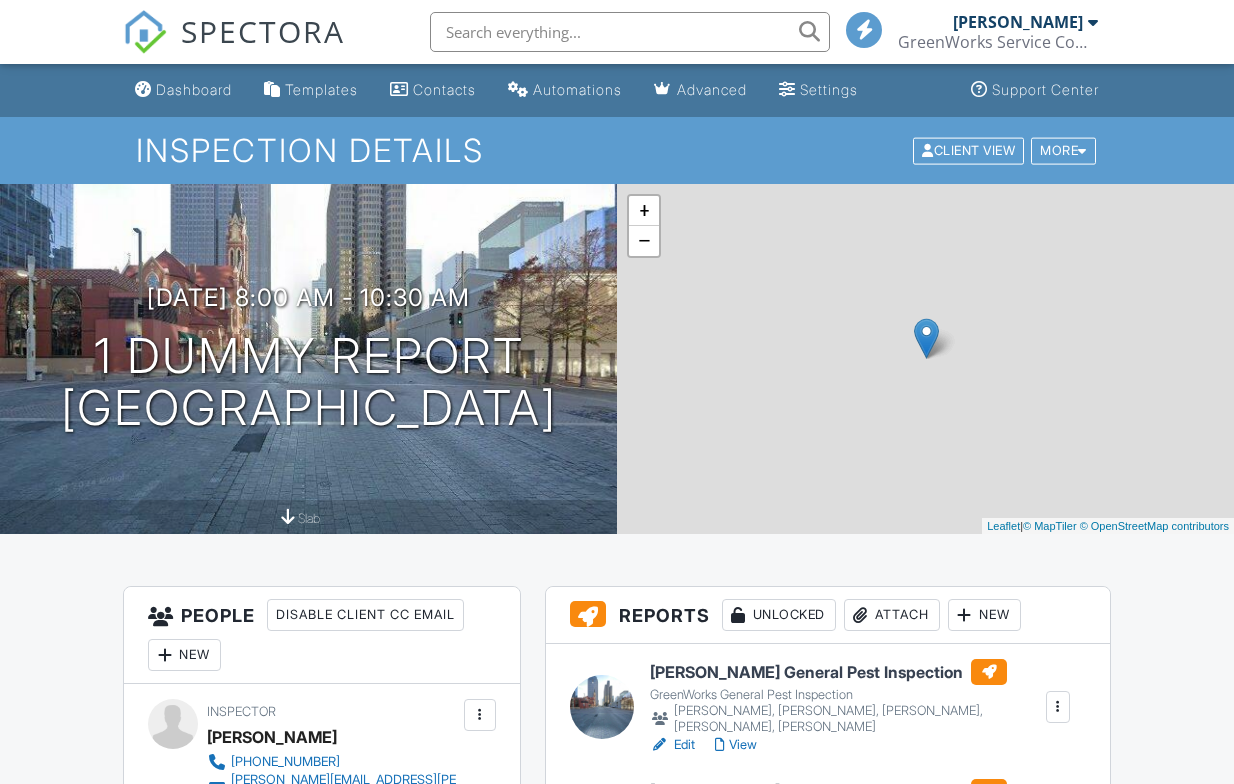 scroll, scrollTop: 775, scrollLeft: 0, axis: vertical 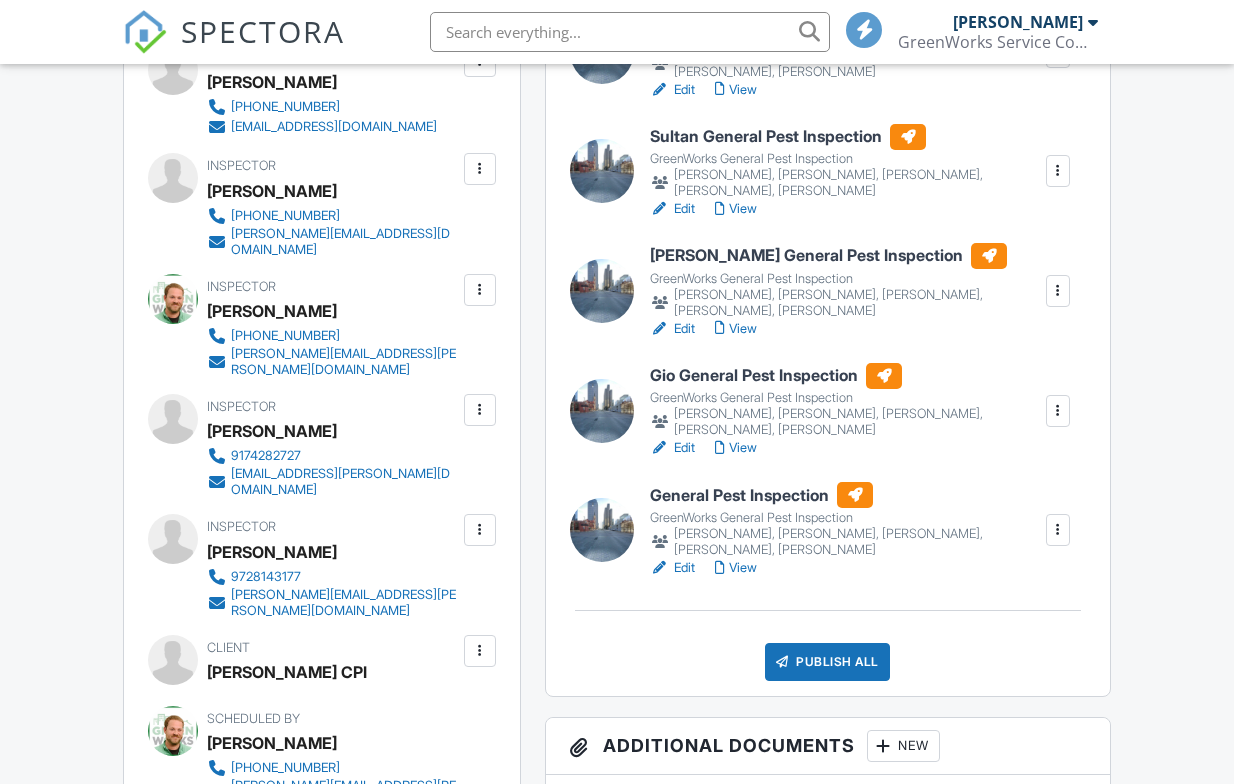click on "Edit" at bounding box center [672, 568] 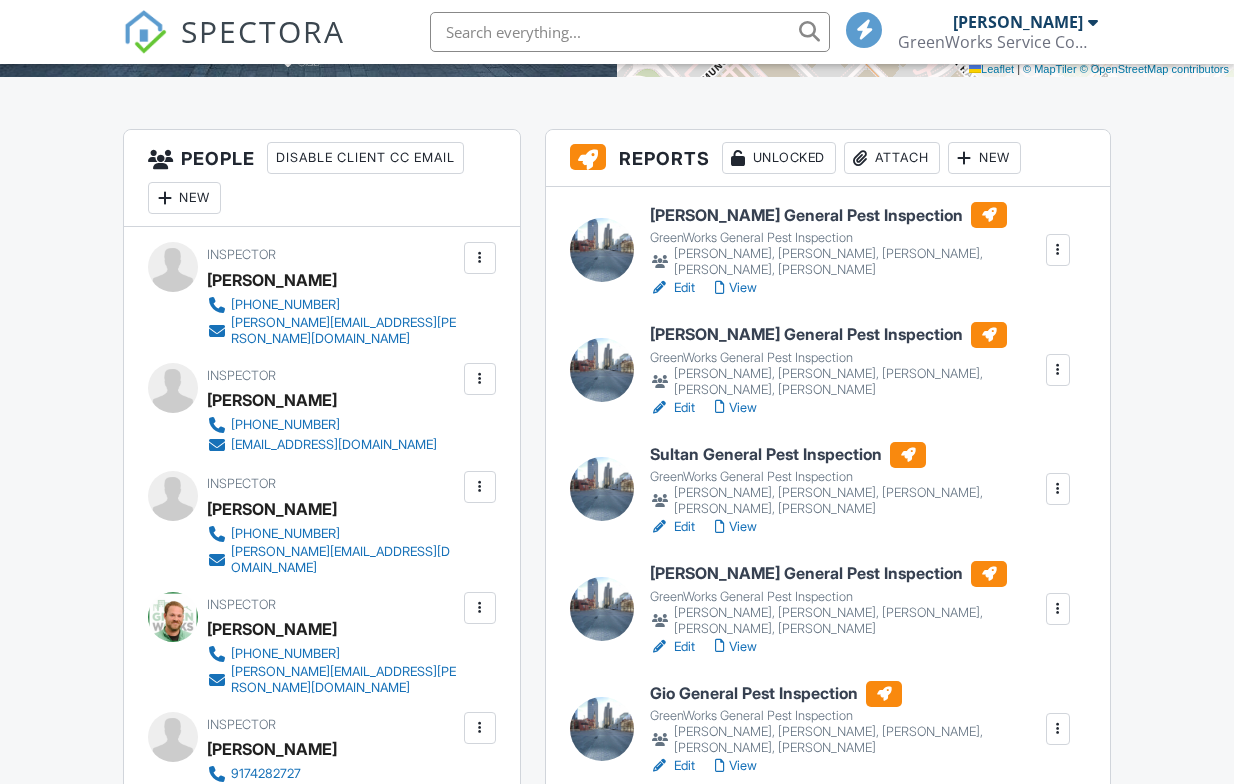 scroll, scrollTop: 503, scrollLeft: 0, axis: vertical 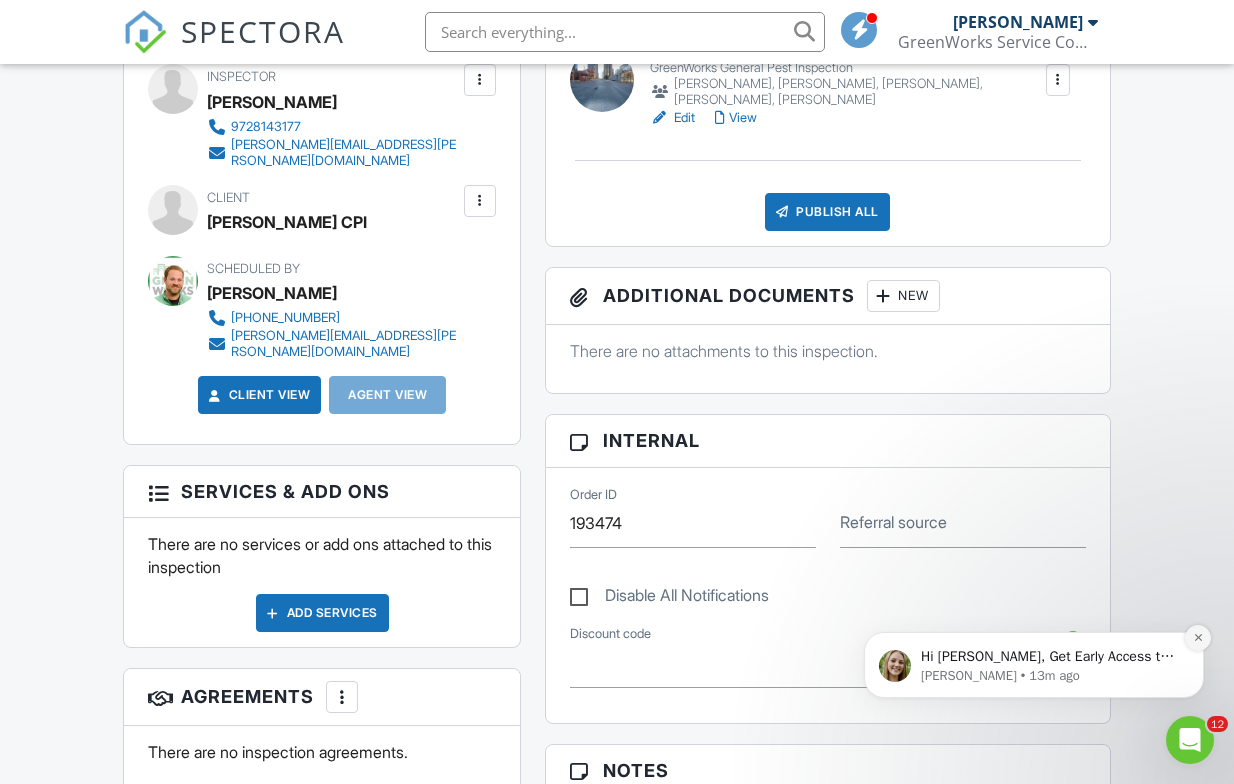 click 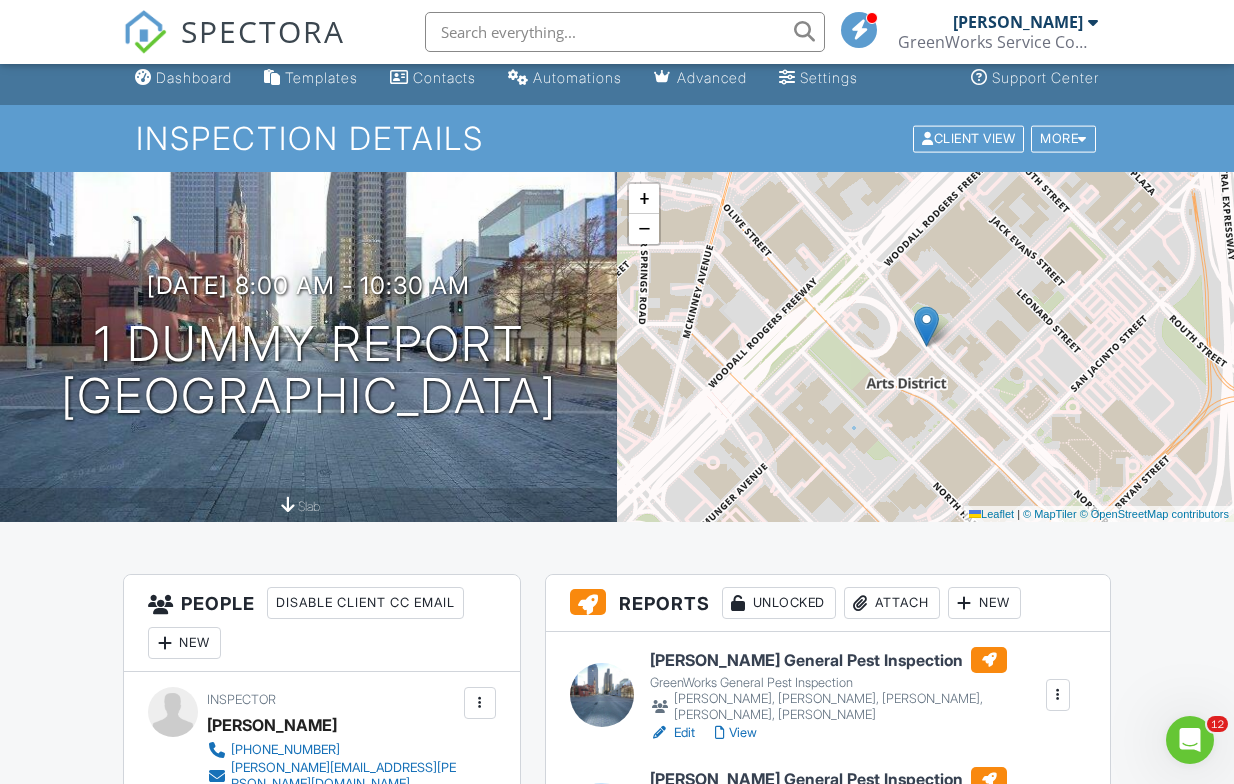 scroll, scrollTop: 0, scrollLeft: 0, axis: both 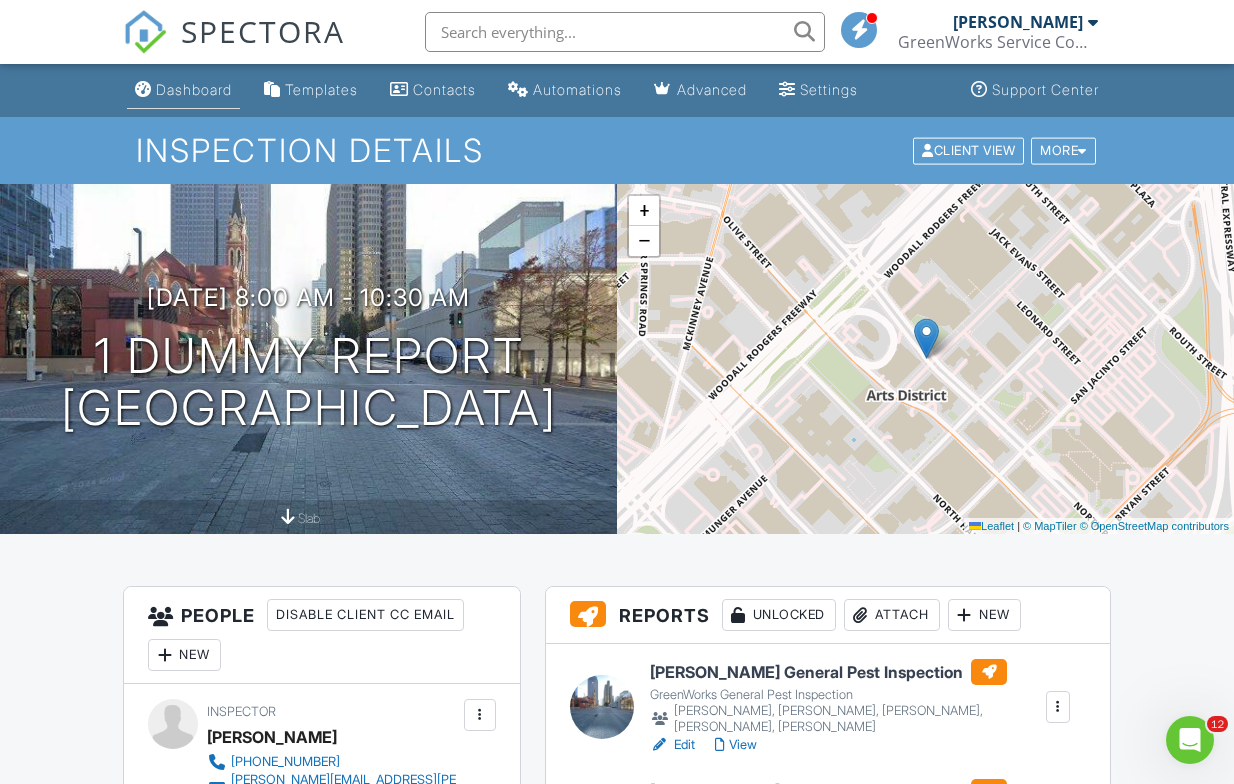 click on "Dashboard" at bounding box center (194, 89) 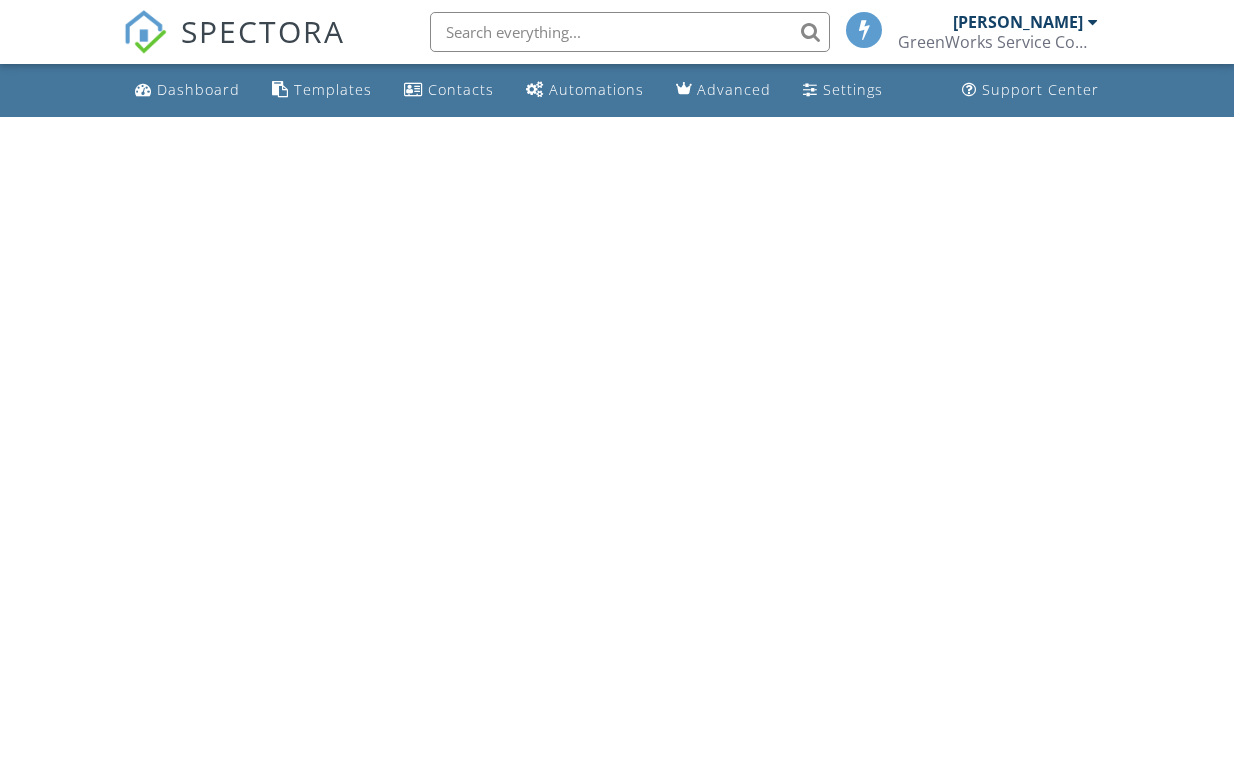 scroll, scrollTop: 0, scrollLeft: 0, axis: both 